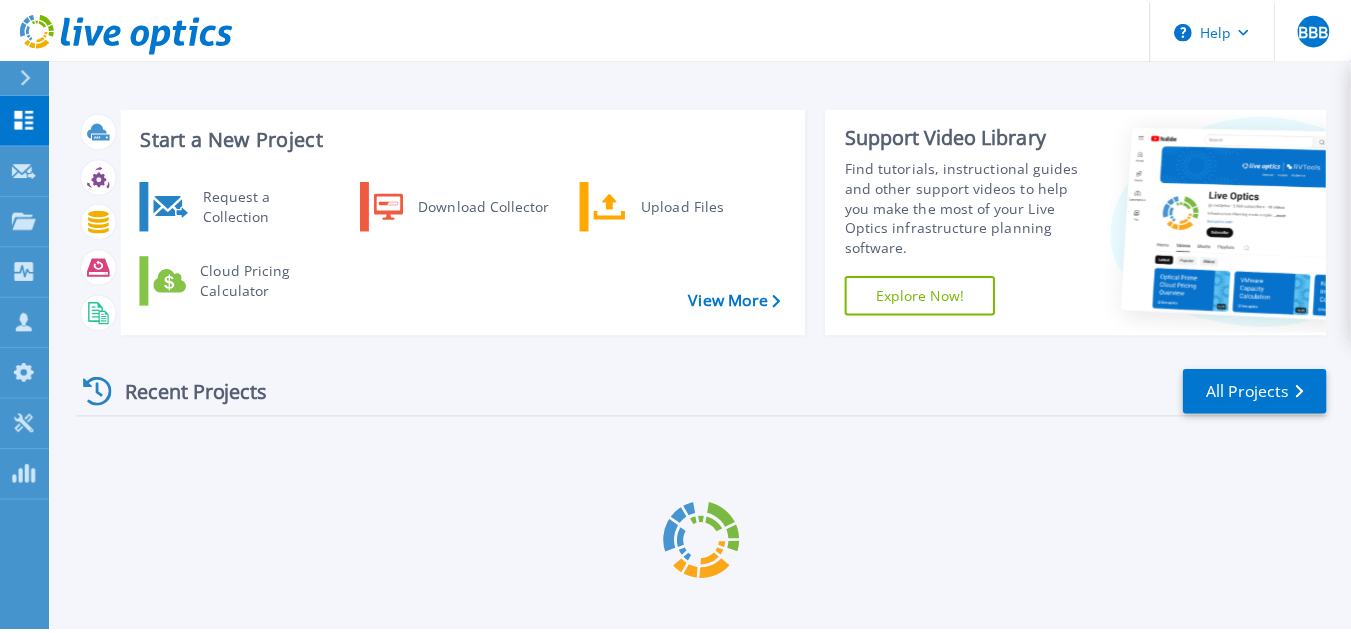 scroll, scrollTop: 0, scrollLeft: 0, axis: both 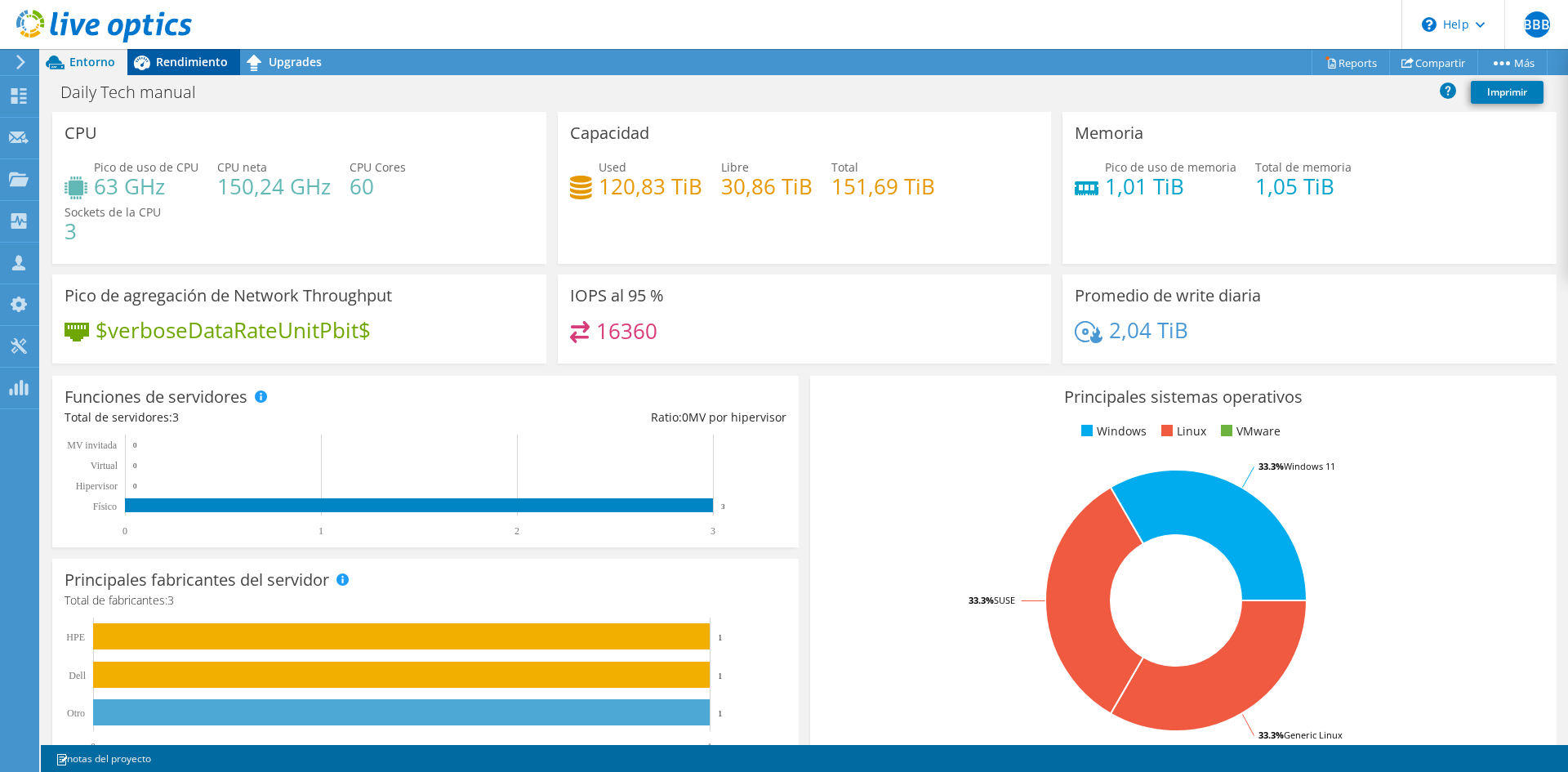 click on "Rendimiento" at bounding box center (192, 61) 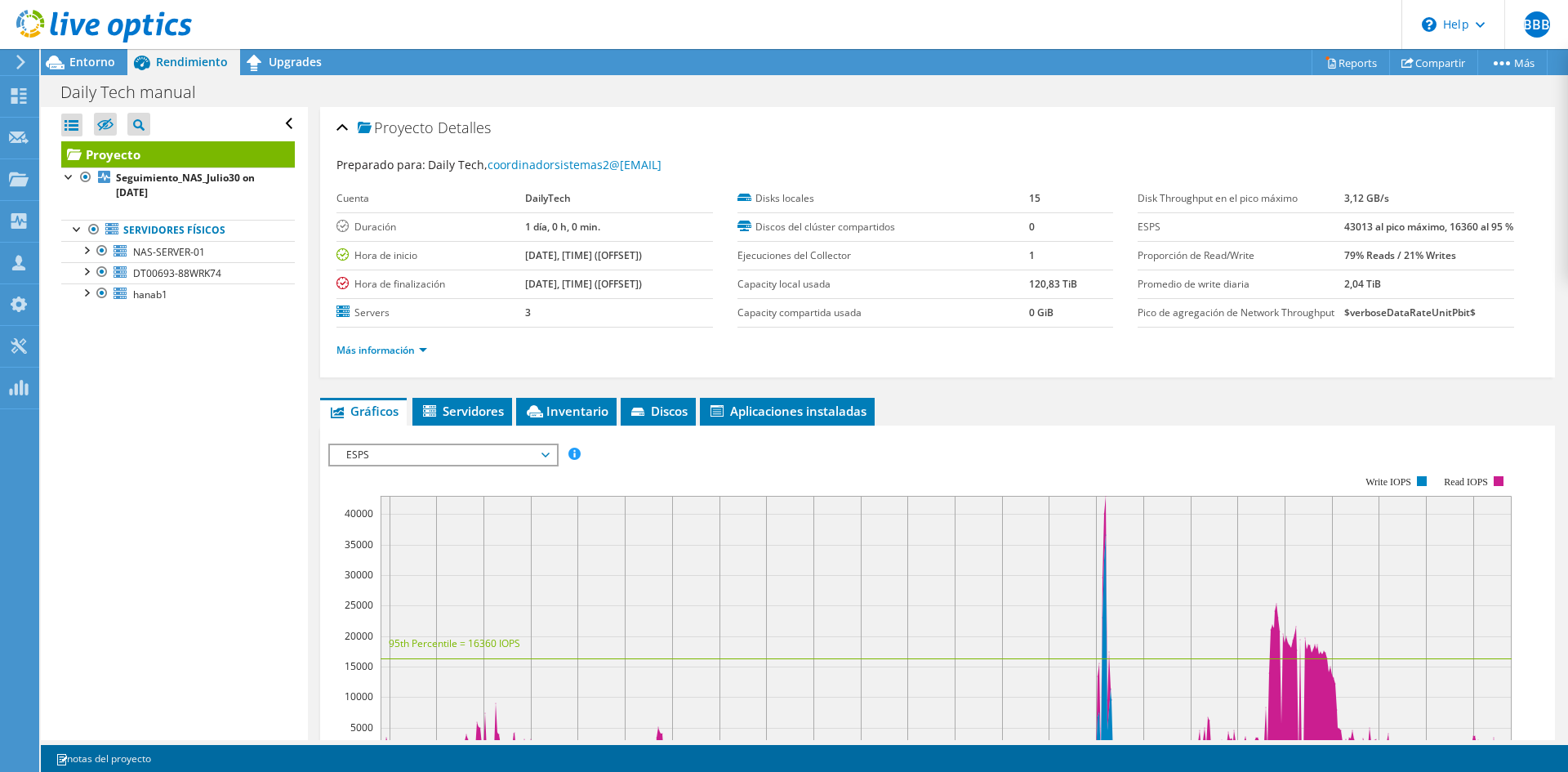 click at bounding box center (96, 27) 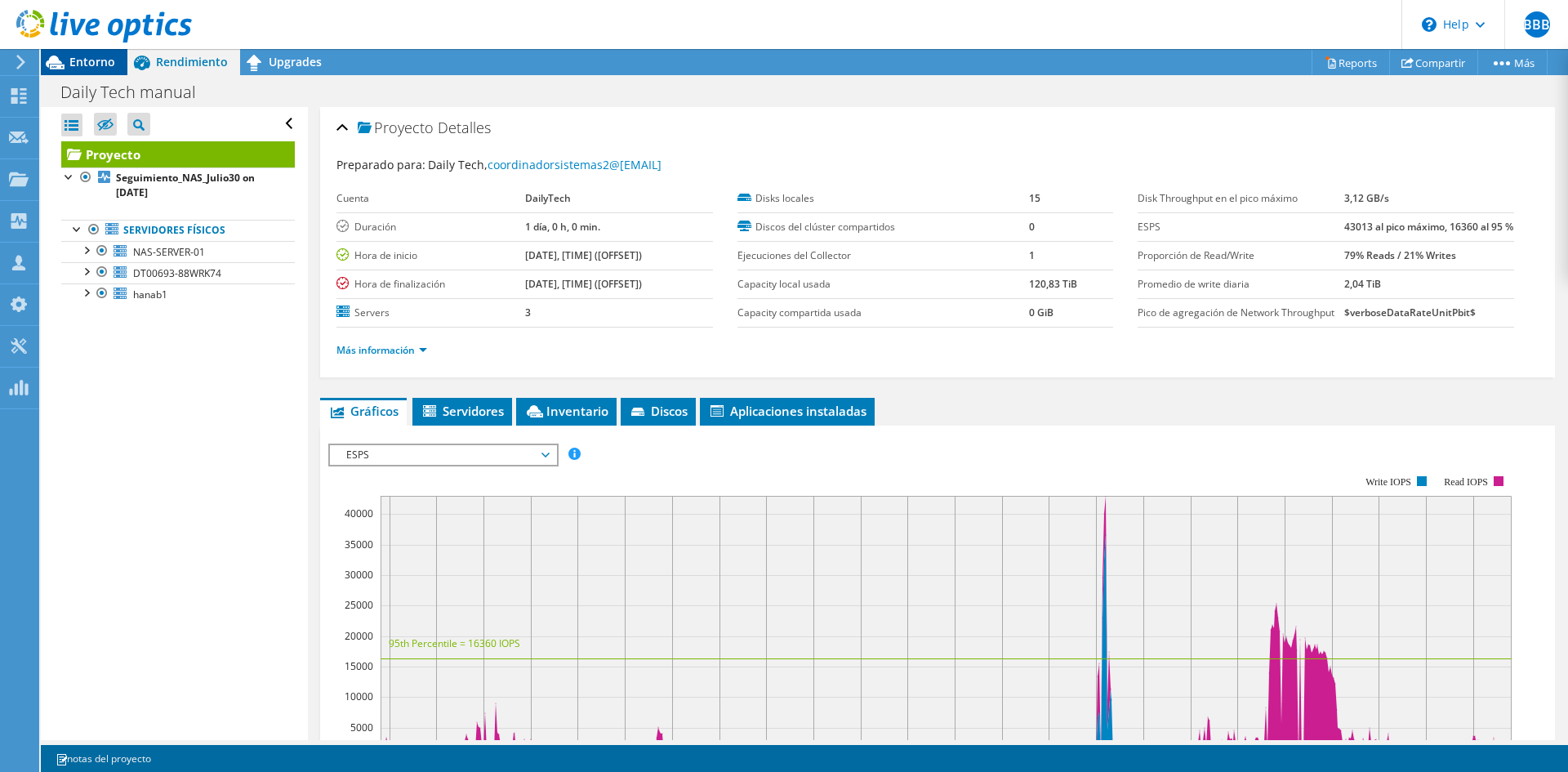click on "Entorno" at bounding box center (92, 61) 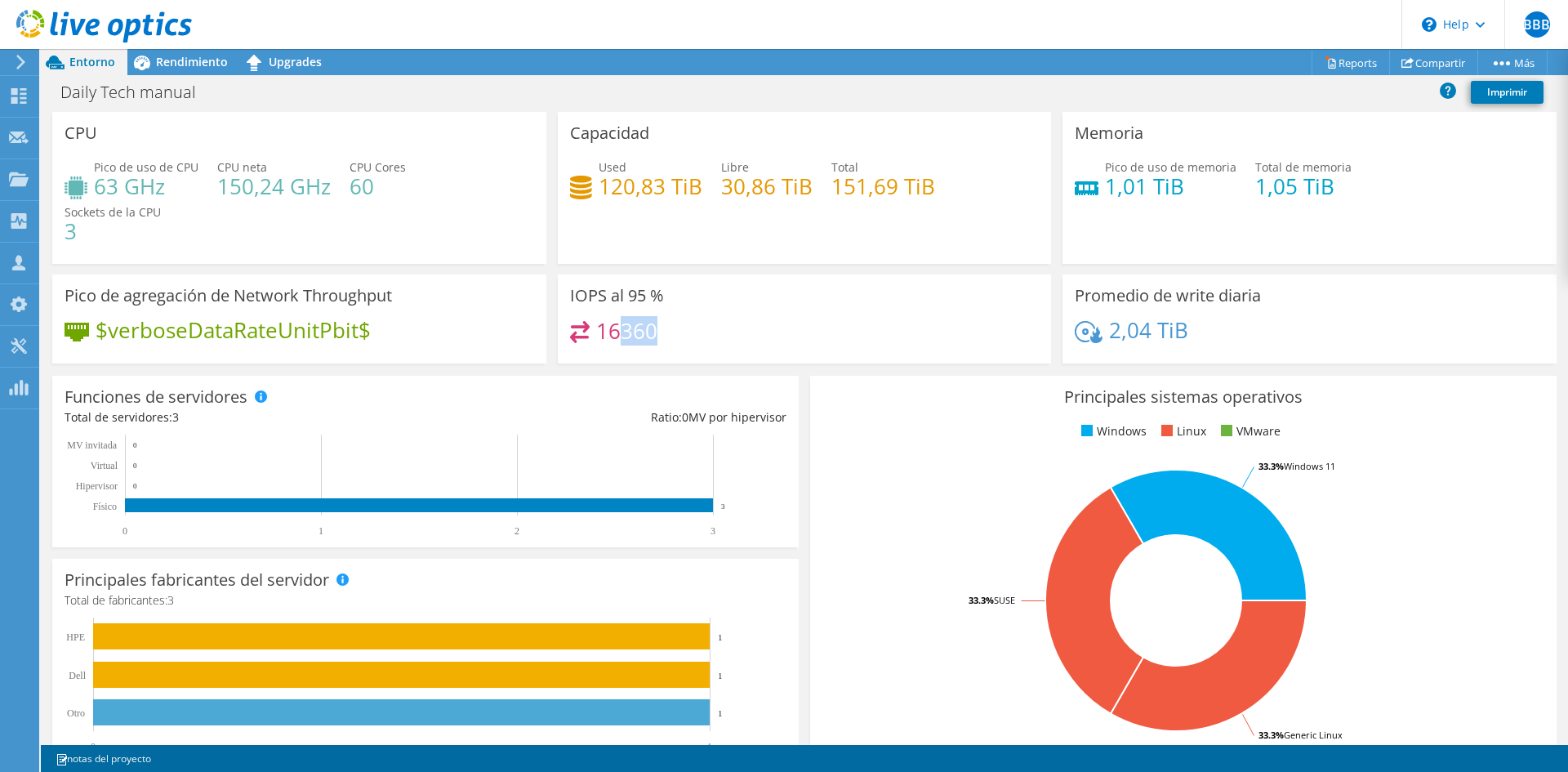 drag, startPoint x: 653, startPoint y: 329, endPoint x: 613, endPoint y: 331, distance: 40.04997 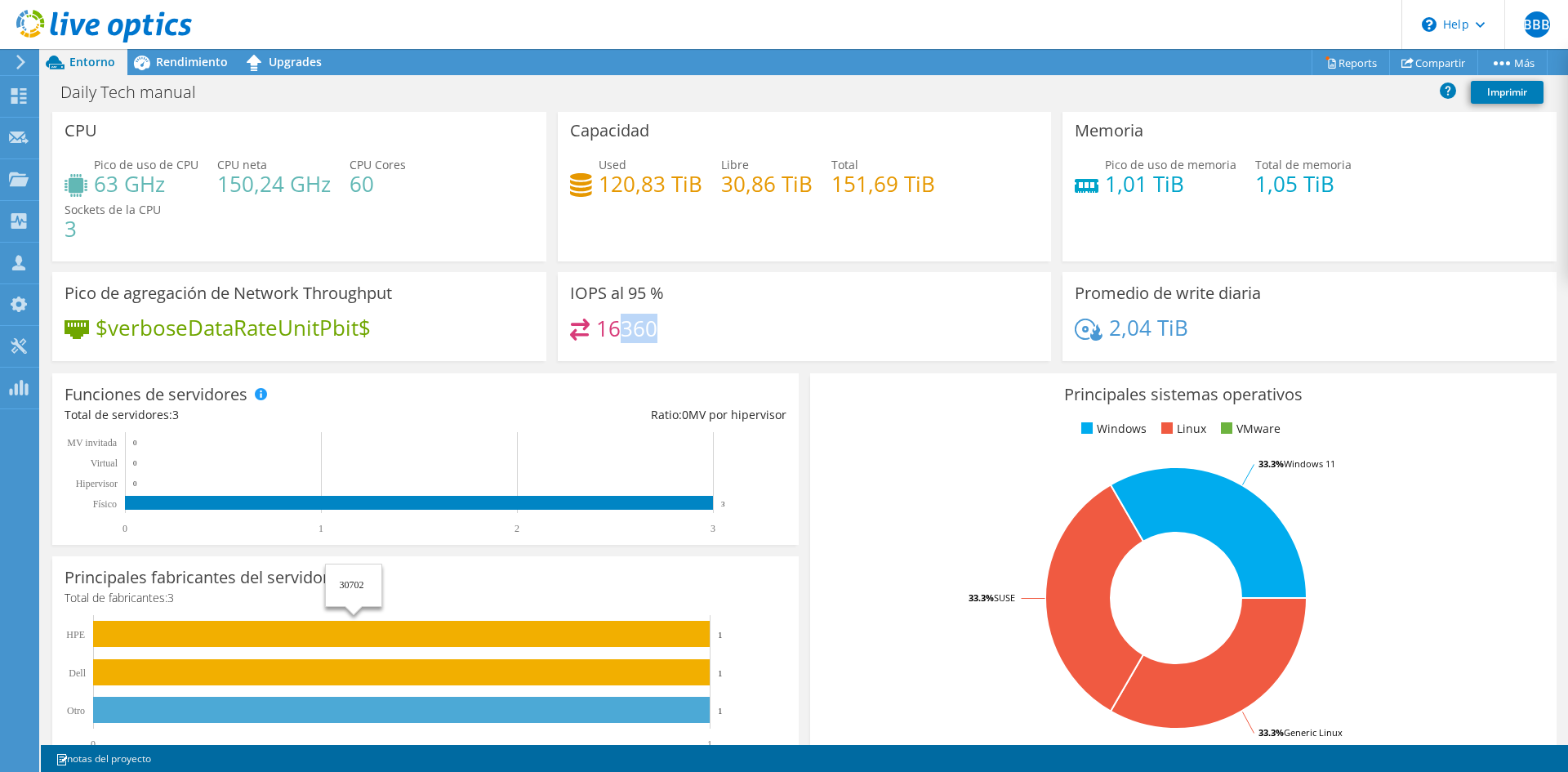 scroll, scrollTop: 0, scrollLeft: 0, axis: both 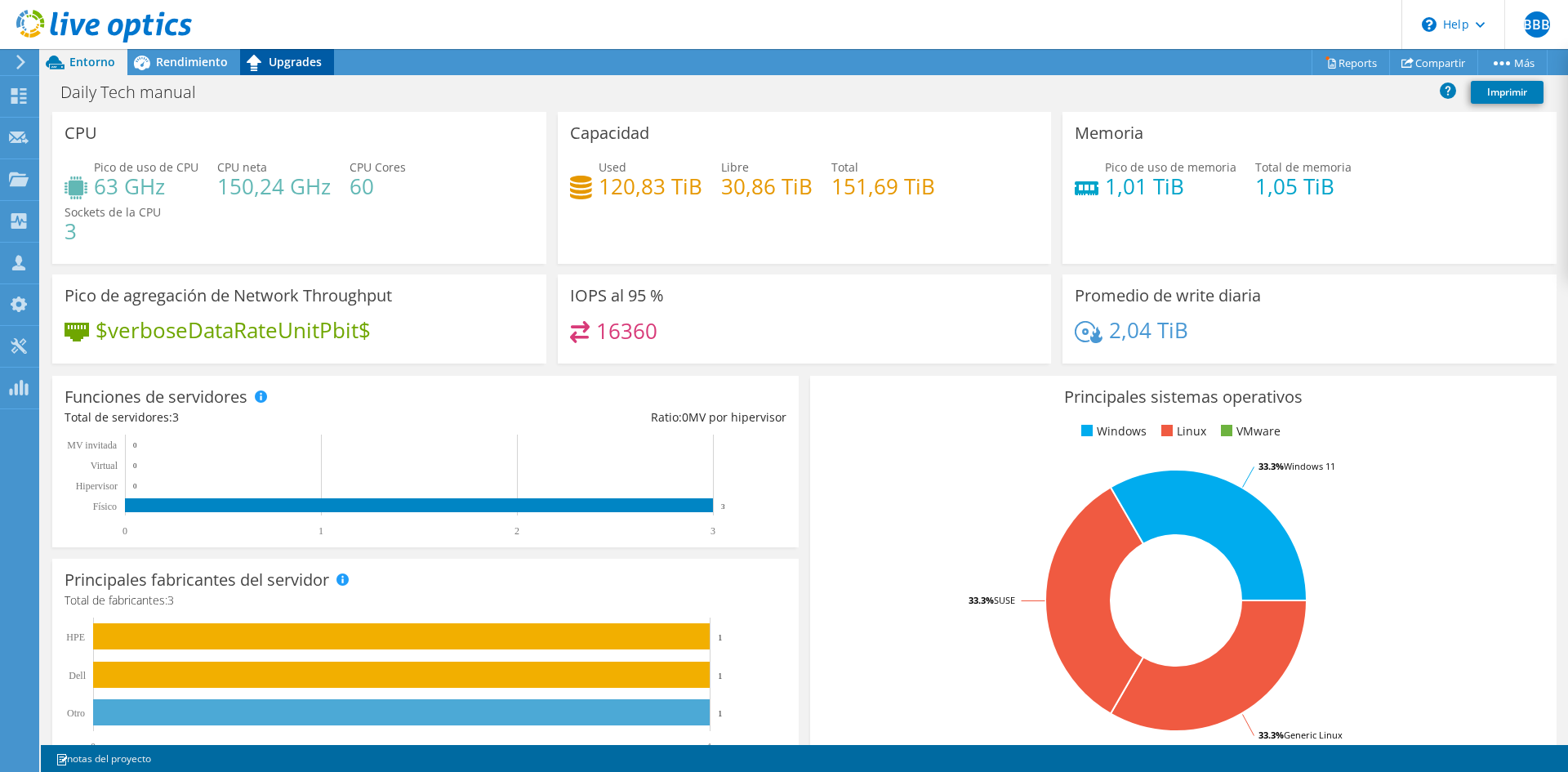 click on "Upgrades" at bounding box center [295, 61] 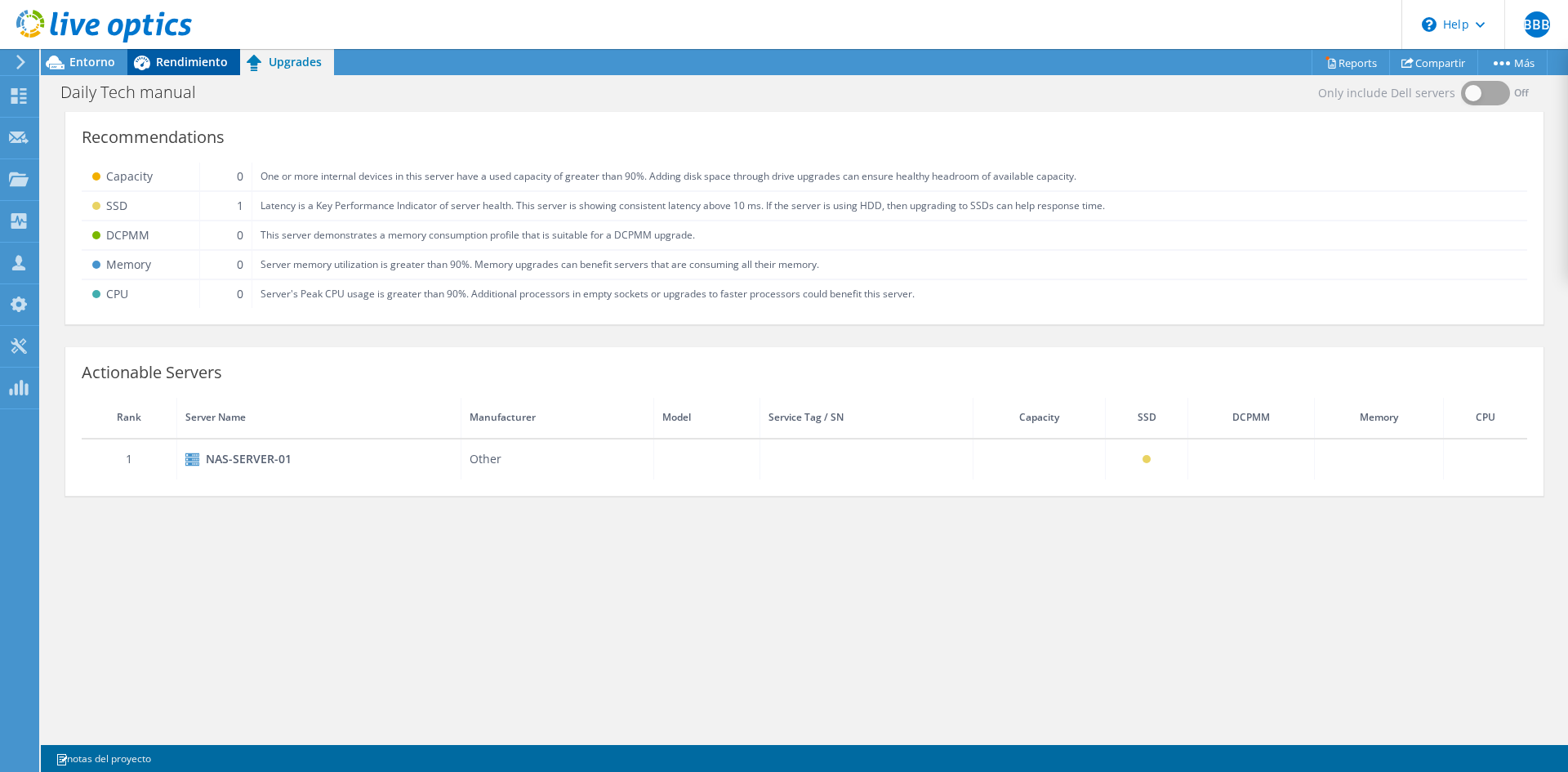 click on "Rendimiento" at bounding box center (192, 61) 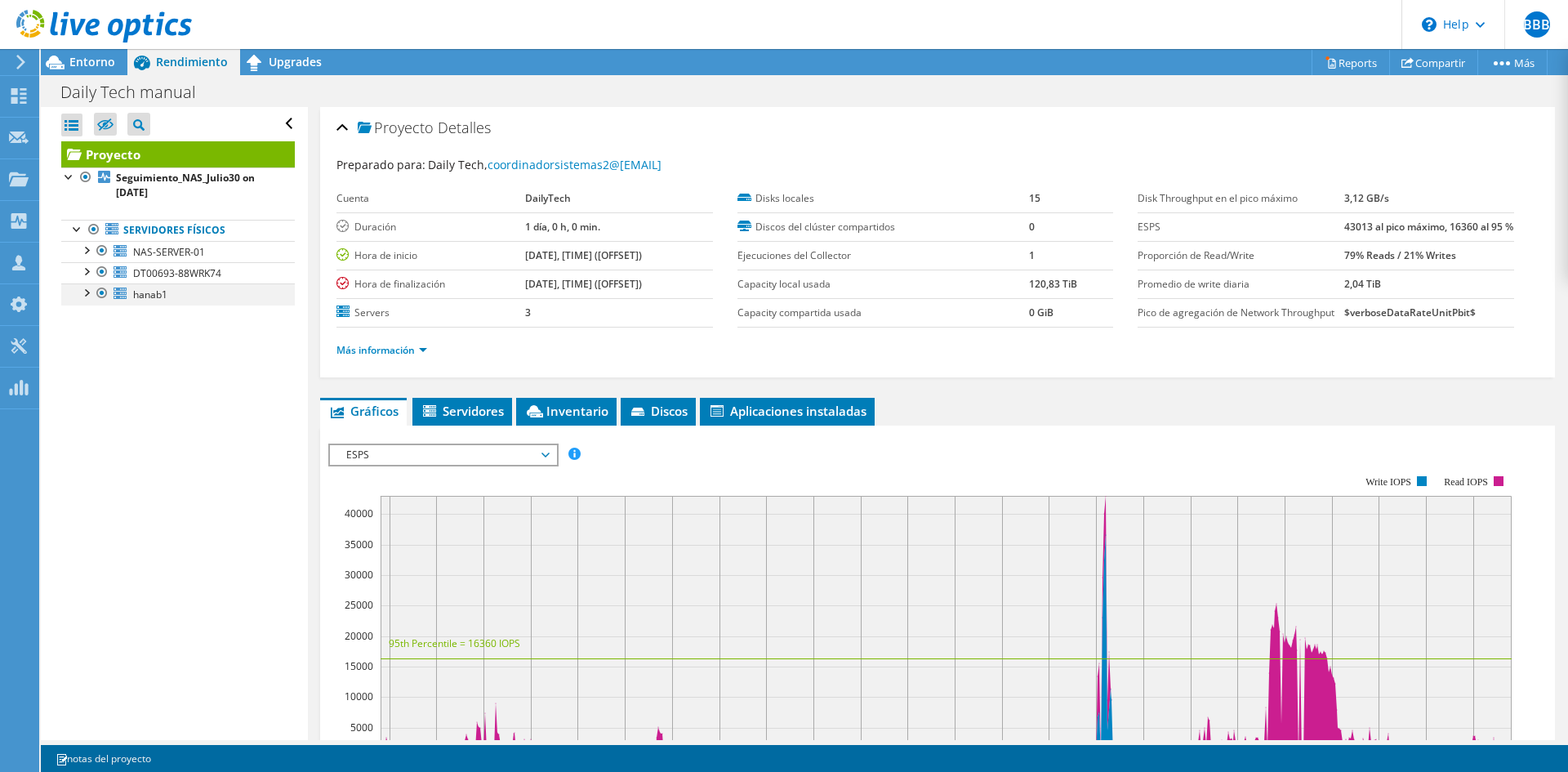 click at bounding box center (86, 292) 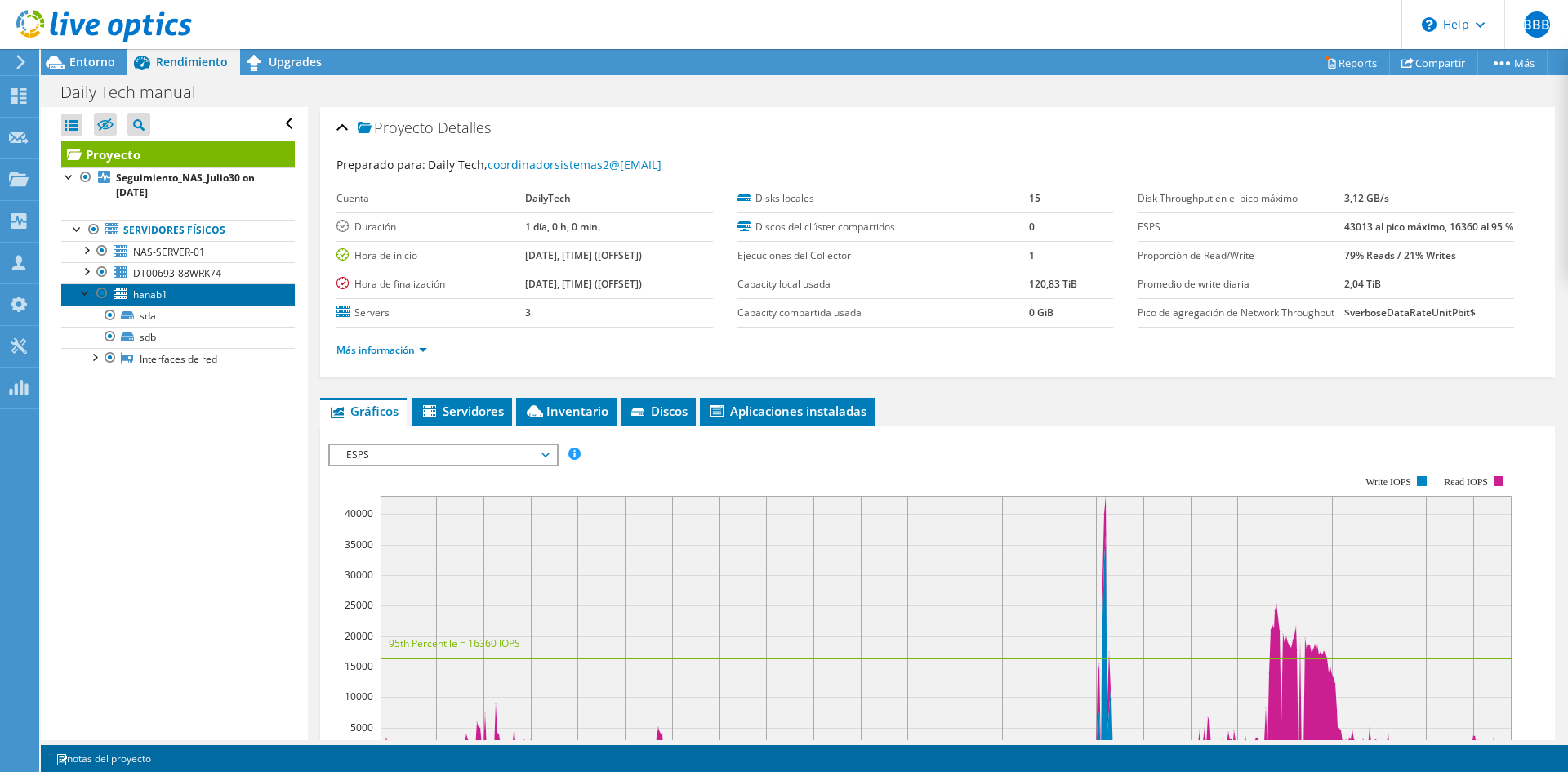 click on "hanab1" at bounding box center [150, 294] 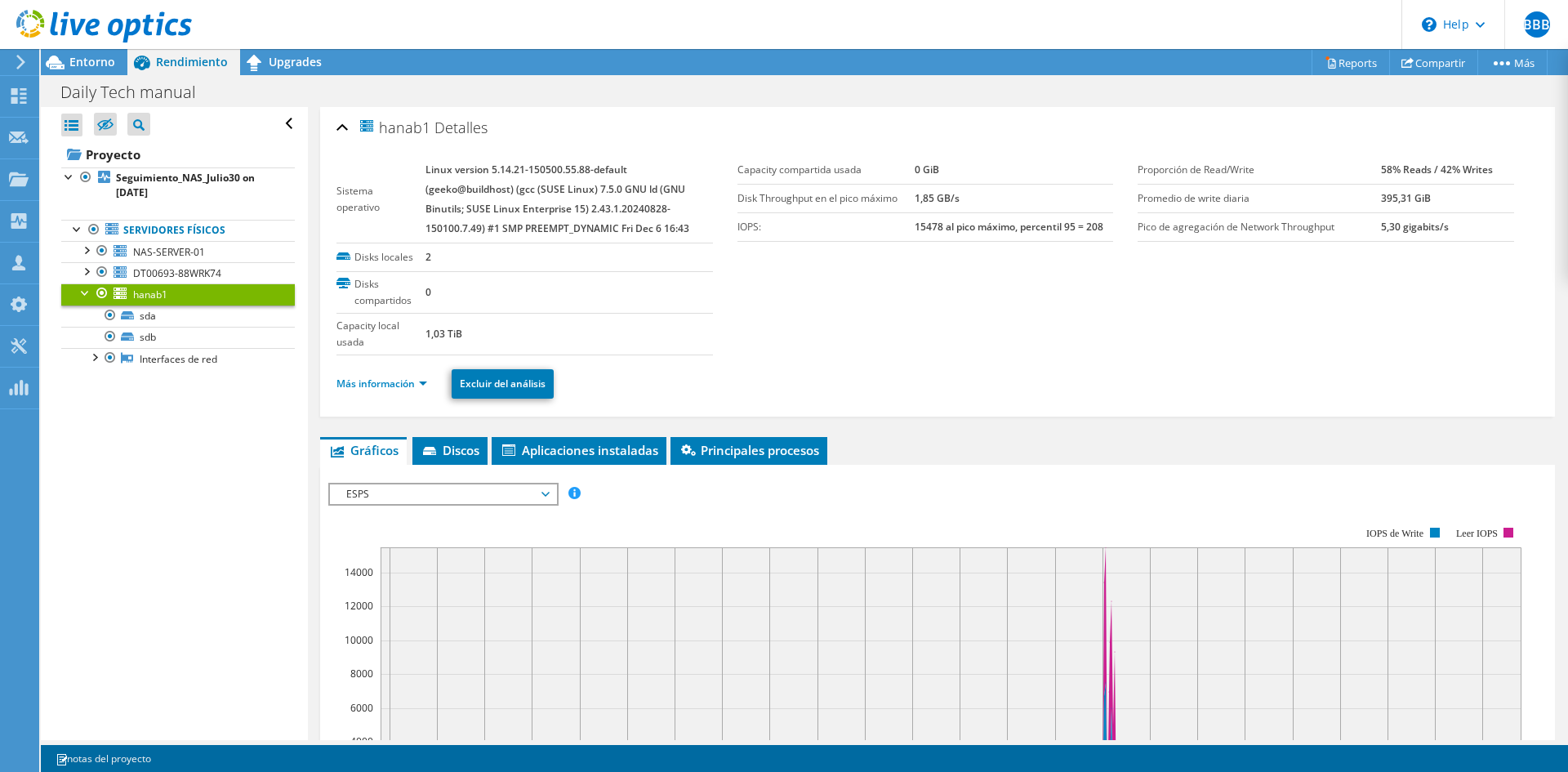click on "Más información" at bounding box center (386, 384) 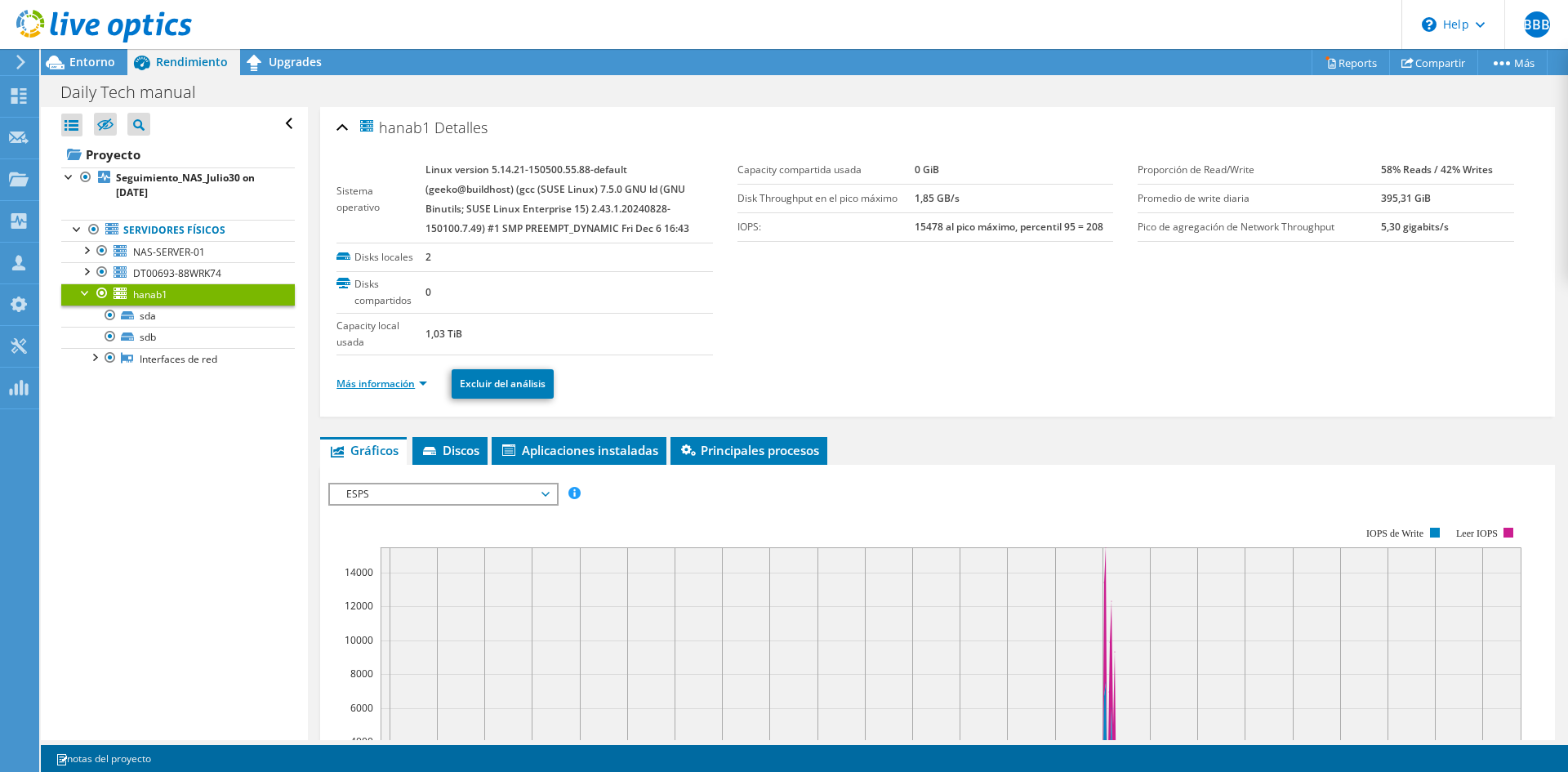 click on "Más información" at bounding box center (381, 383) 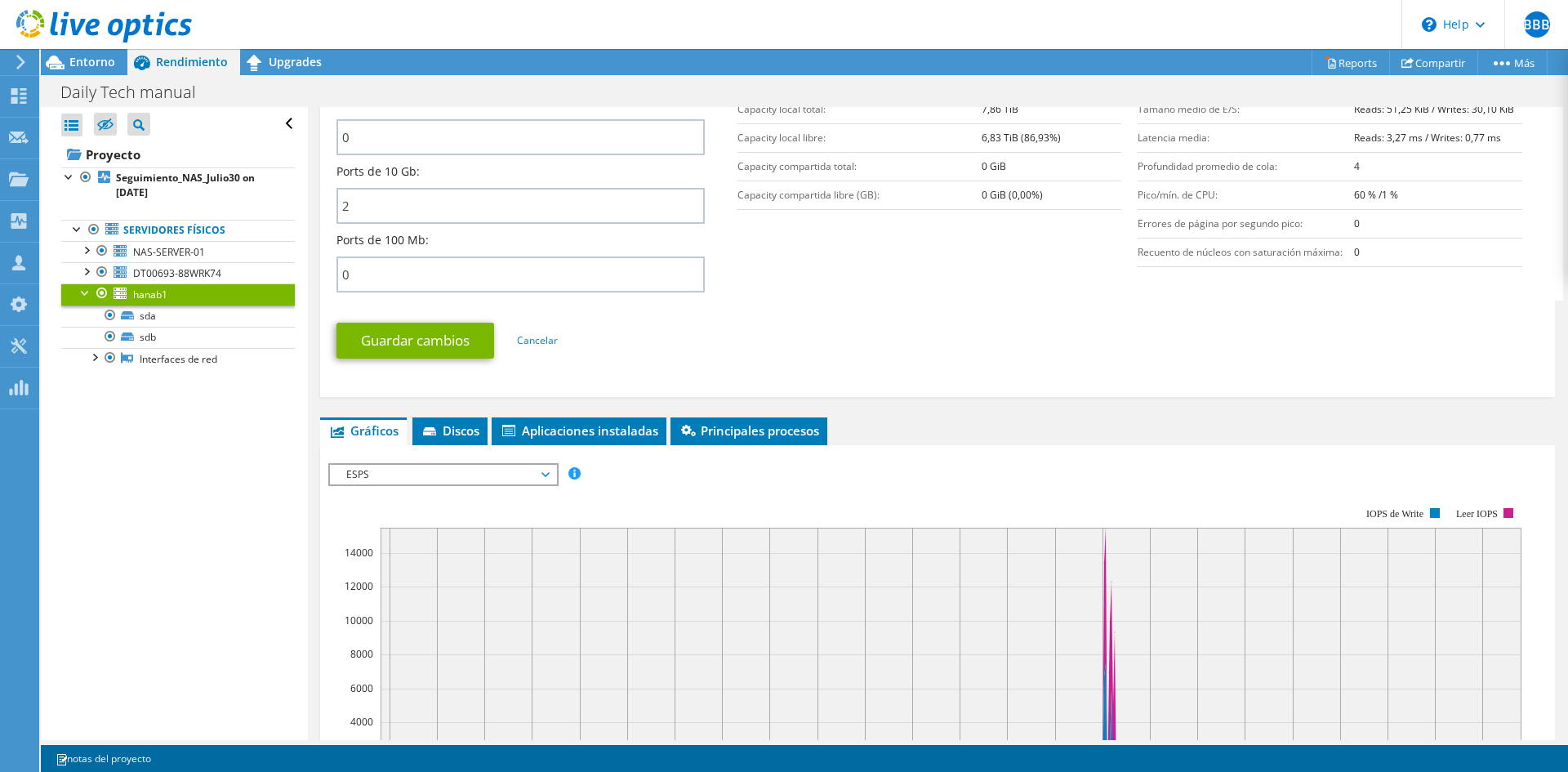 scroll, scrollTop: 758, scrollLeft: 0, axis: vertical 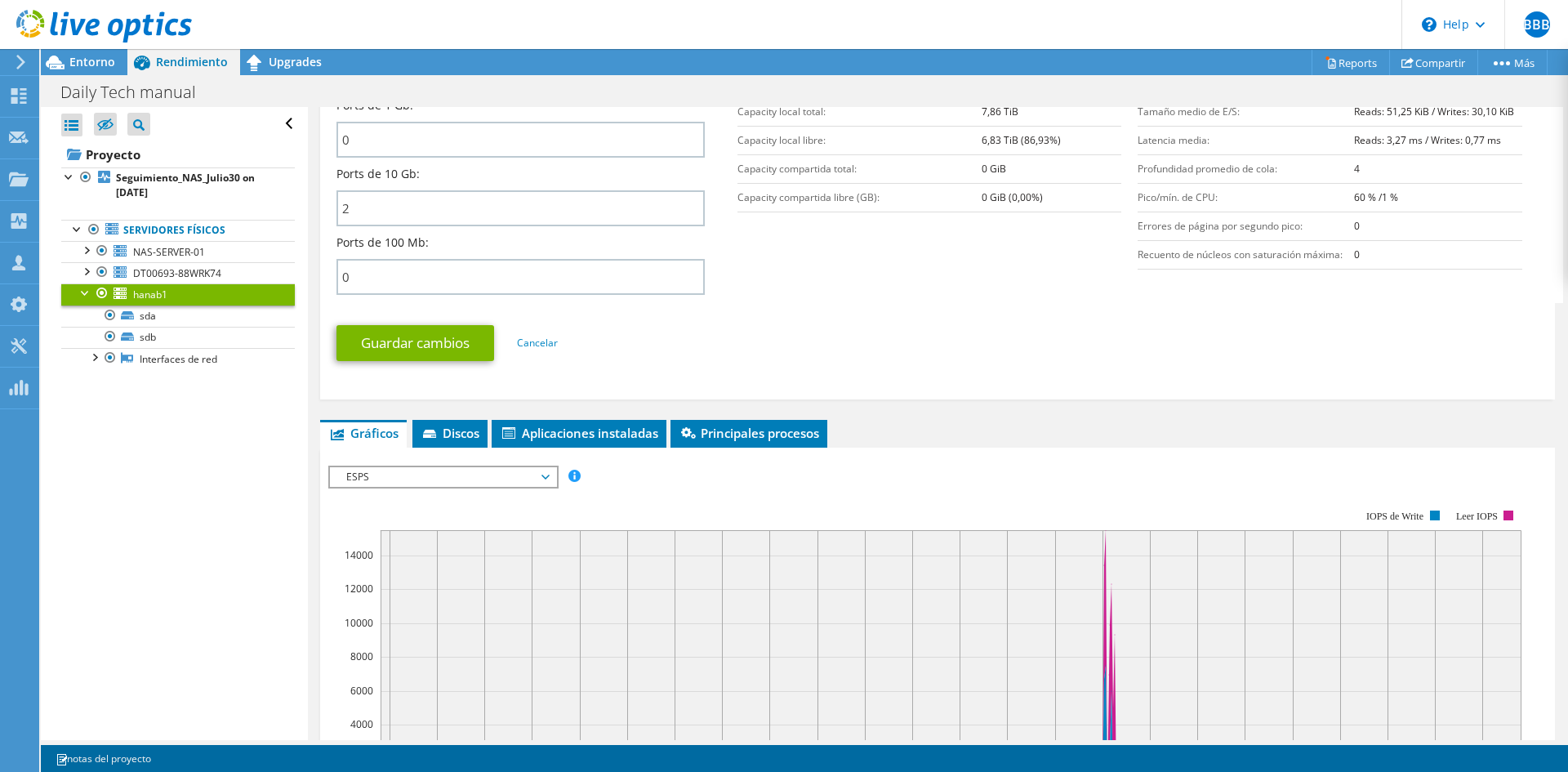 click on "ESPS" at bounding box center [443, 477] 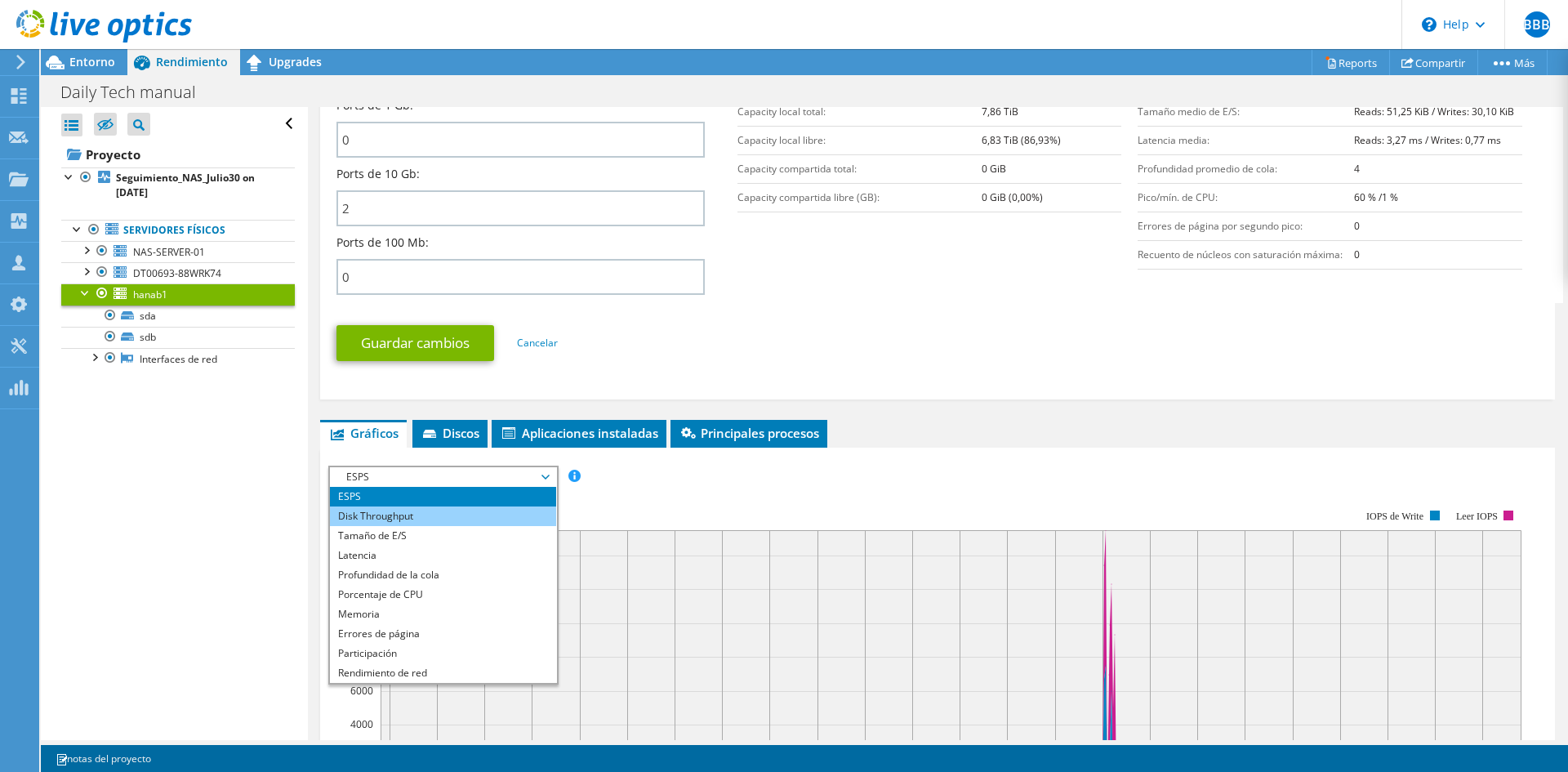 click on "Disk Throughput" at bounding box center [443, 516] 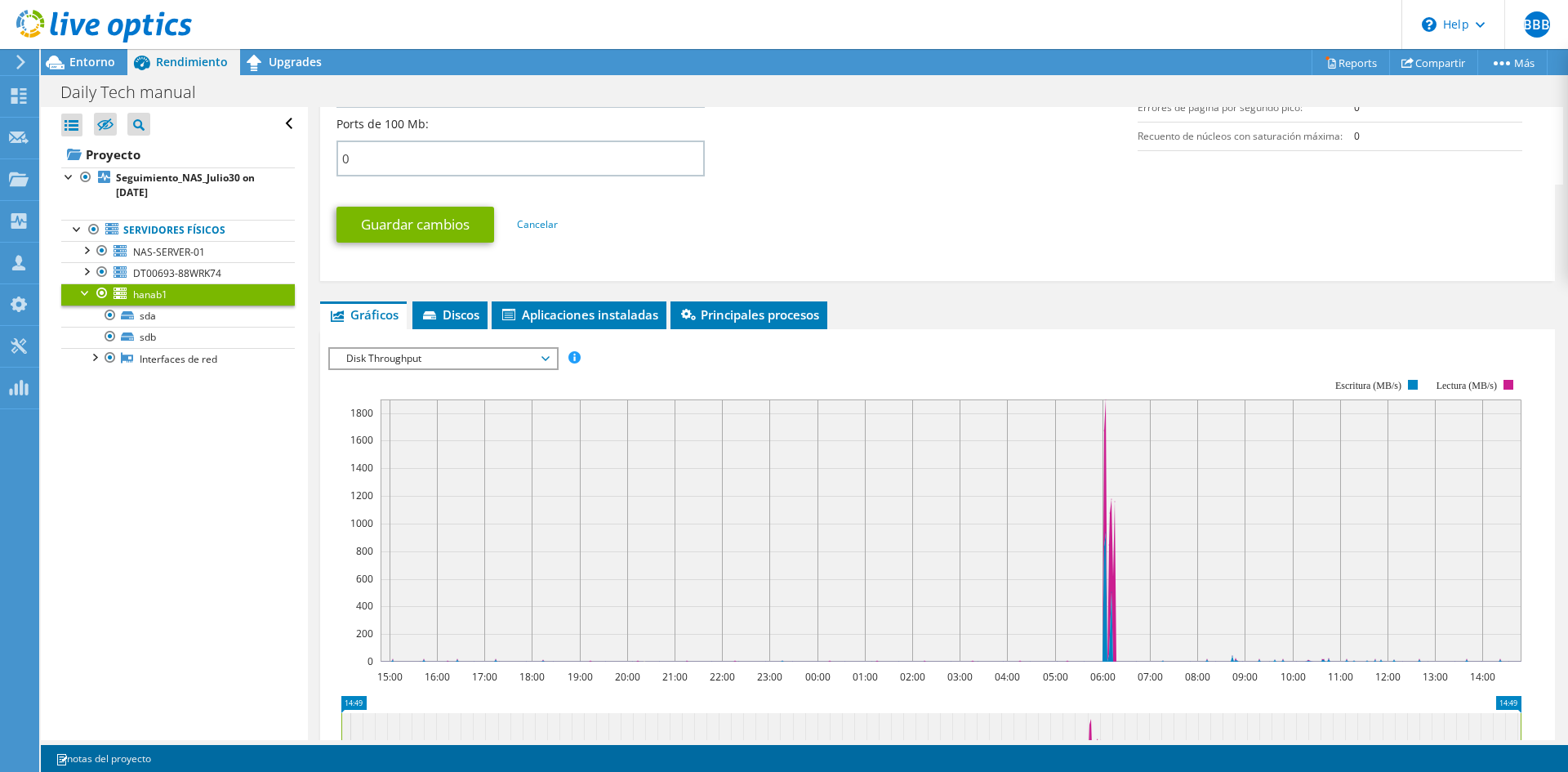 scroll, scrollTop: 828, scrollLeft: 0, axis: vertical 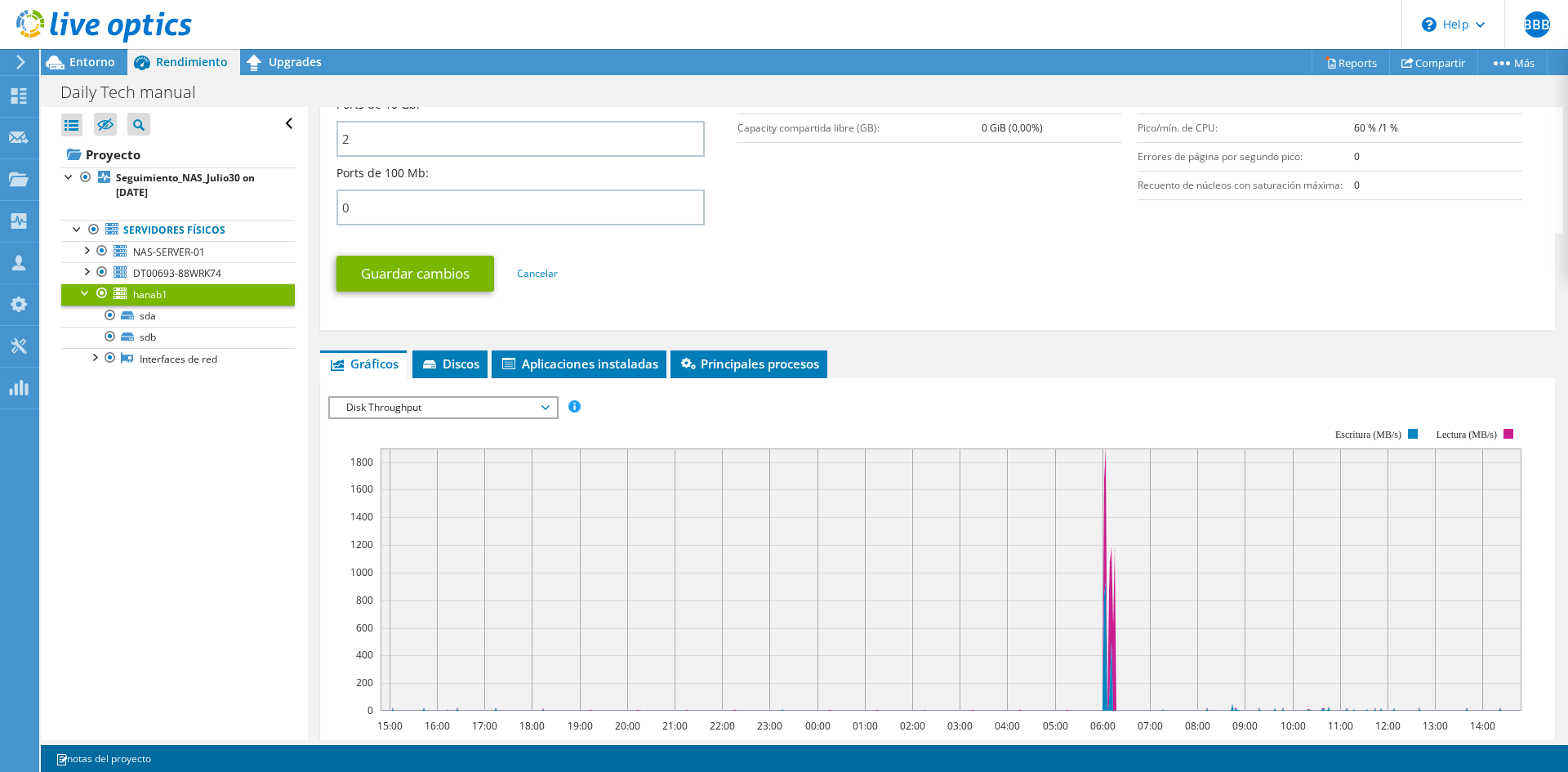 click on "Disk Throughput" at bounding box center [443, 408] 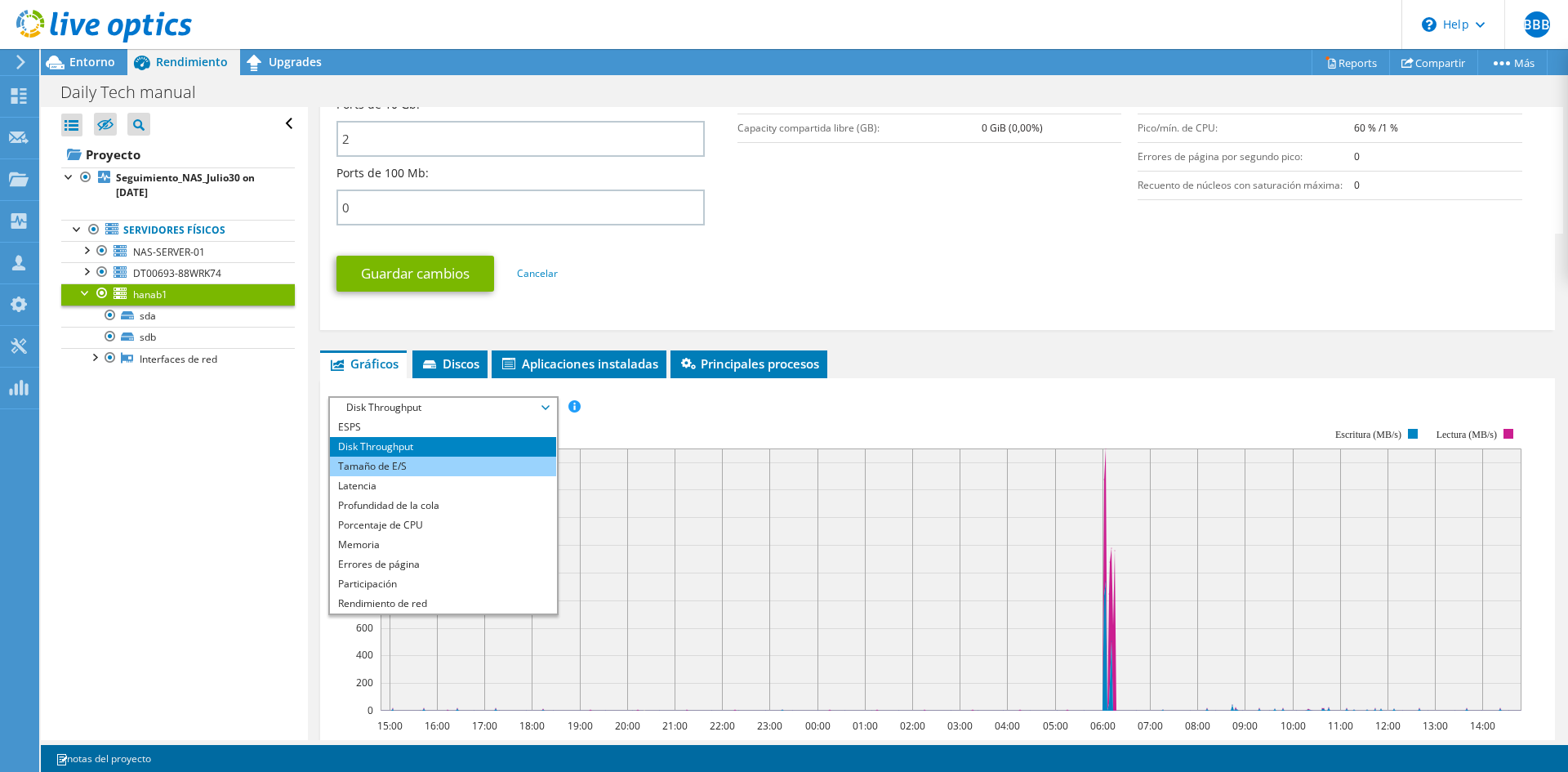 click on "Tamaño de E/S" at bounding box center [443, 466] 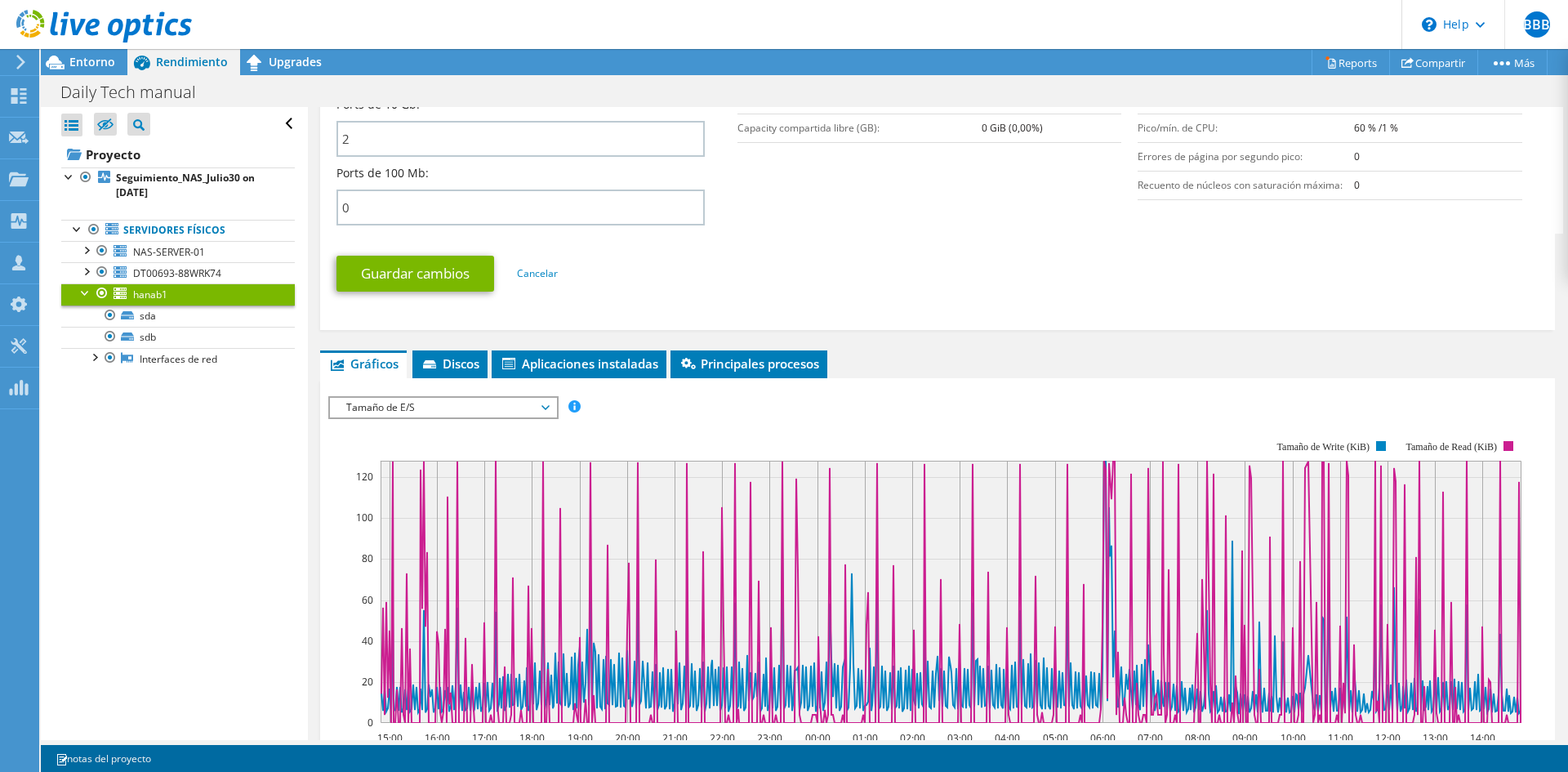 click on "Tamaño de E/S" at bounding box center [443, 408] 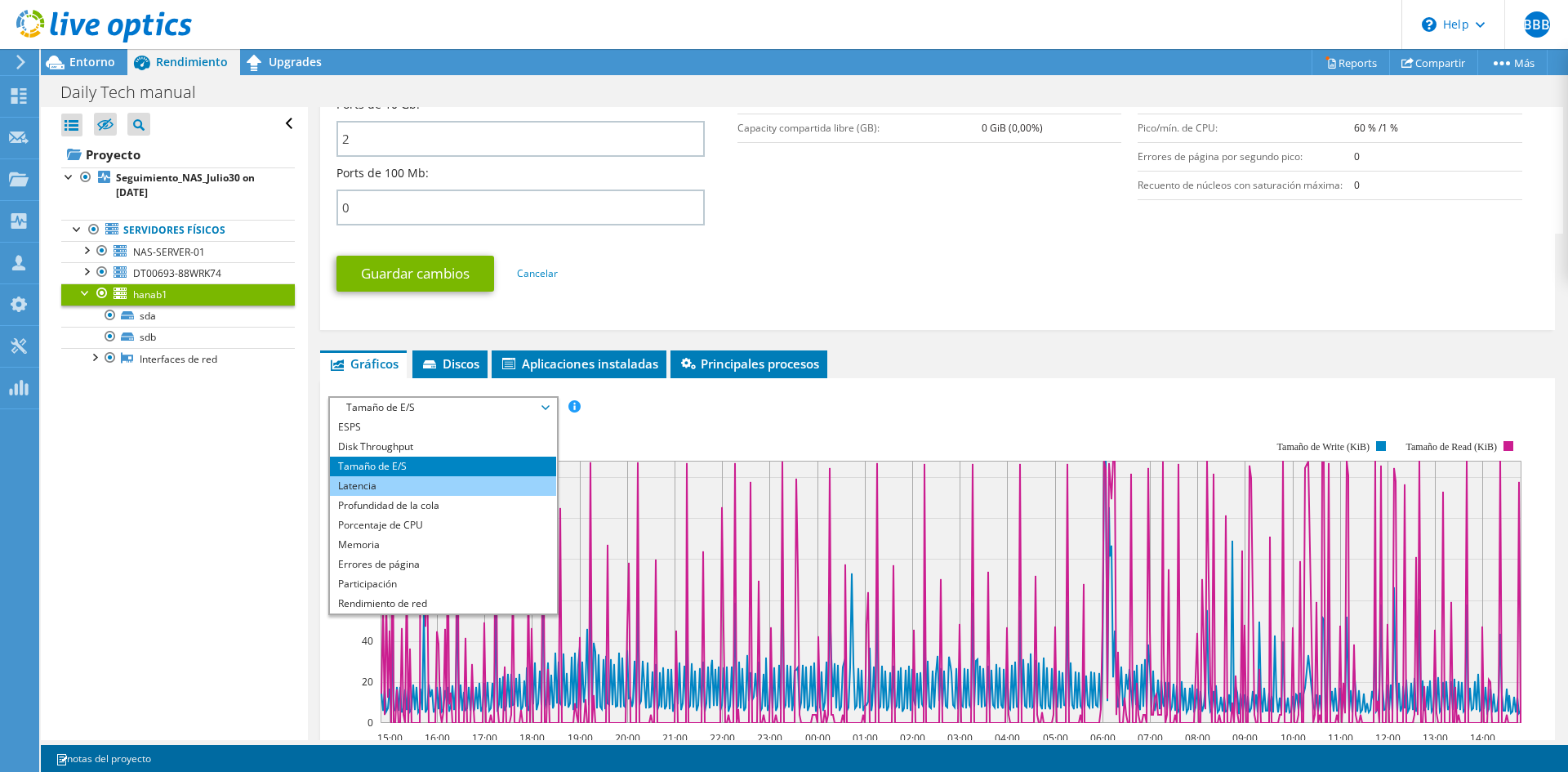 click on "Latencia" at bounding box center [443, 486] 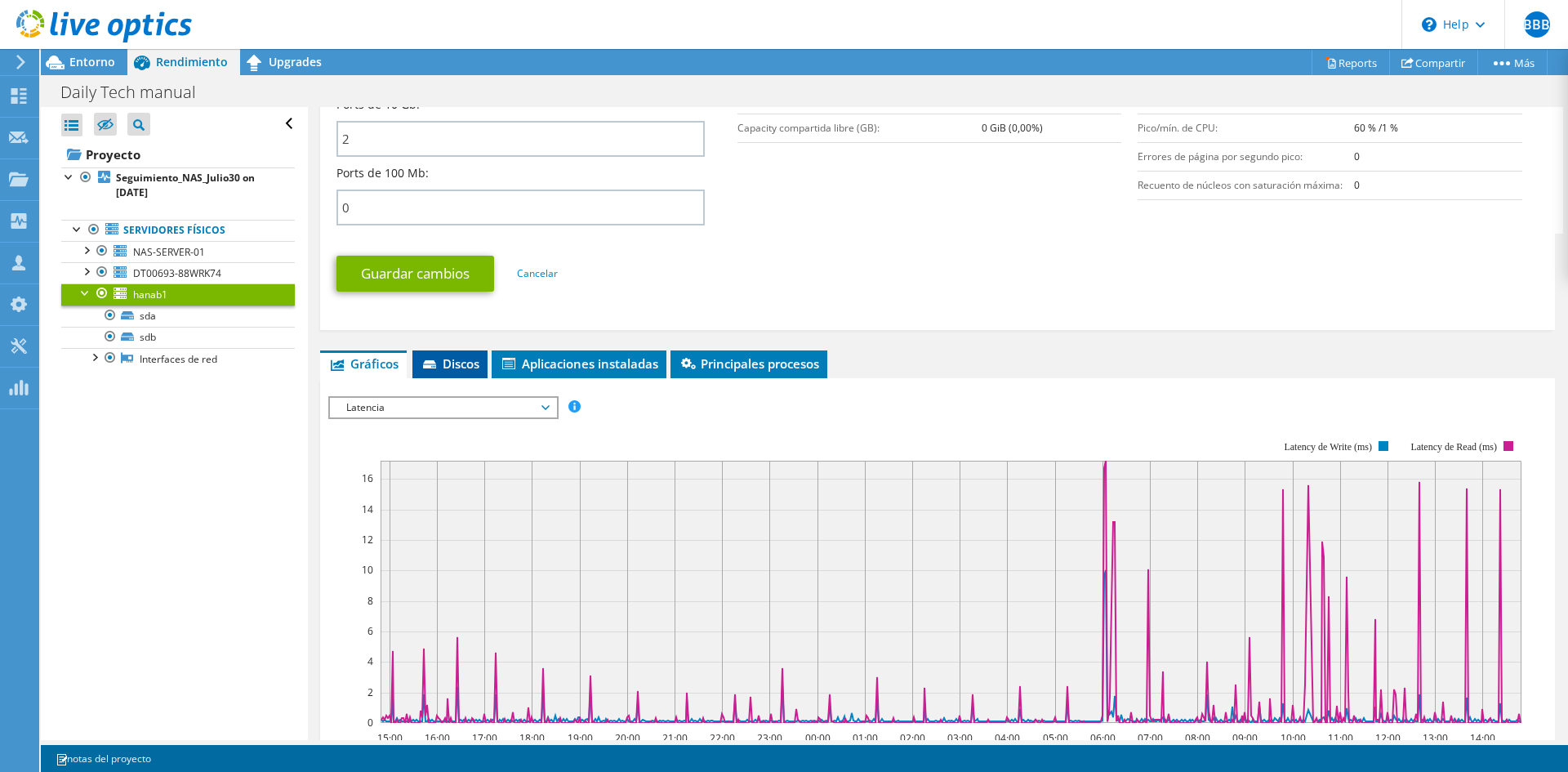 click on "Discos" at bounding box center (450, 364) 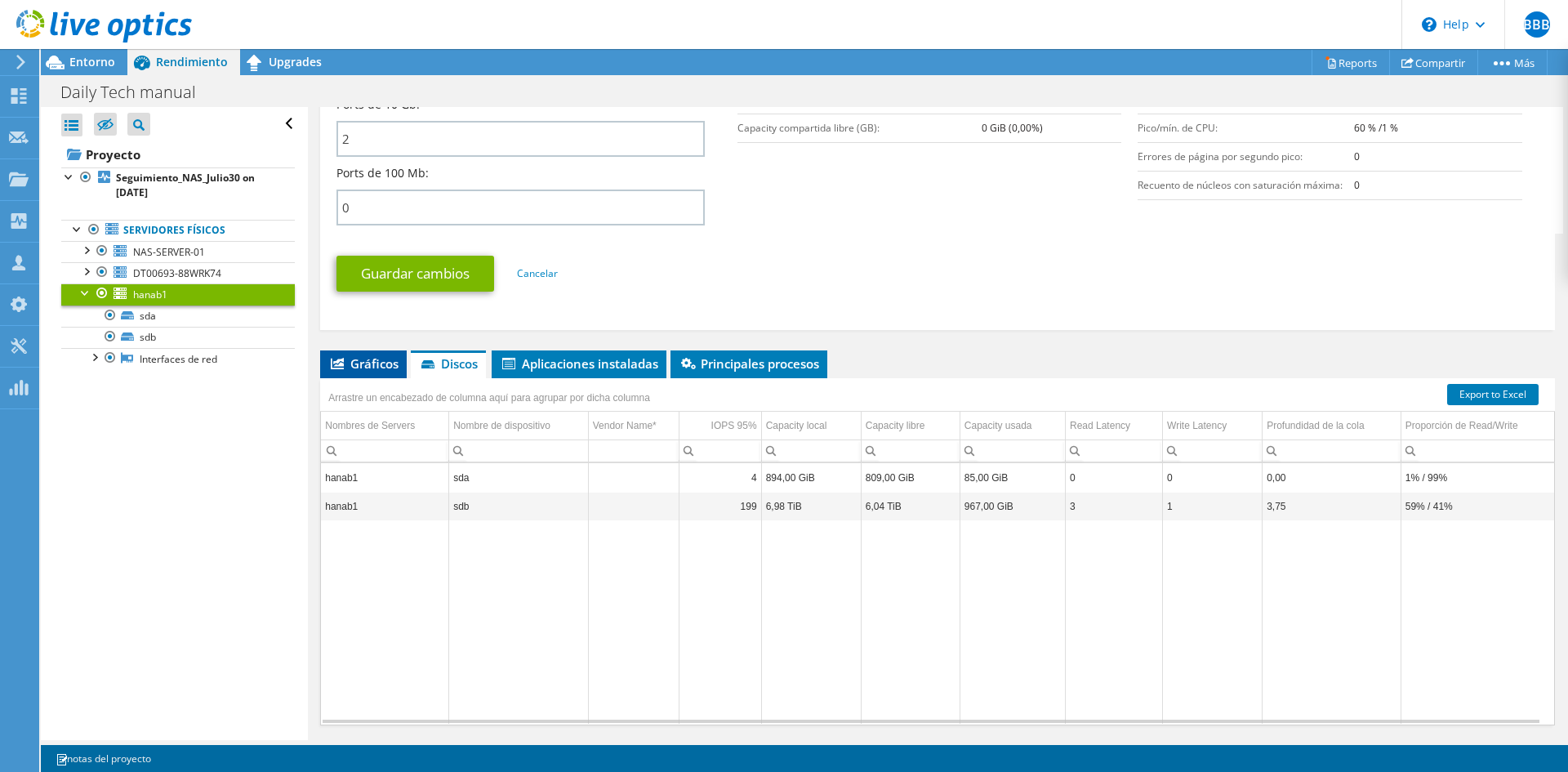 click on "Gráficos" at bounding box center [363, 364] 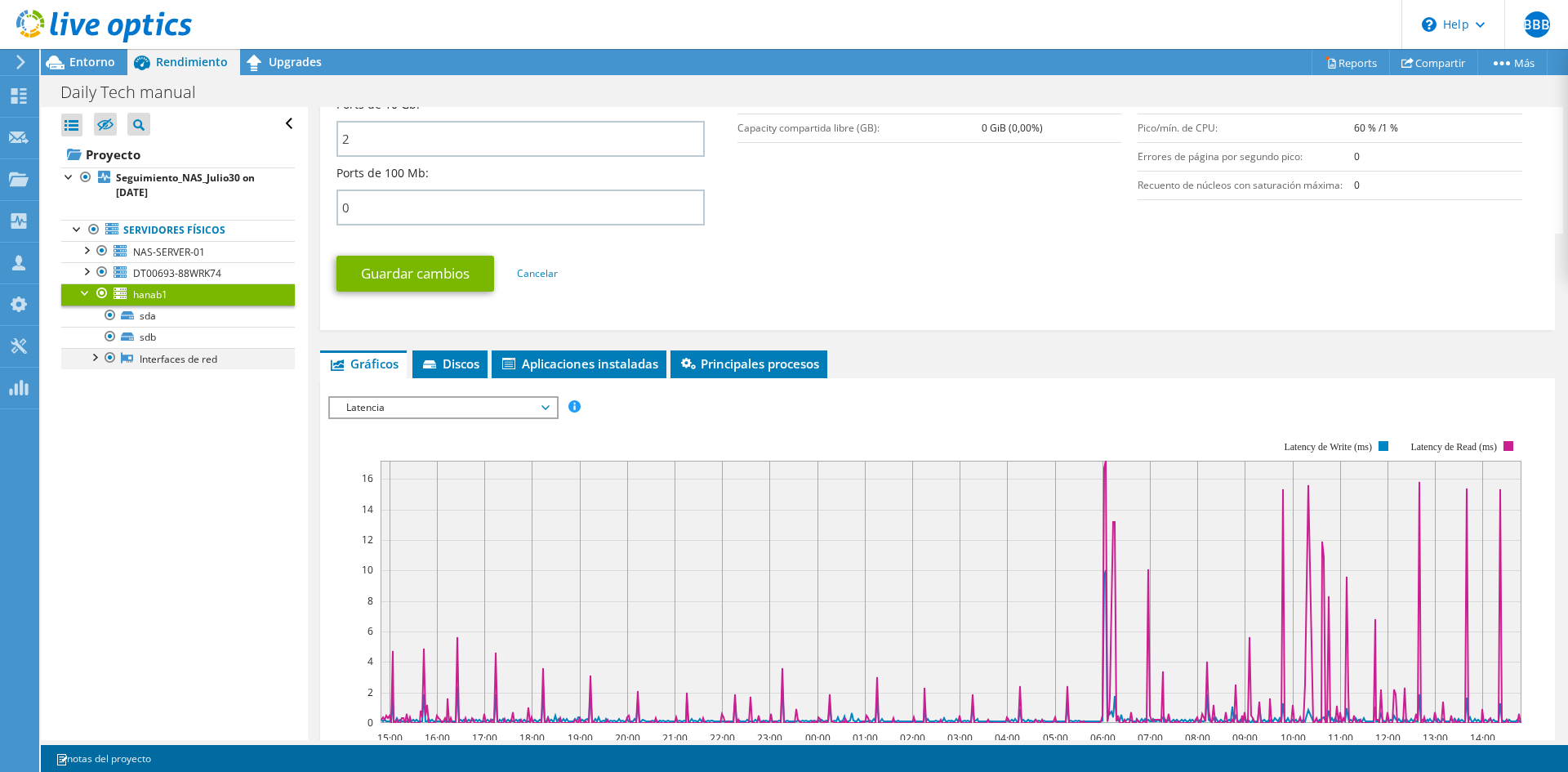 click at bounding box center [94, 356] 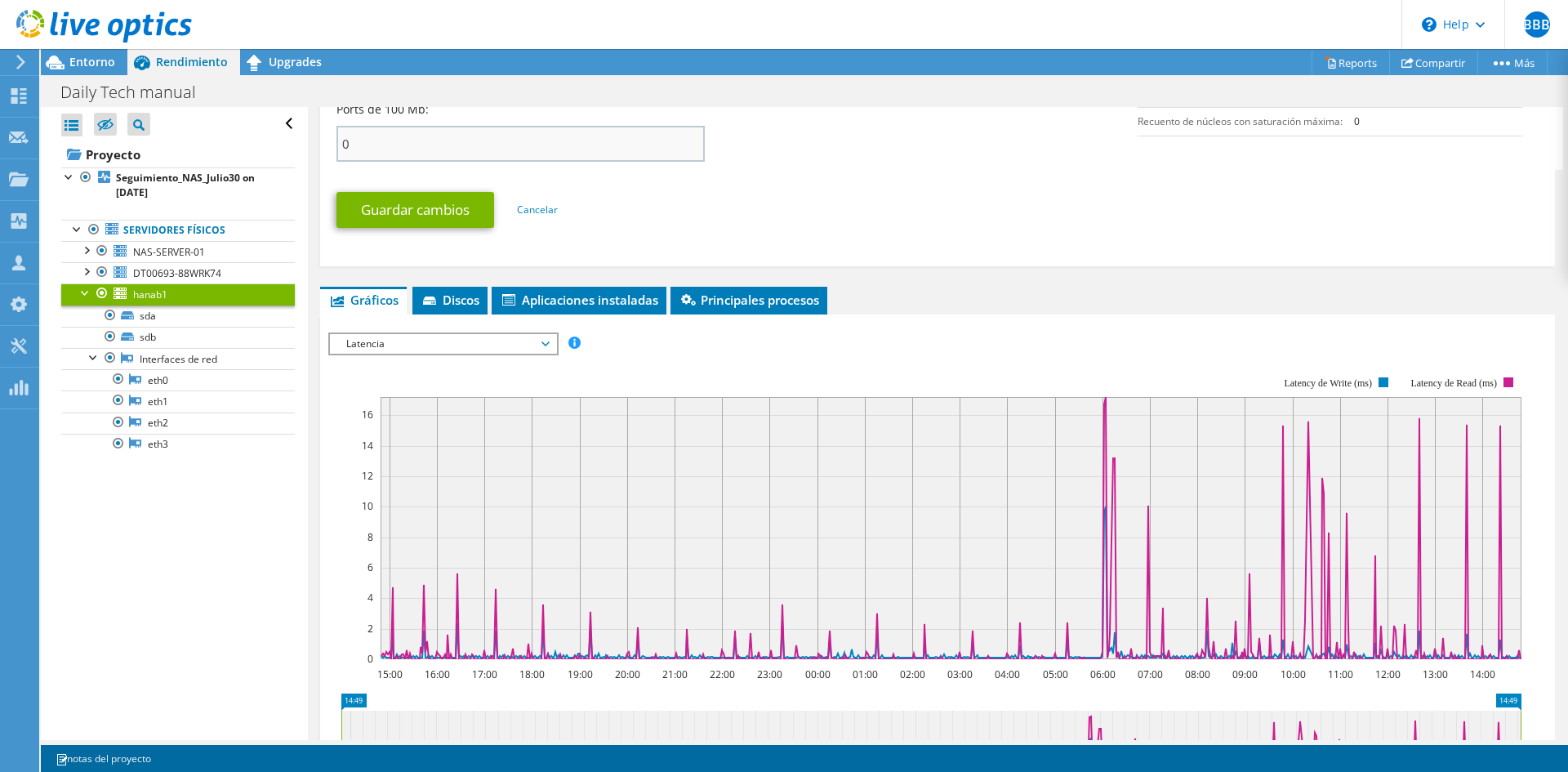 scroll, scrollTop: 899, scrollLeft: 0, axis: vertical 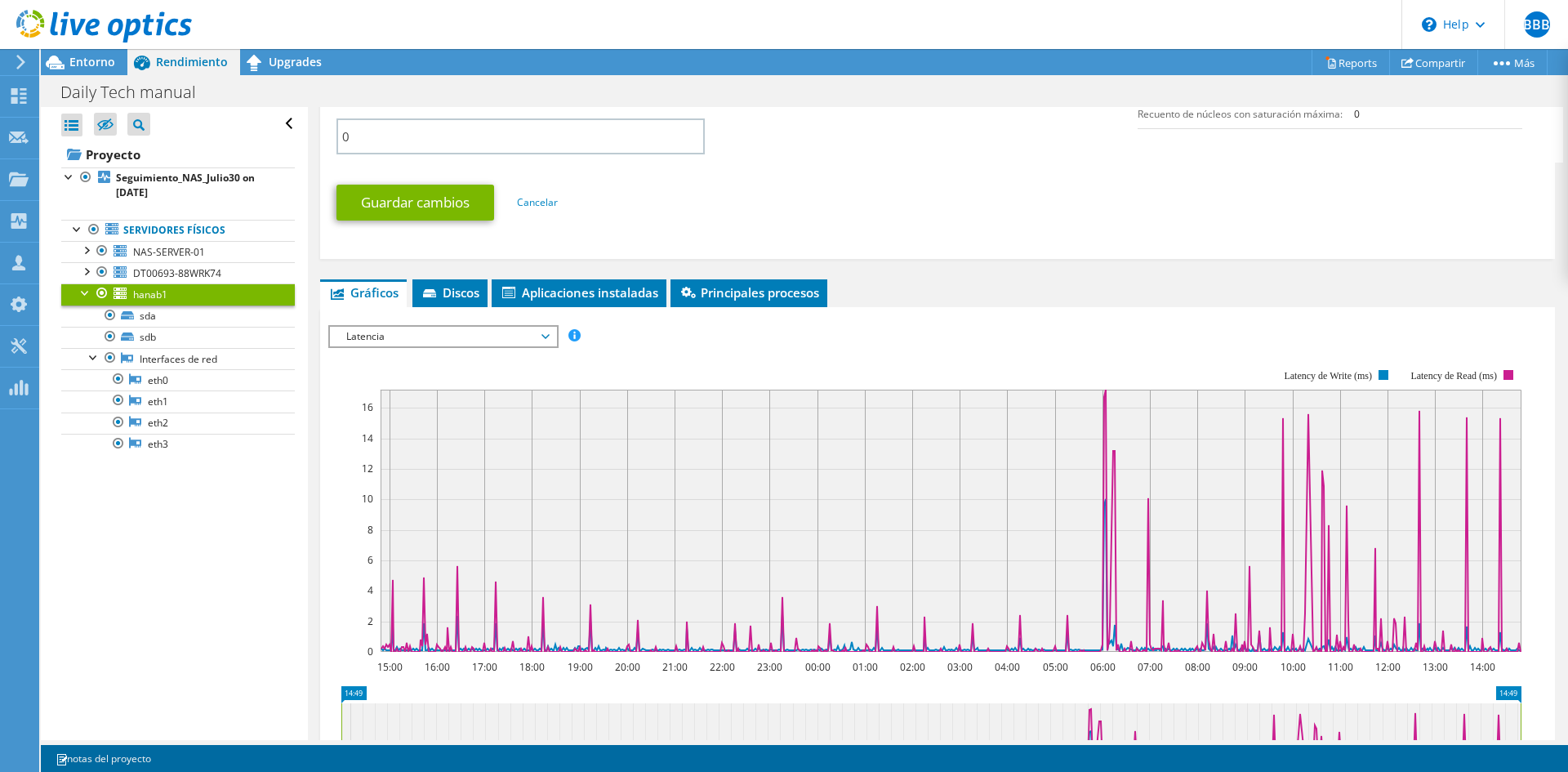 click on "Latencia" at bounding box center (443, 337) 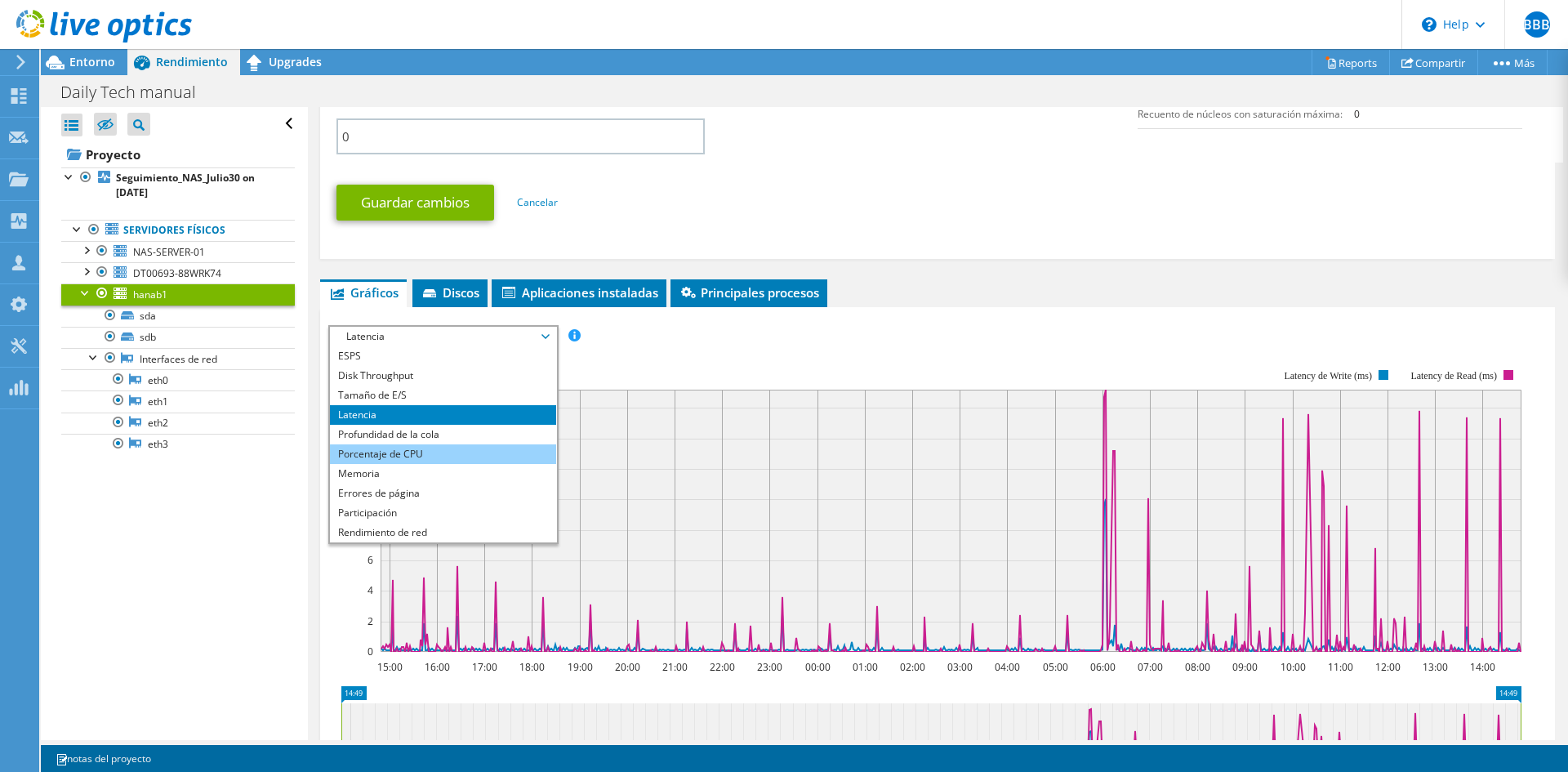 click on "Porcentaje de CPU" at bounding box center (443, 454) 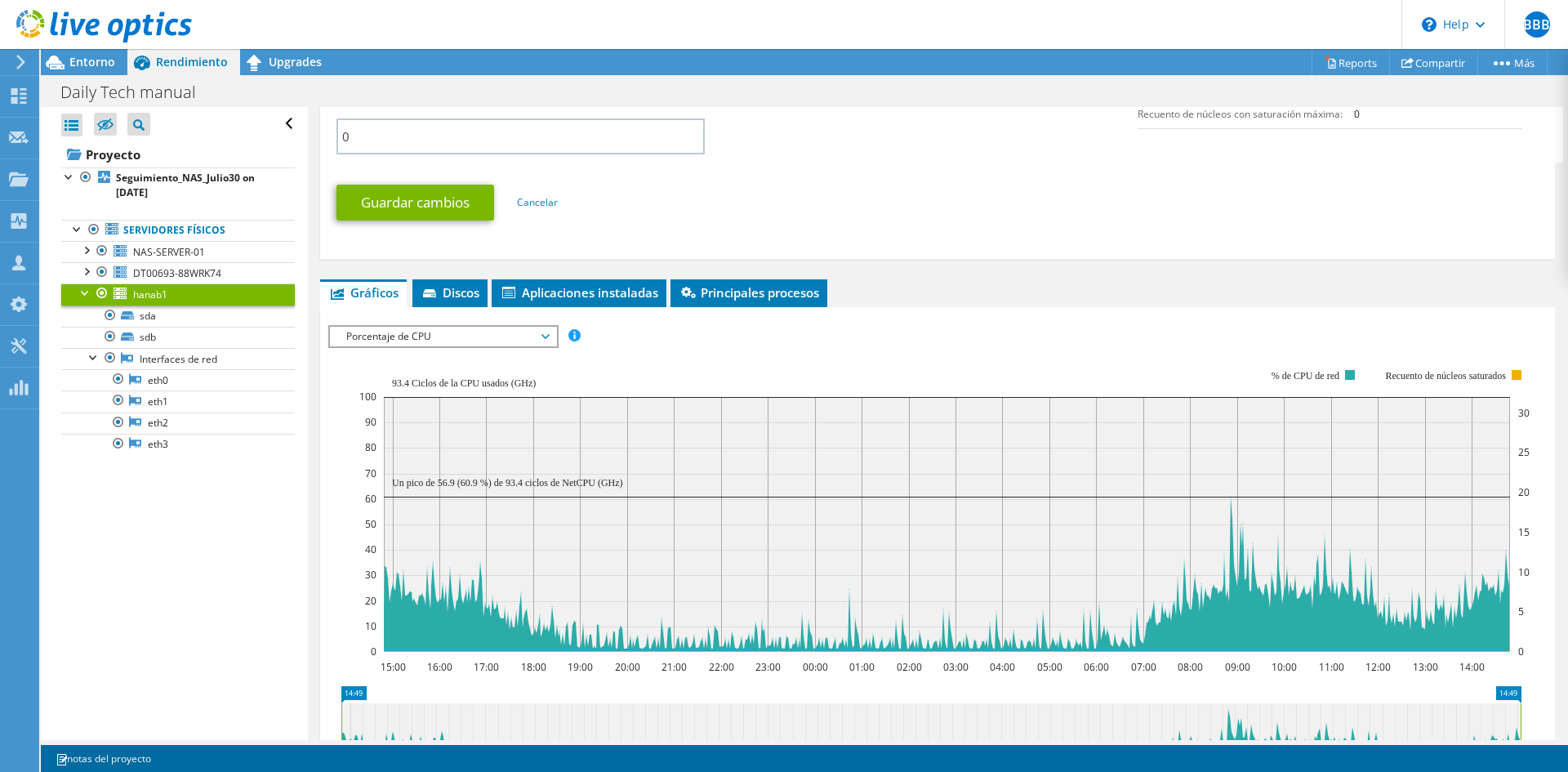 click on "Porcentaje de CPU" at bounding box center [443, 337] 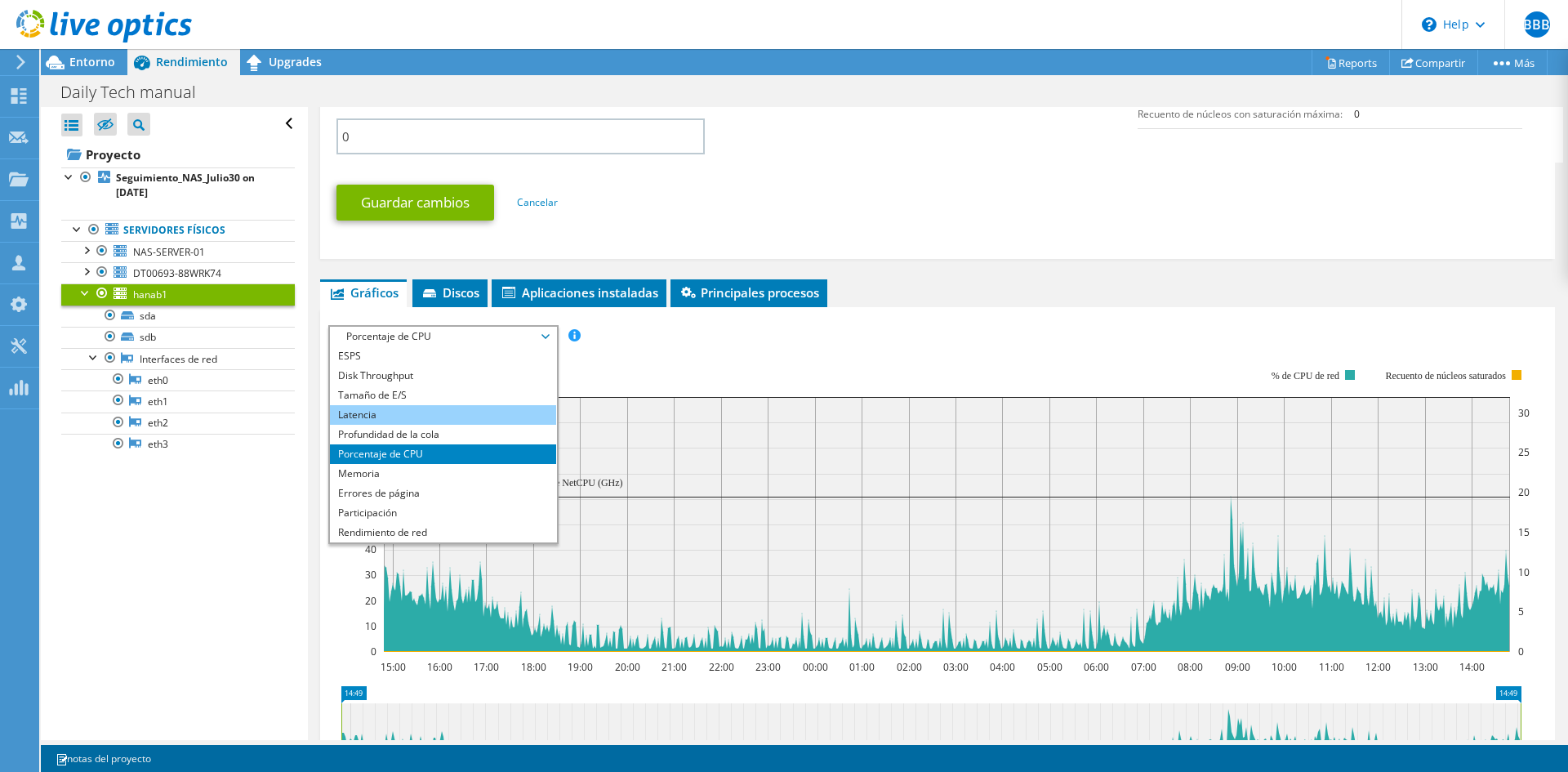 click on "Latencia" at bounding box center (443, 415) 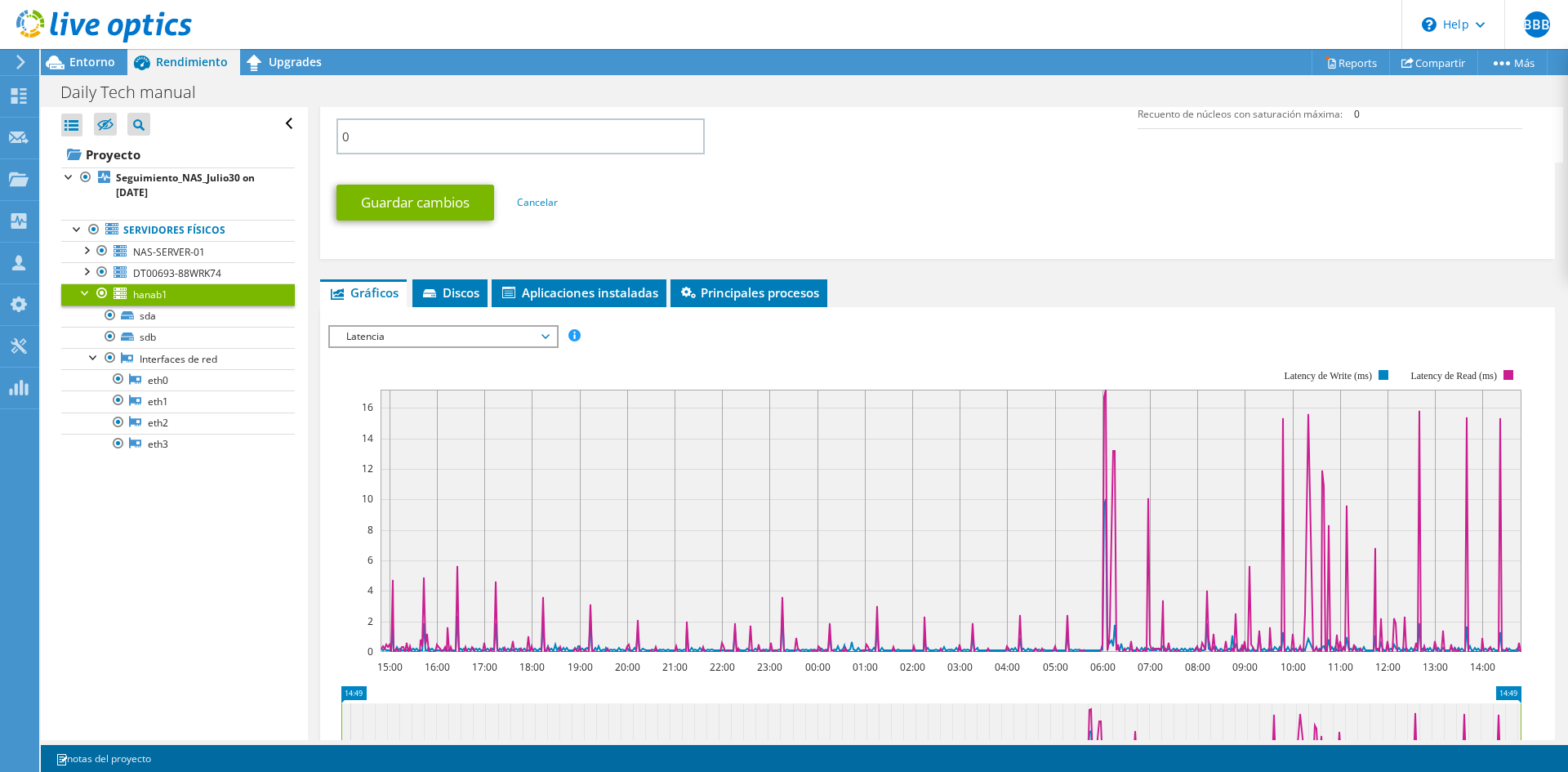click on "Latencia" at bounding box center [443, 337] 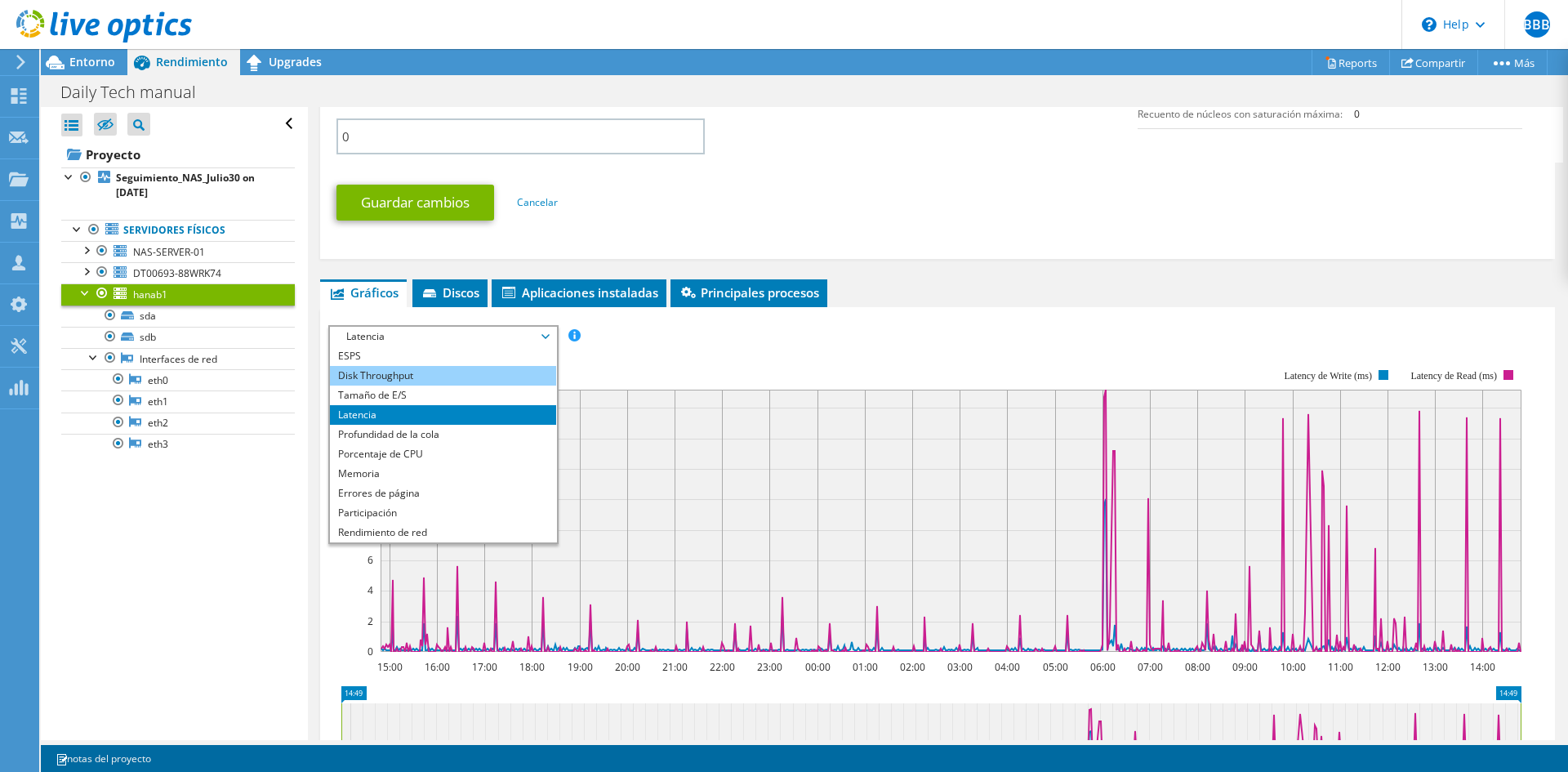 click on "Disk Throughput" at bounding box center [443, 376] 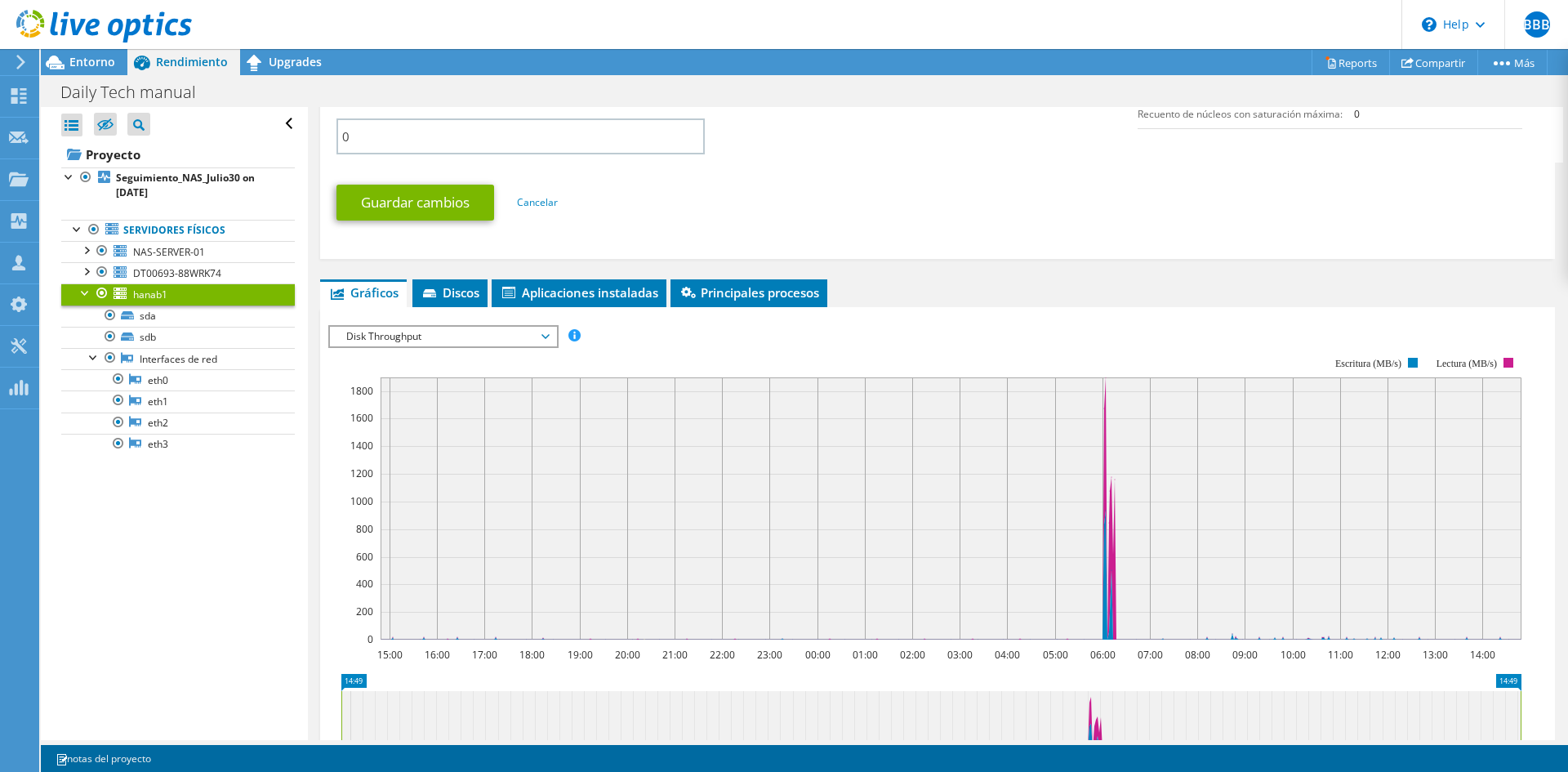 click on "Disk Throughput" at bounding box center (443, 337) 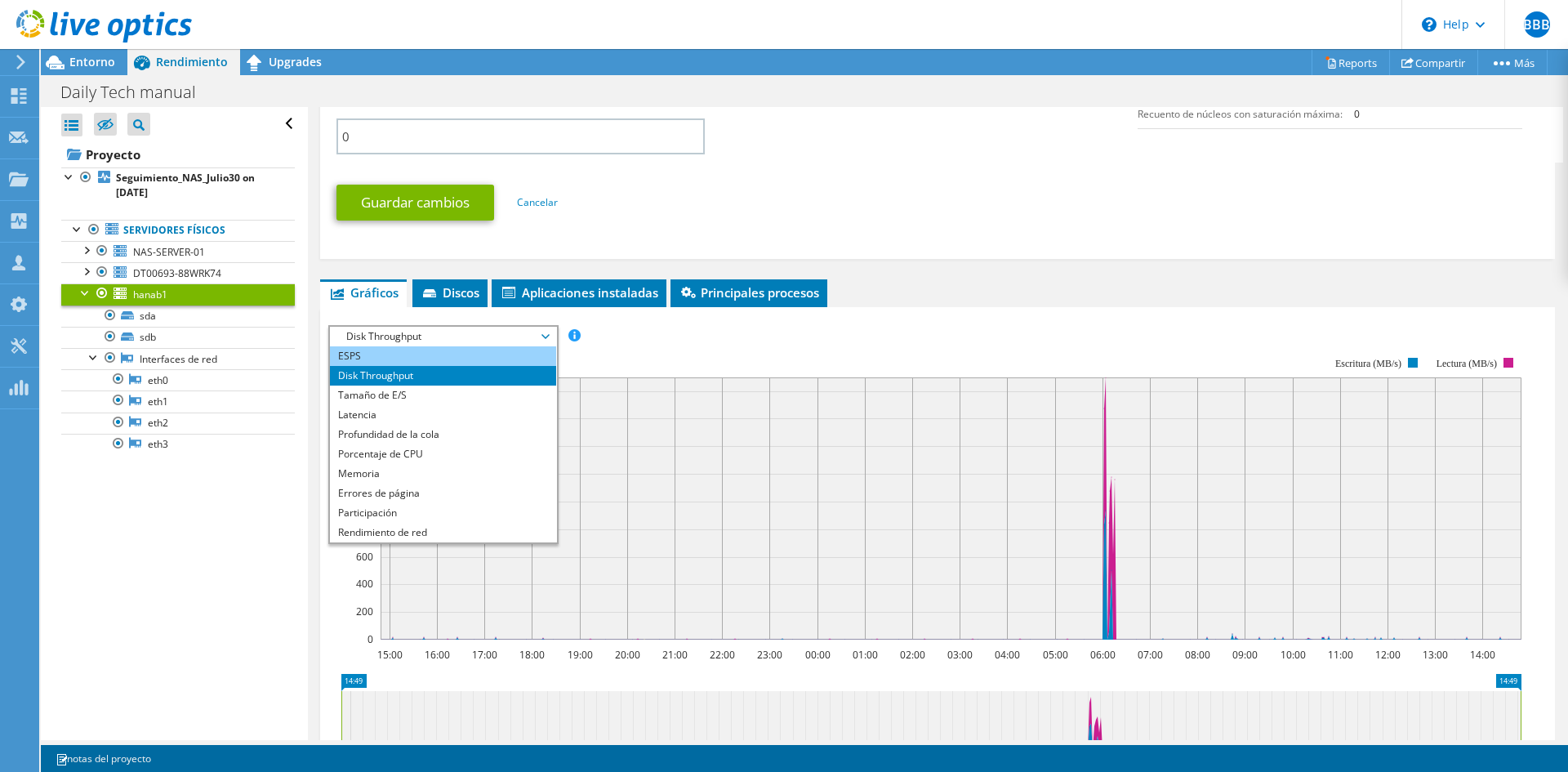 click on "ESPS" at bounding box center [443, 356] 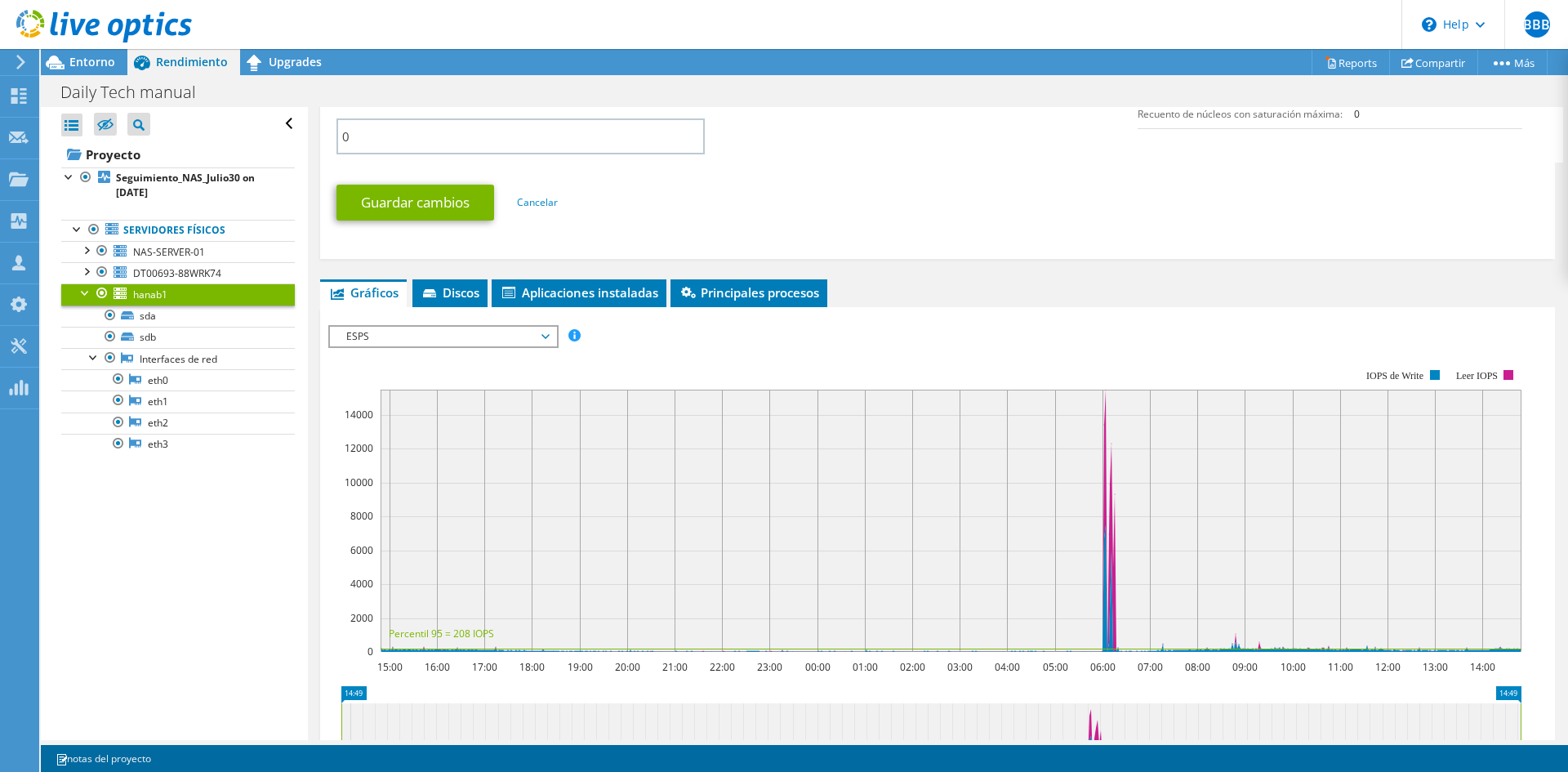 click on "ESPS" at bounding box center [443, 337] 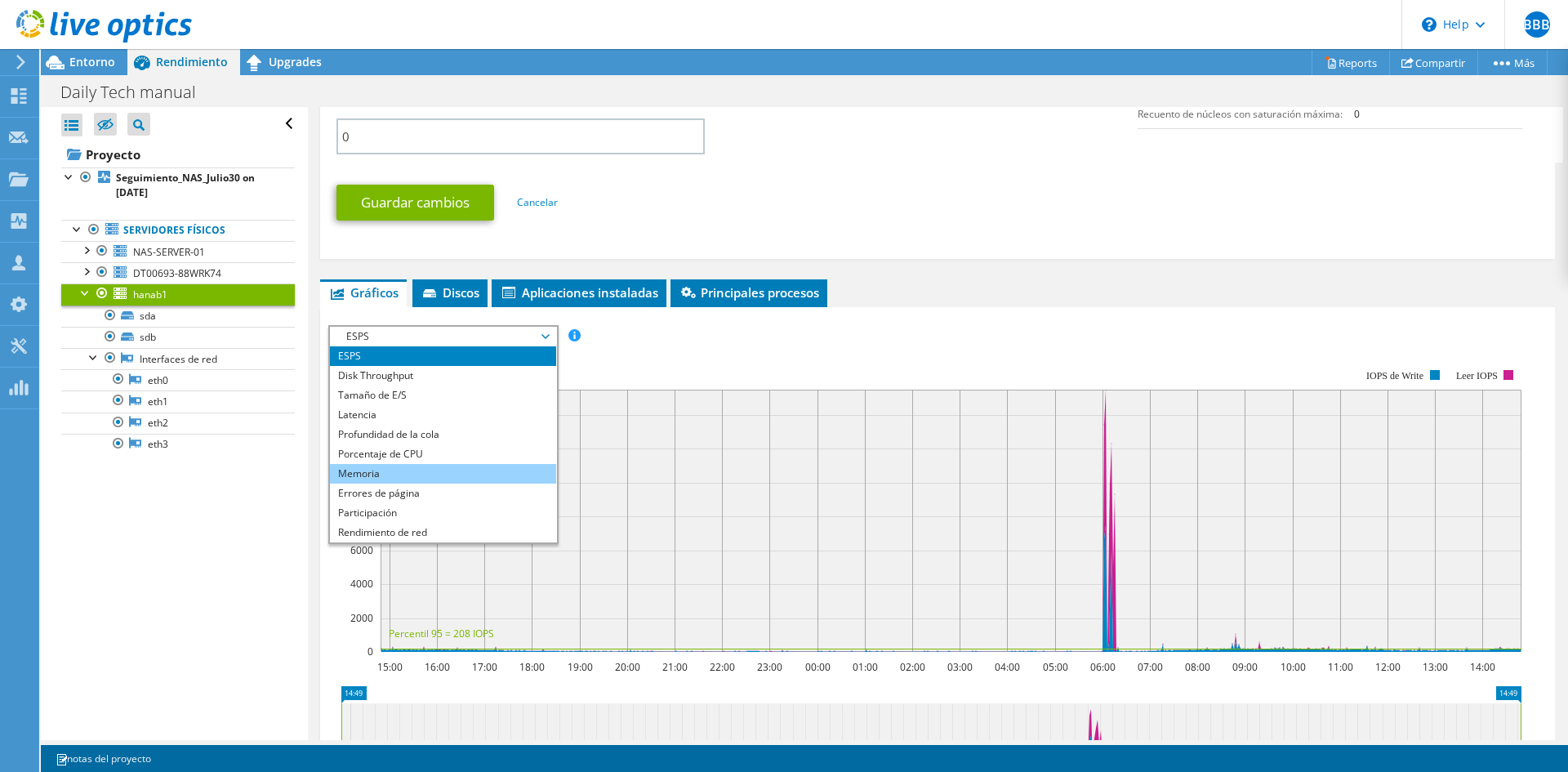 click on "Memoria" at bounding box center (443, 474) 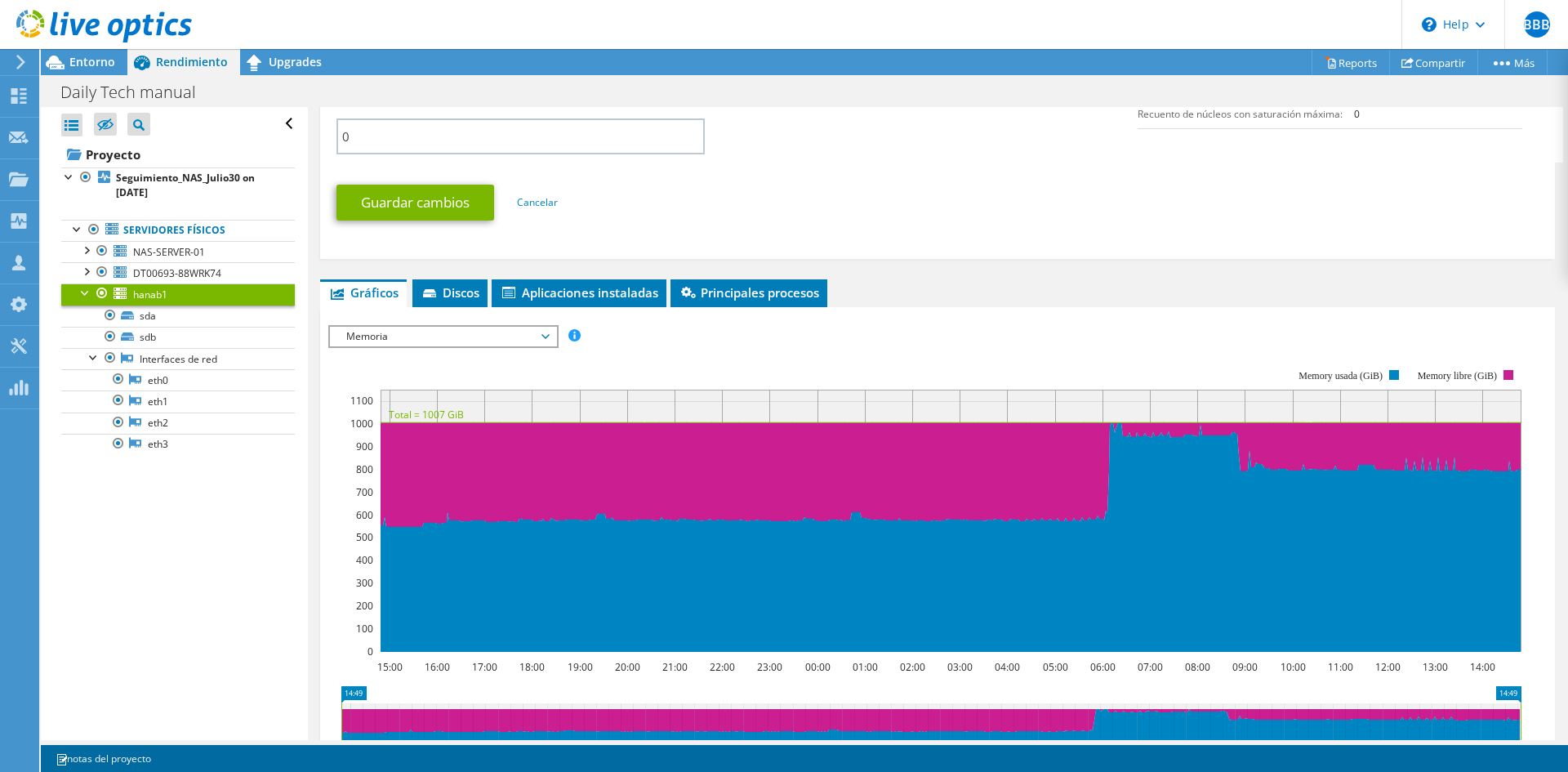 click on "Memoria" at bounding box center (443, 337) 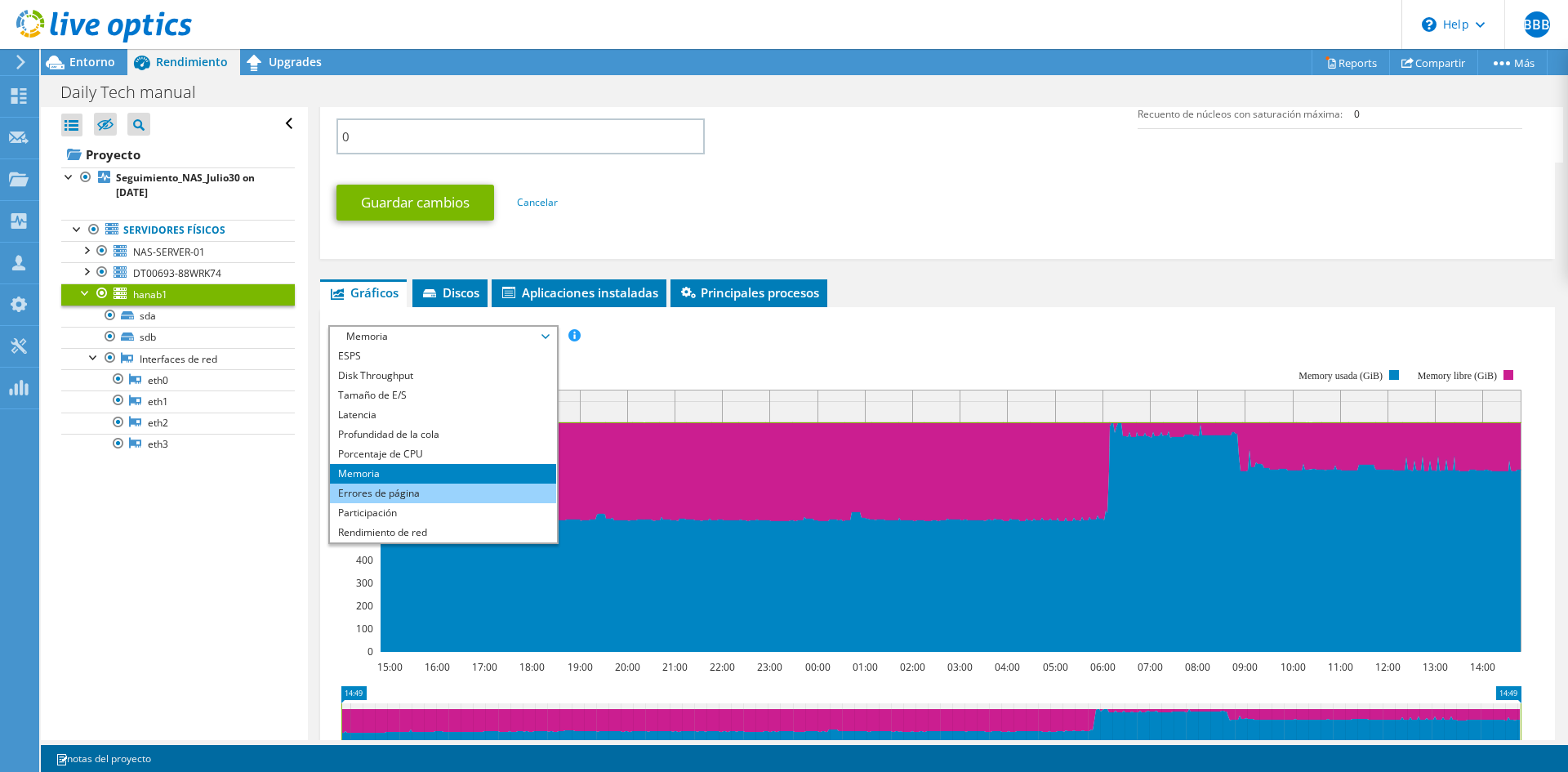 click on "Errores de página" at bounding box center (443, 493) 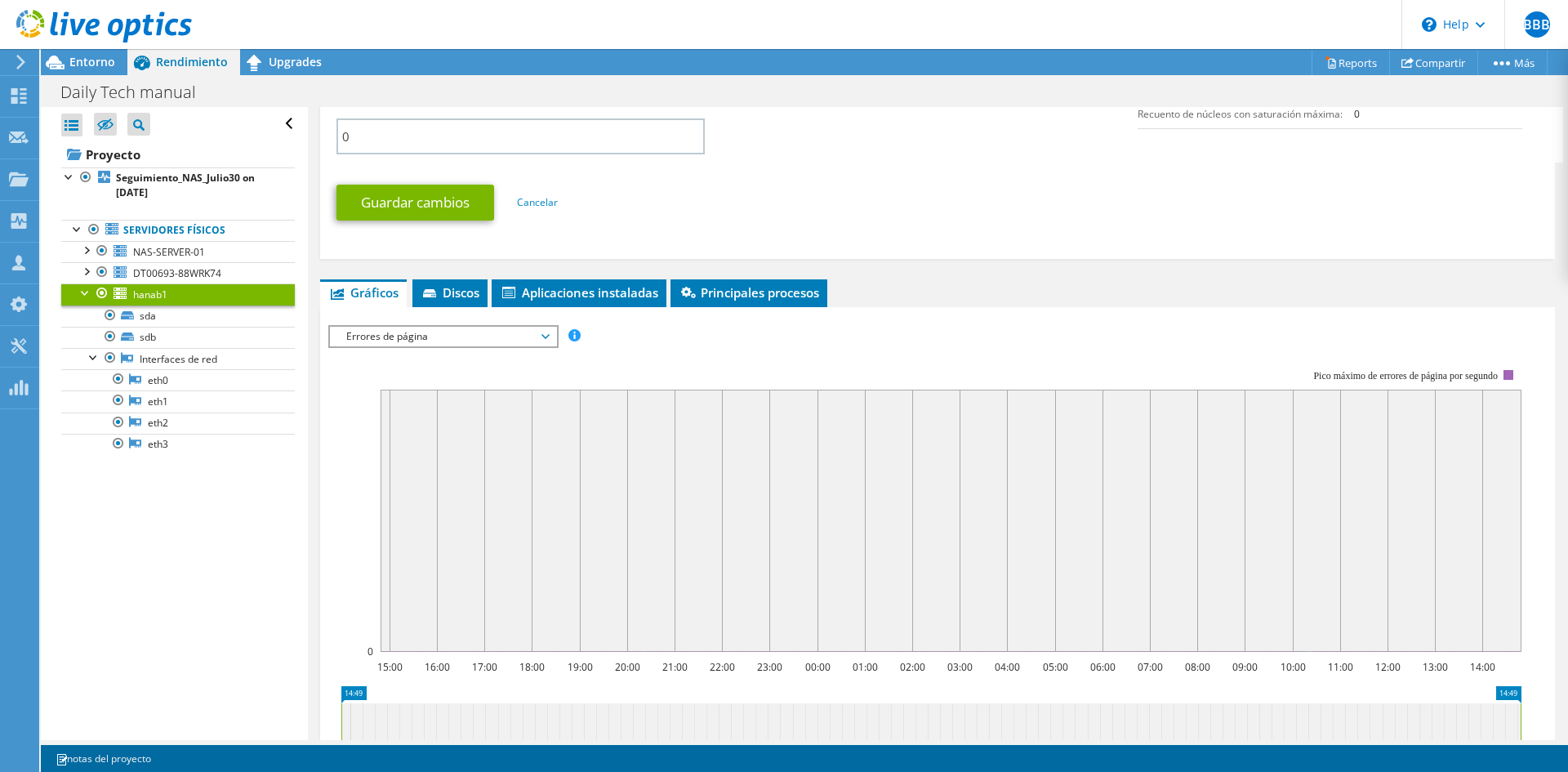 click on "Errores de página" at bounding box center (443, 337) 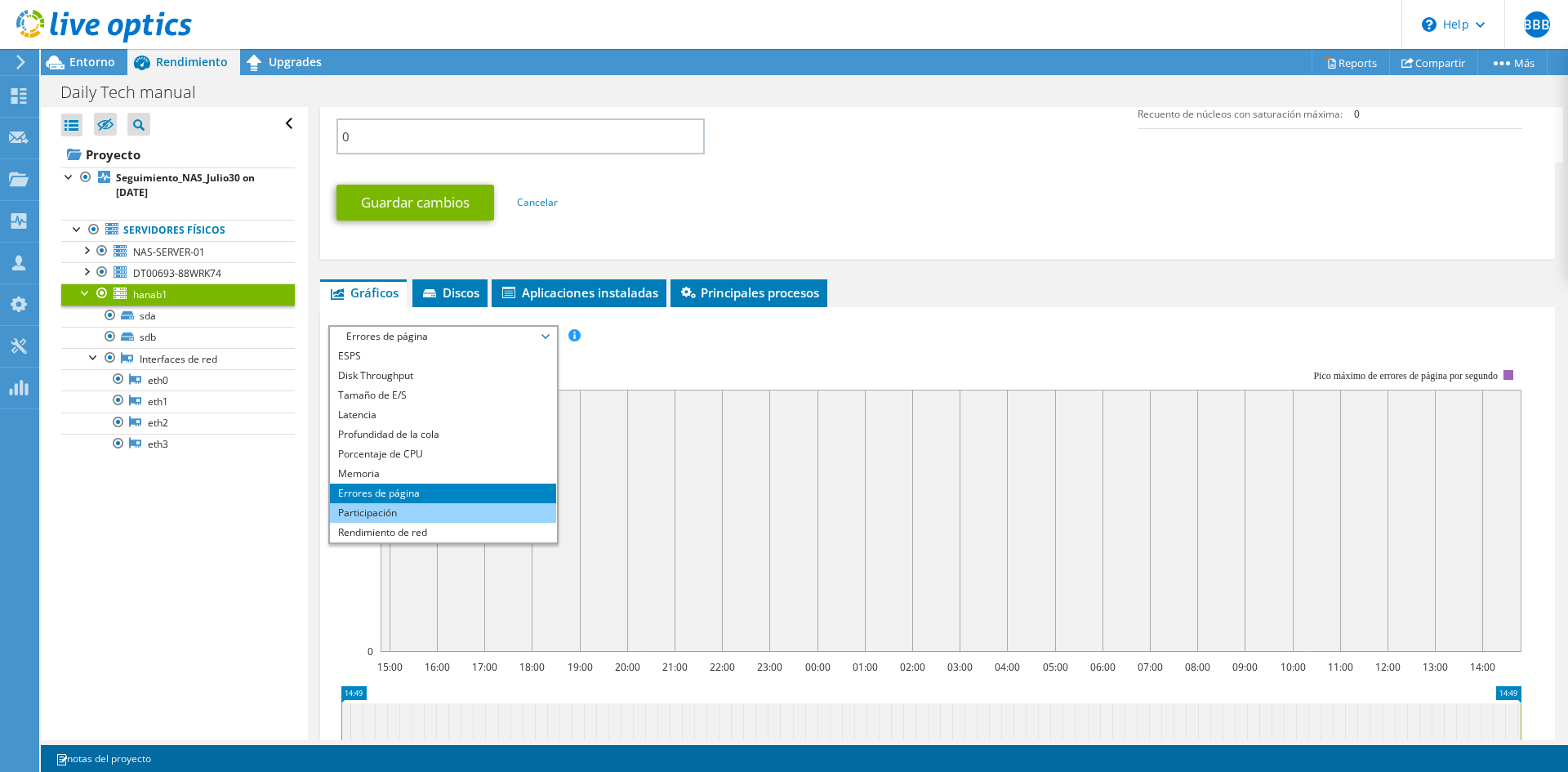 click on "Participación" at bounding box center [443, 513] 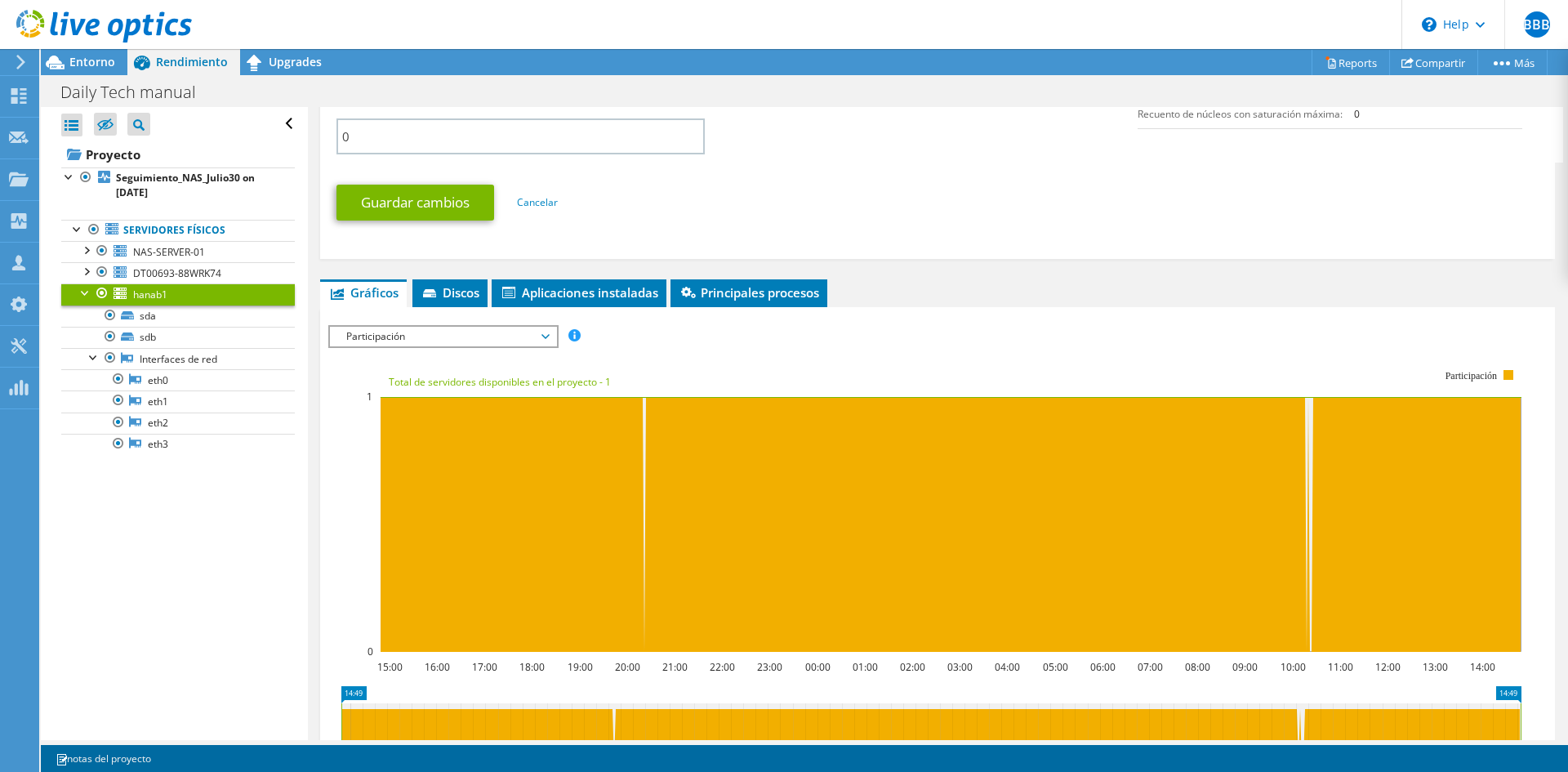 click on "Participación" at bounding box center (443, 337) 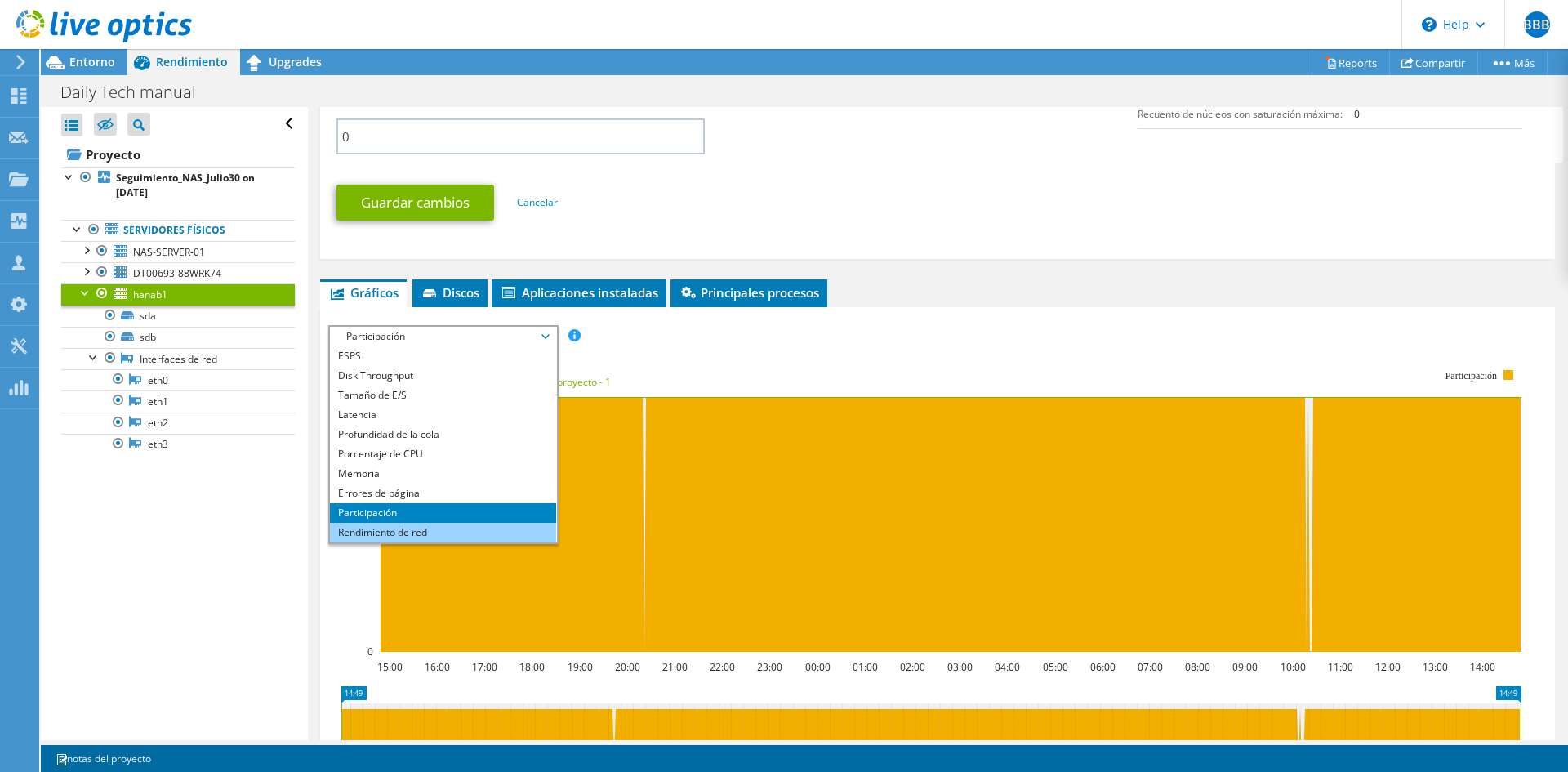 click on "Rendimiento de red" at bounding box center (443, 533) 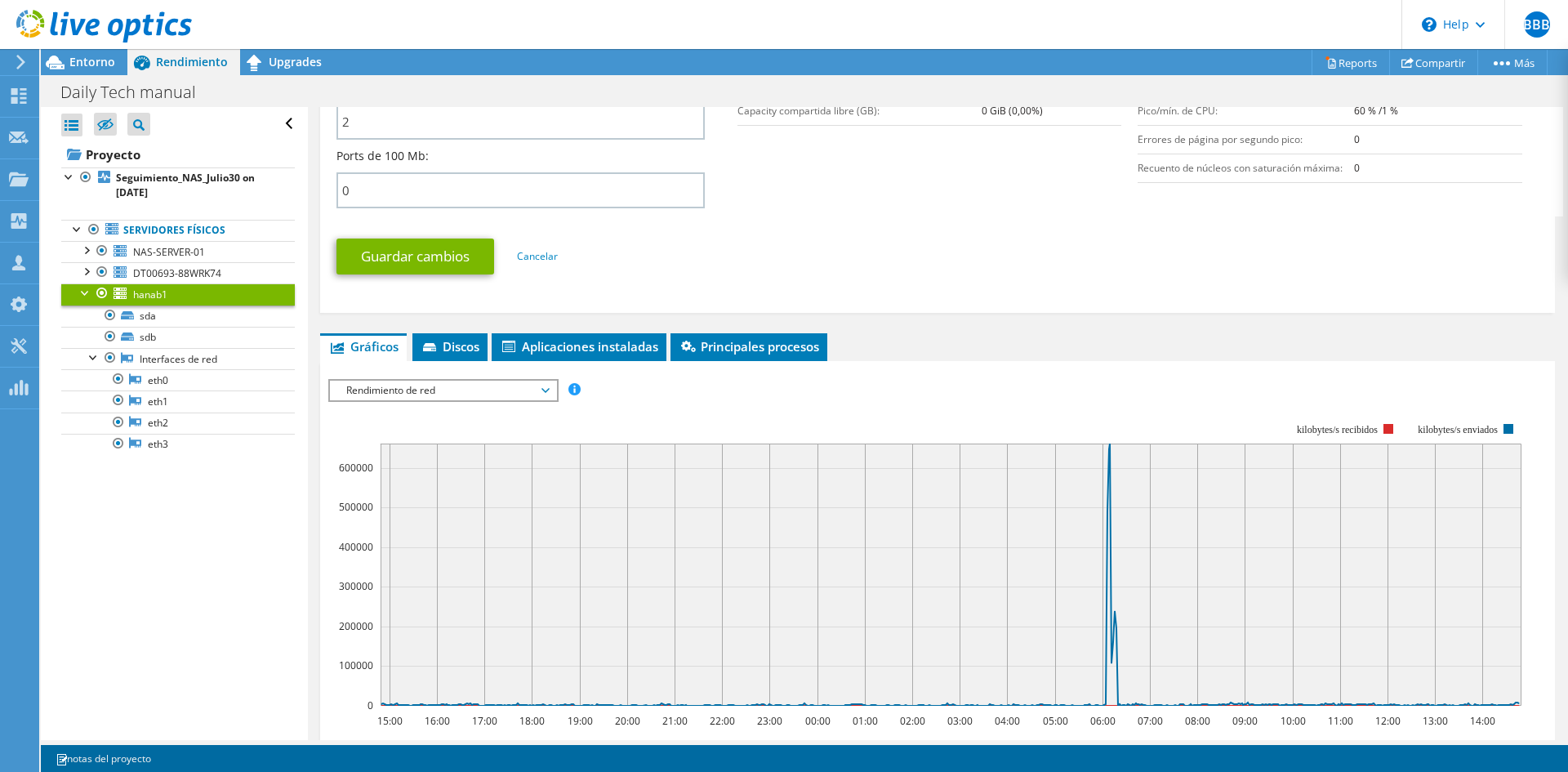 scroll, scrollTop: 840, scrollLeft: 0, axis: vertical 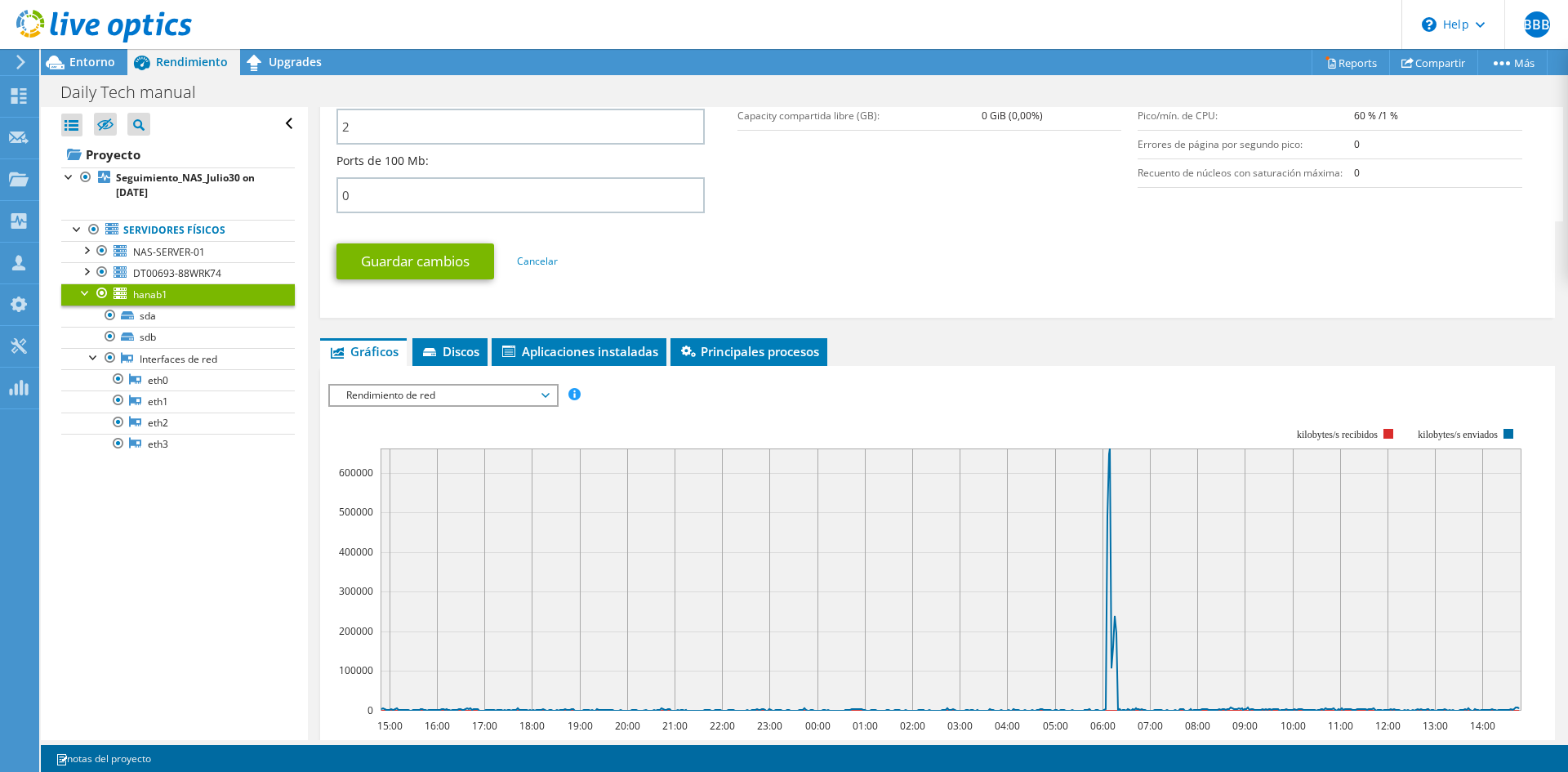 click on "Rendimiento de red" at bounding box center [443, 395] 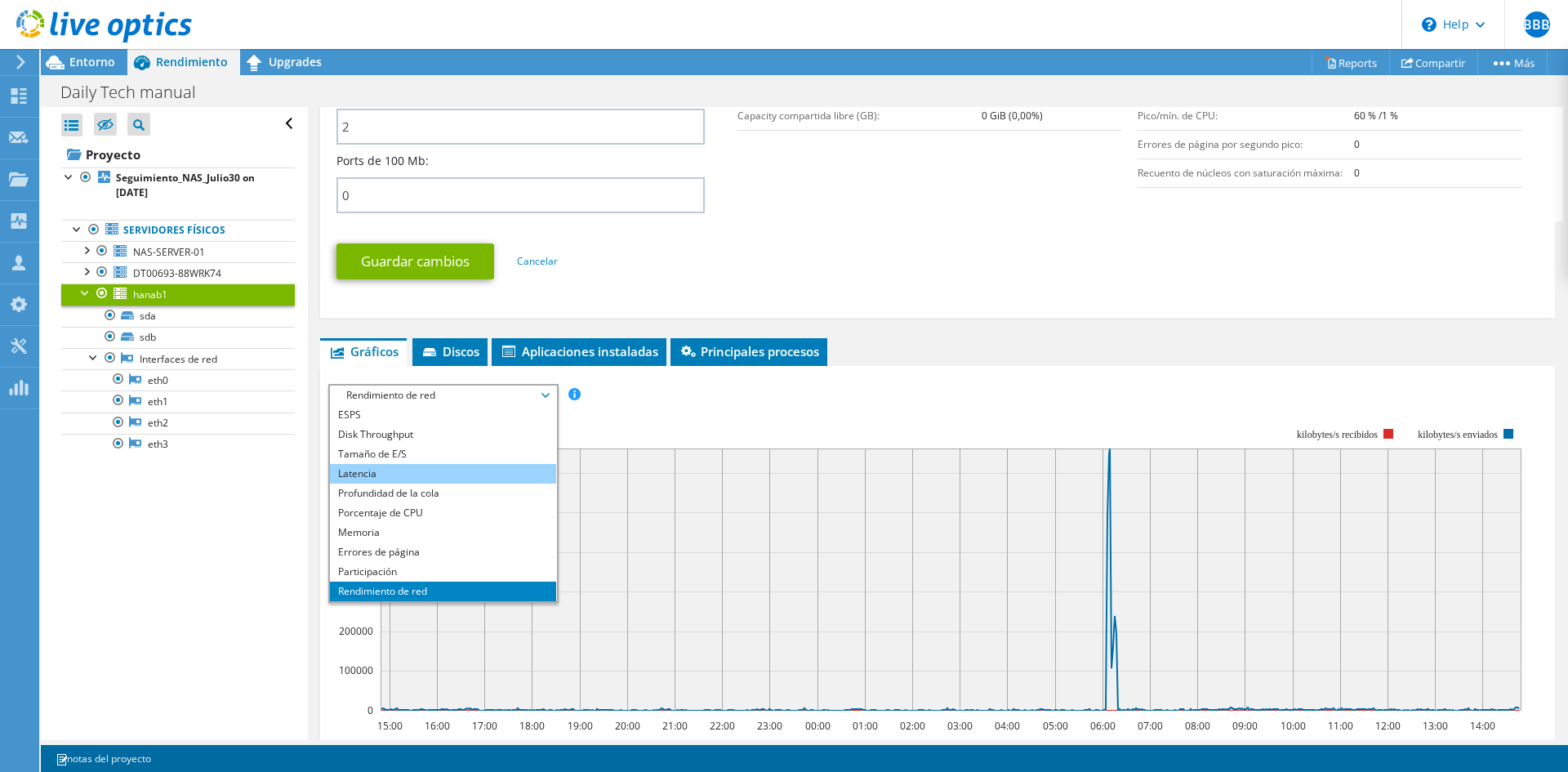 click on "Latencia" at bounding box center [443, 474] 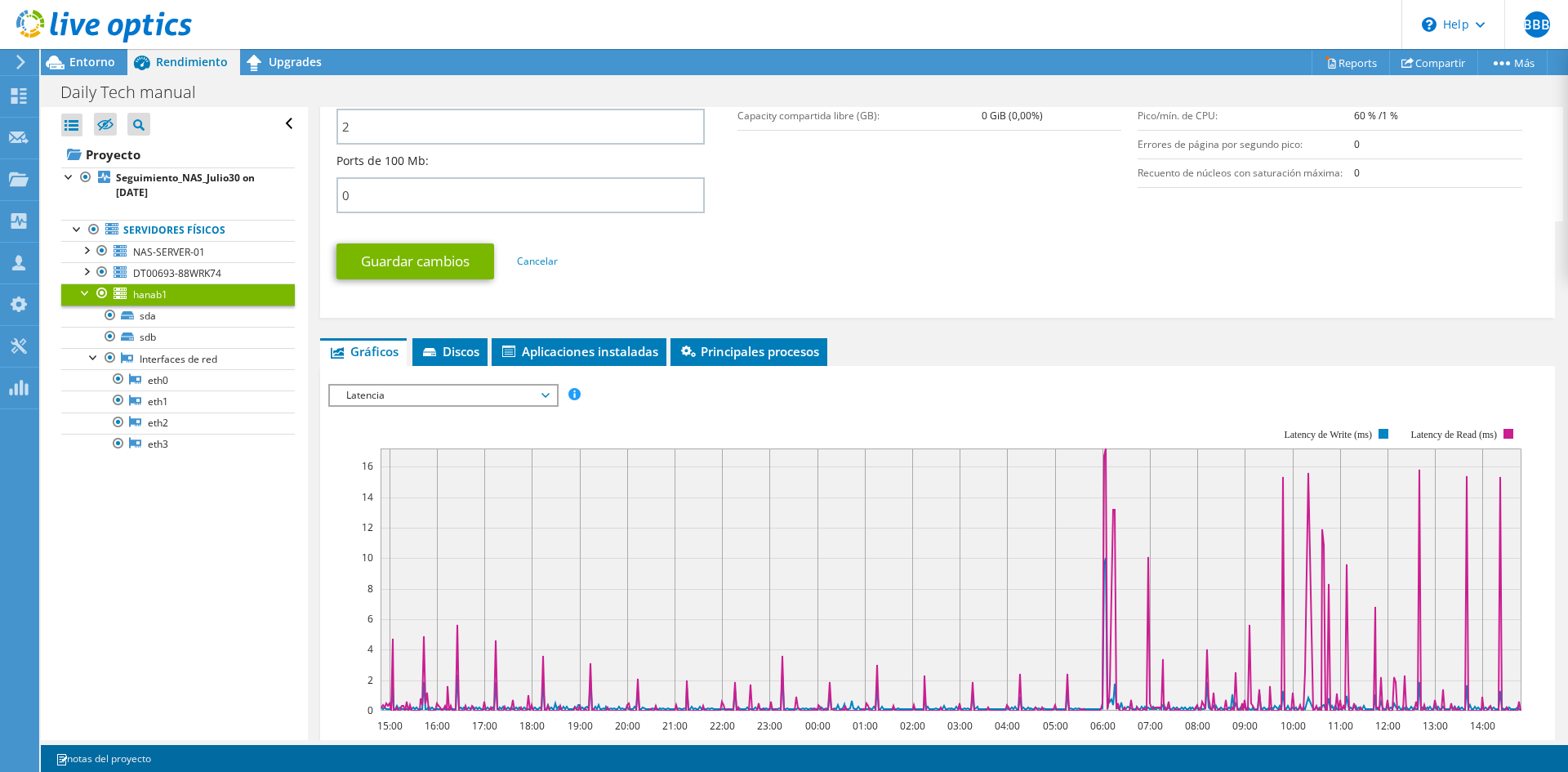 click on "Latencia" at bounding box center (443, 395) 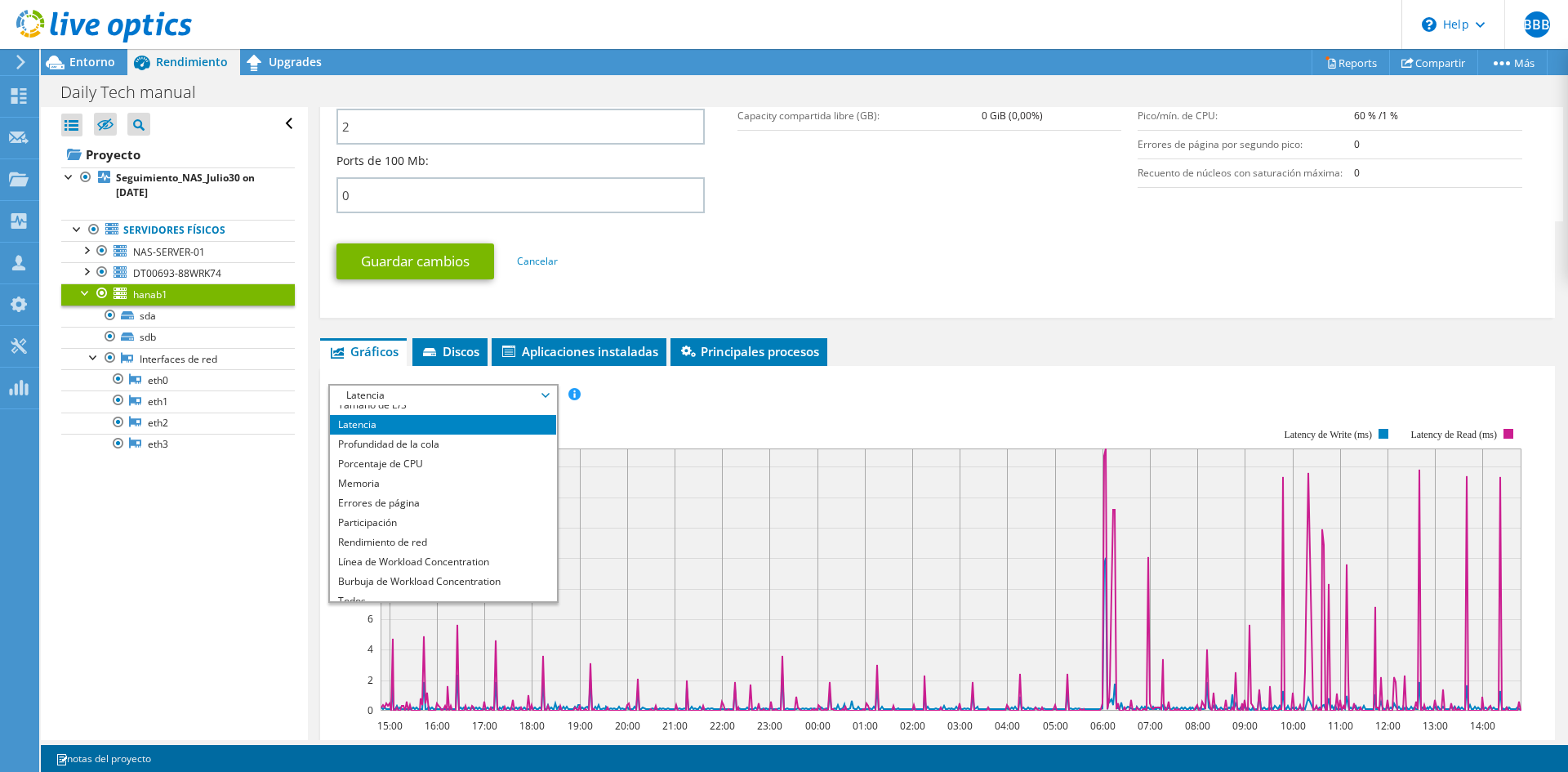 scroll, scrollTop: 59, scrollLeft: 0, axis: vertical 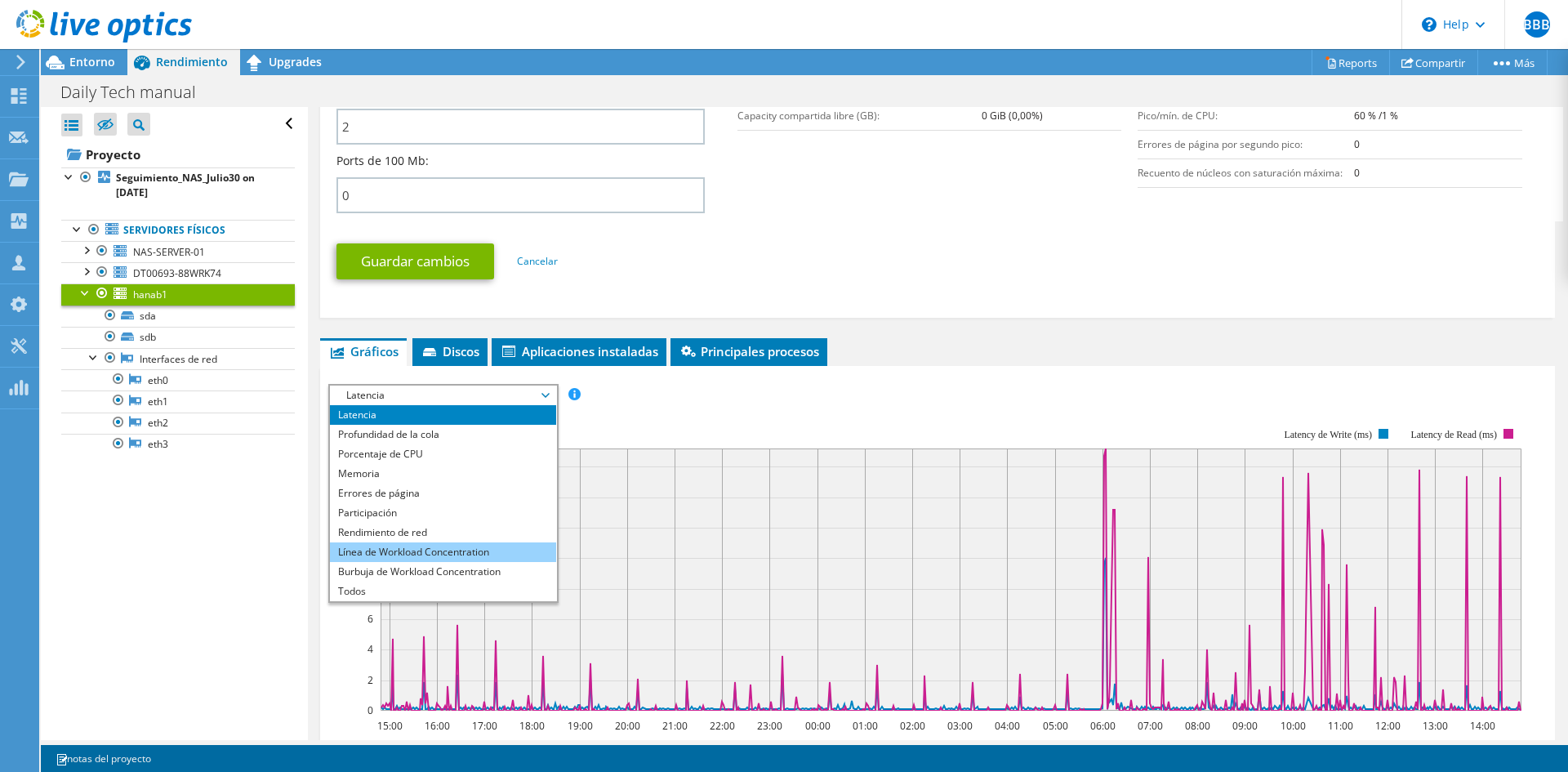 click on "Línea de Workload Concentration" at bounding box center [443, 552] 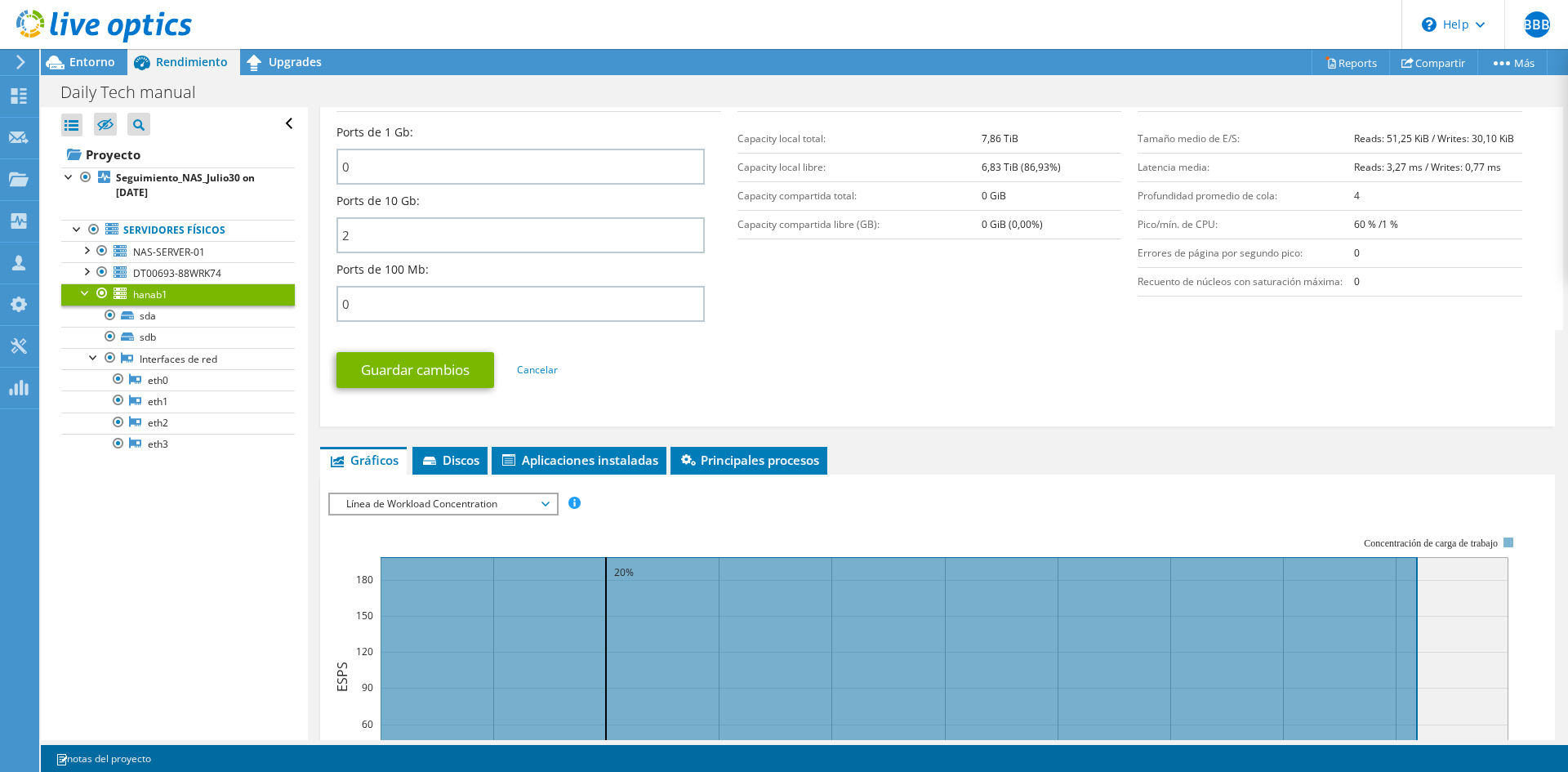 scroll, scrollTop: 676, scrollLeft: 0, axis: vertical 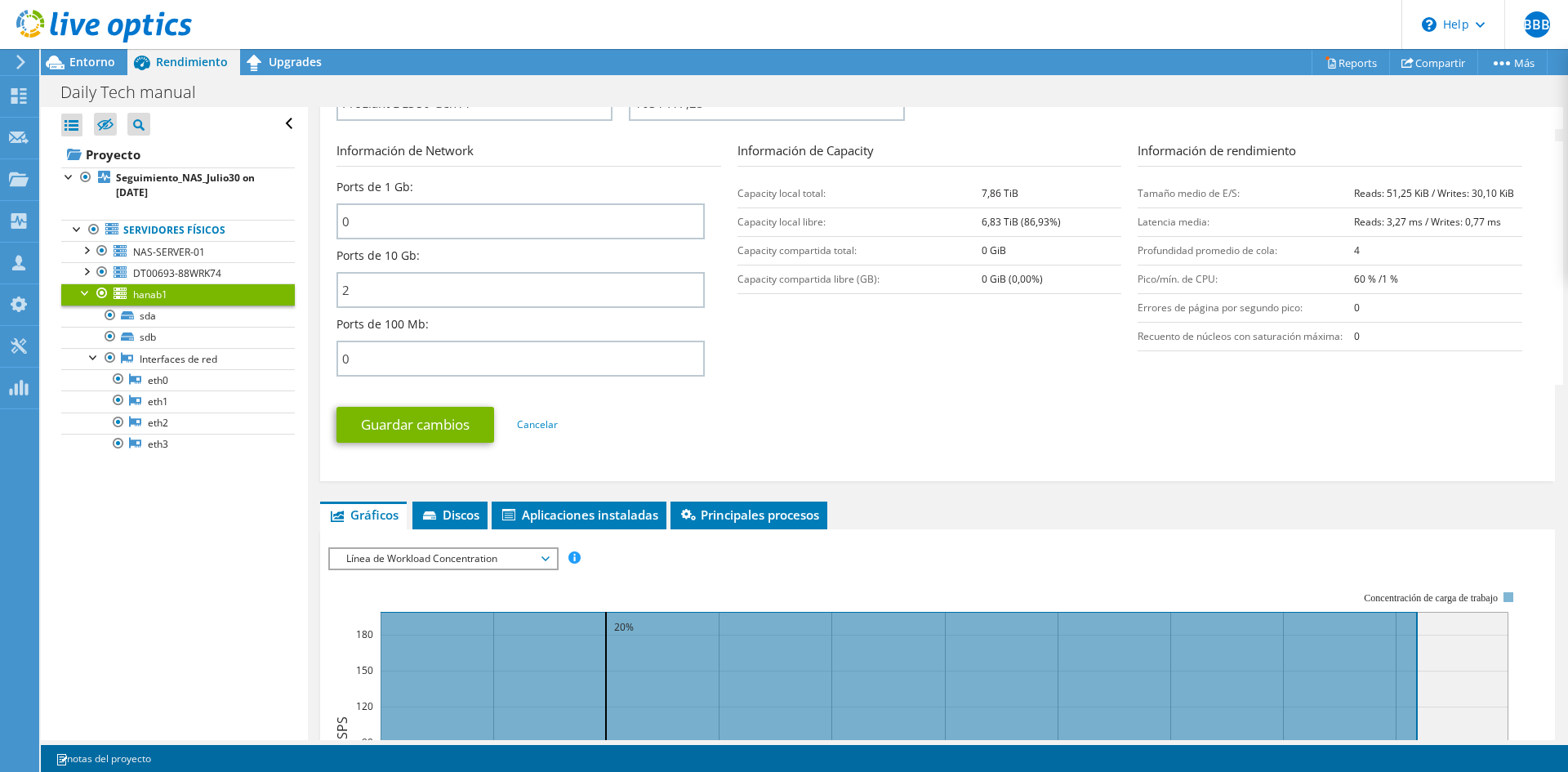 click on "Línea de Workload Concentration" at bounding box center (443, 559) 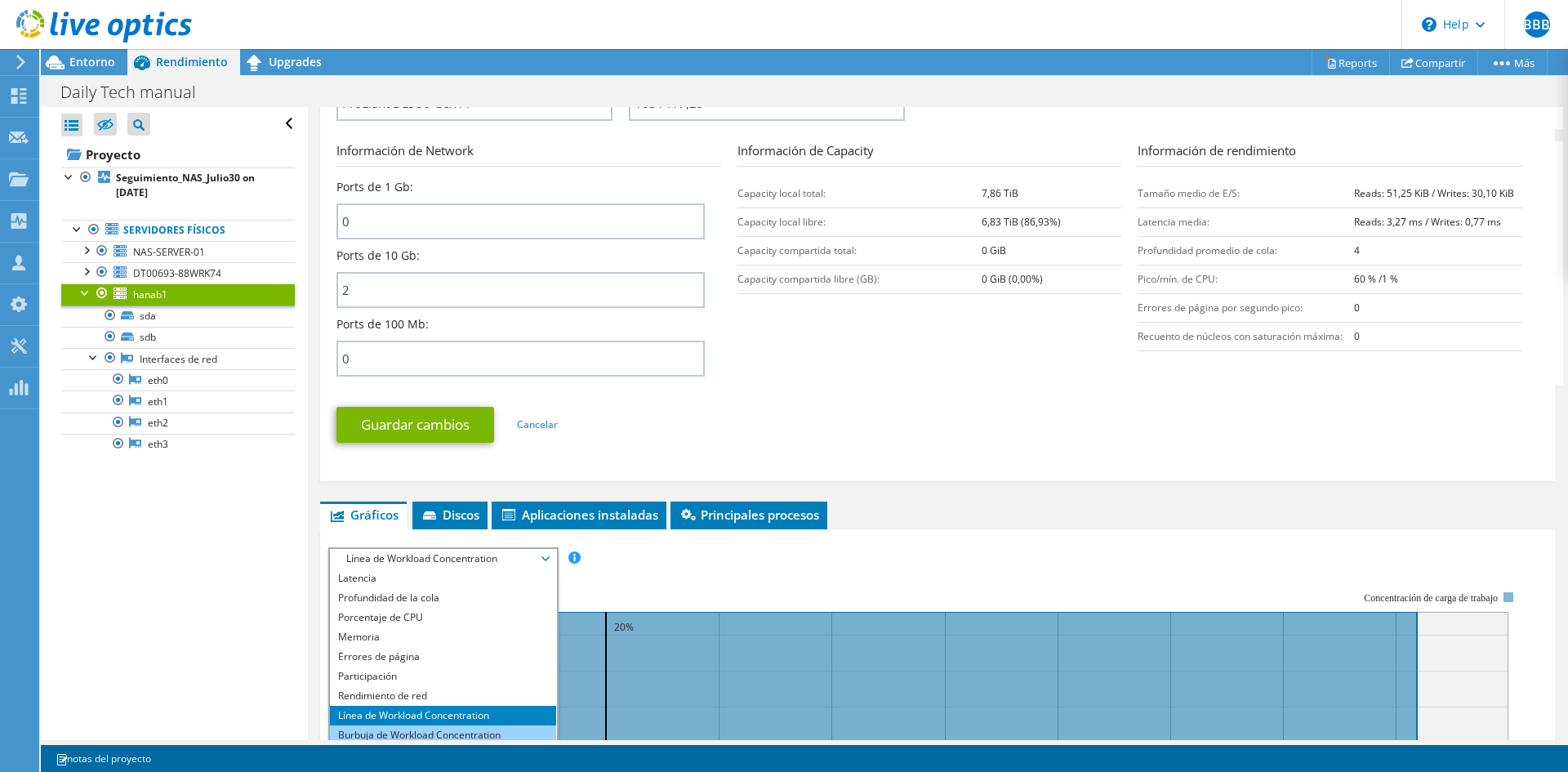 click on "Burbuja de Workload Concentration" at bounding box center (443, 735) 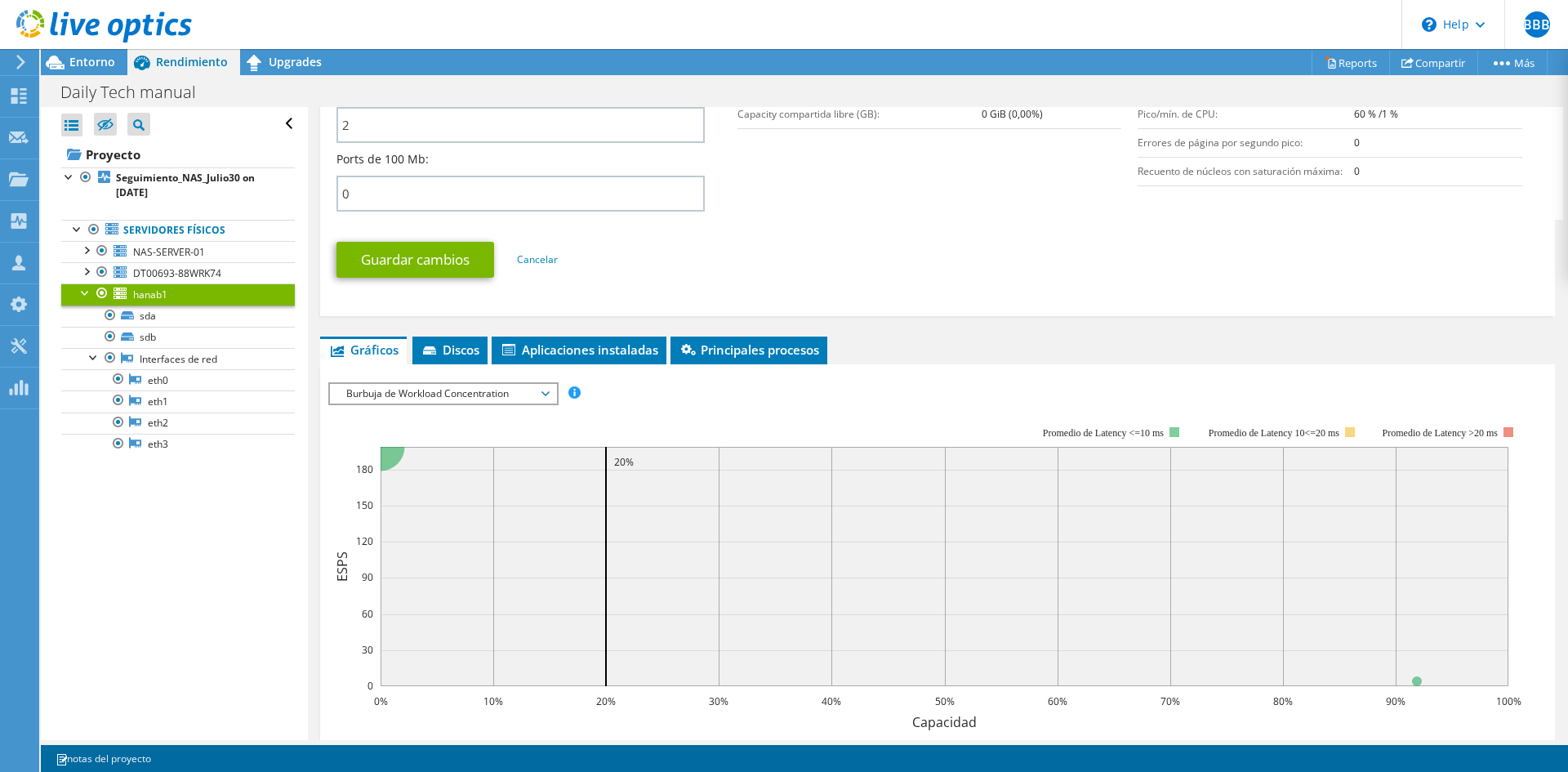 scroll, scrollTop: 840, scrollLeft: 0, axis: vertical 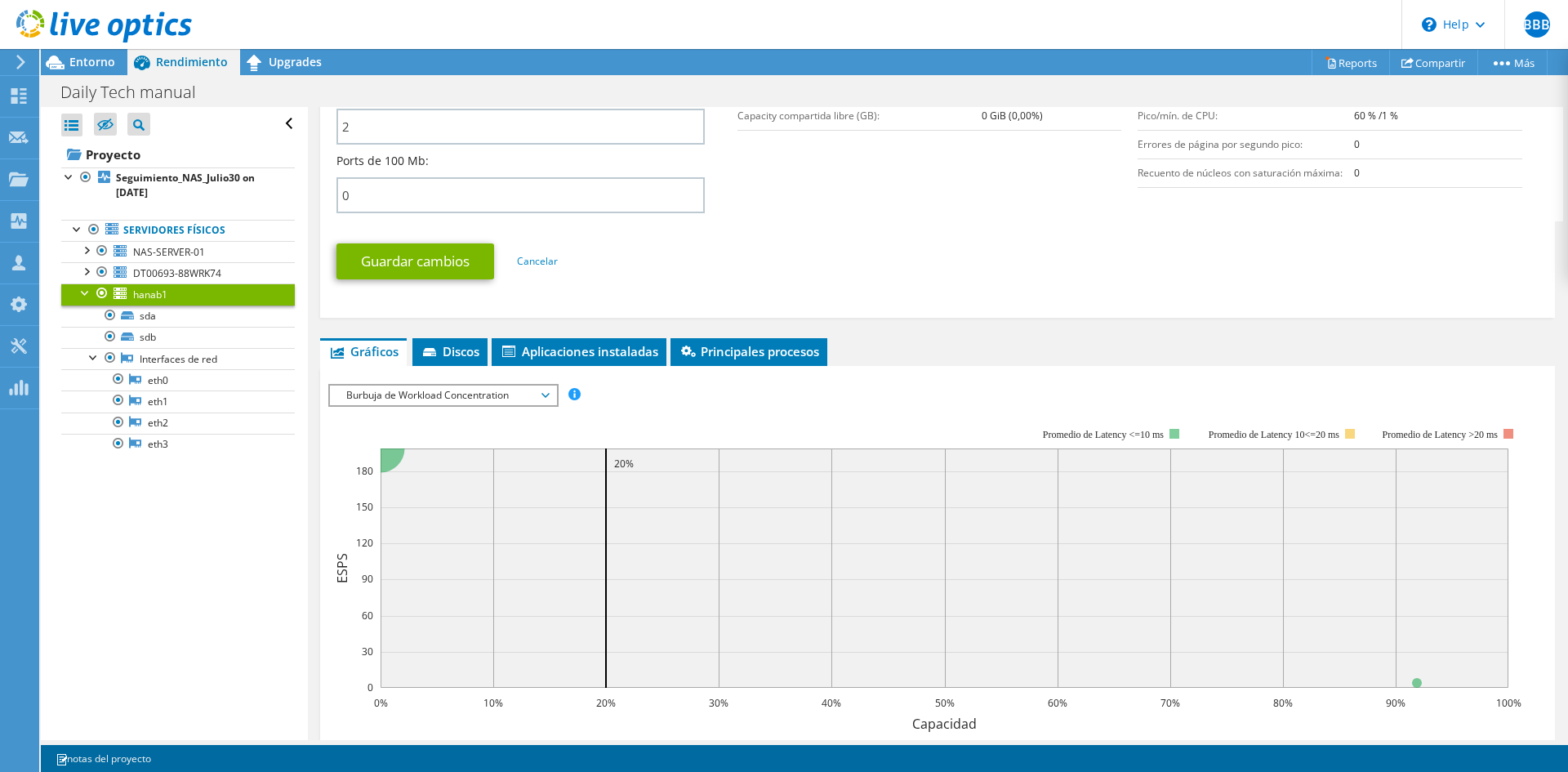 click on "Burbuja de Workload Concentration" at bounding box center [443, 395] 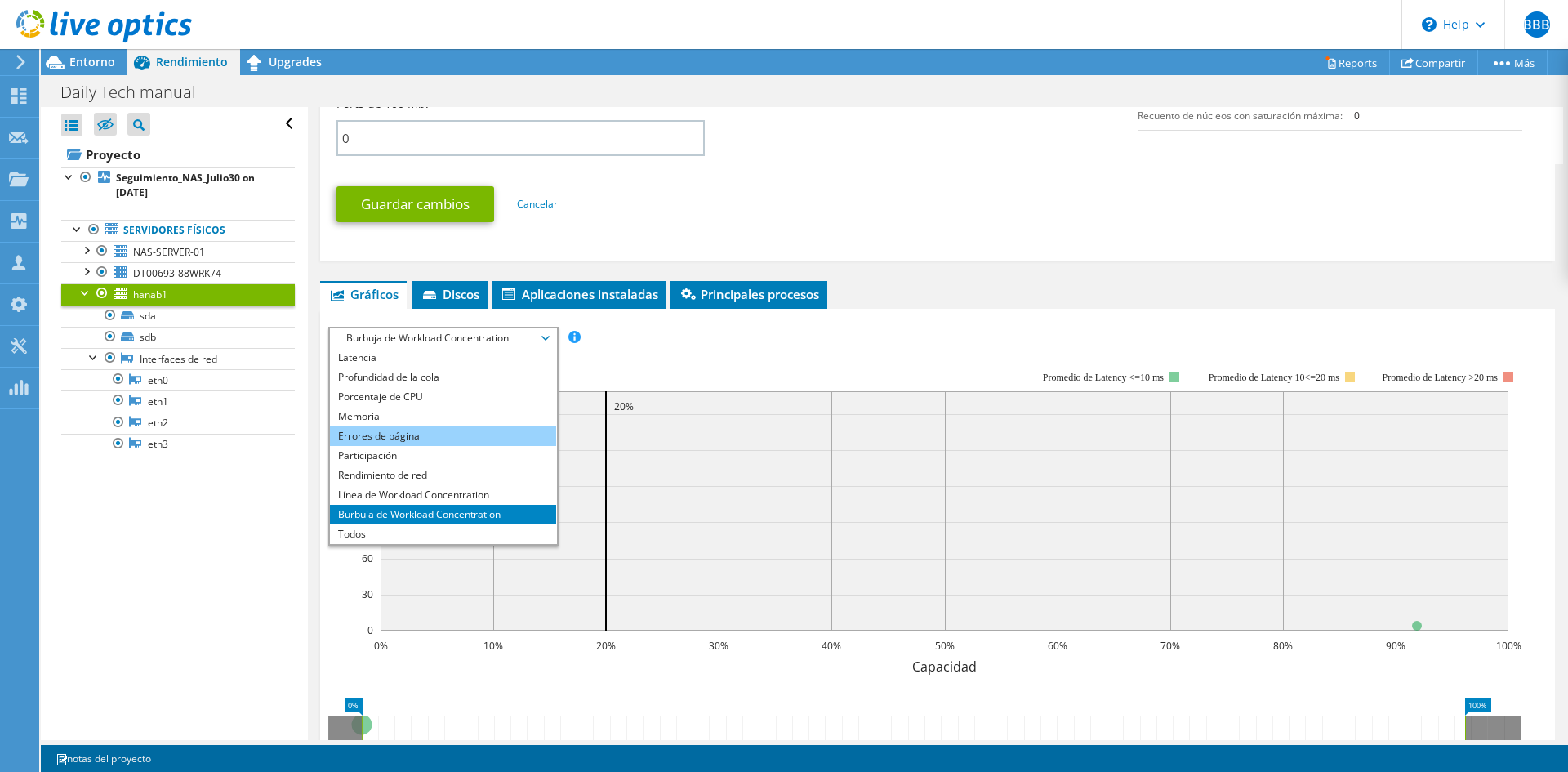 scroll, scrollTop: 921, scrollLeft: 0, axis: vertical 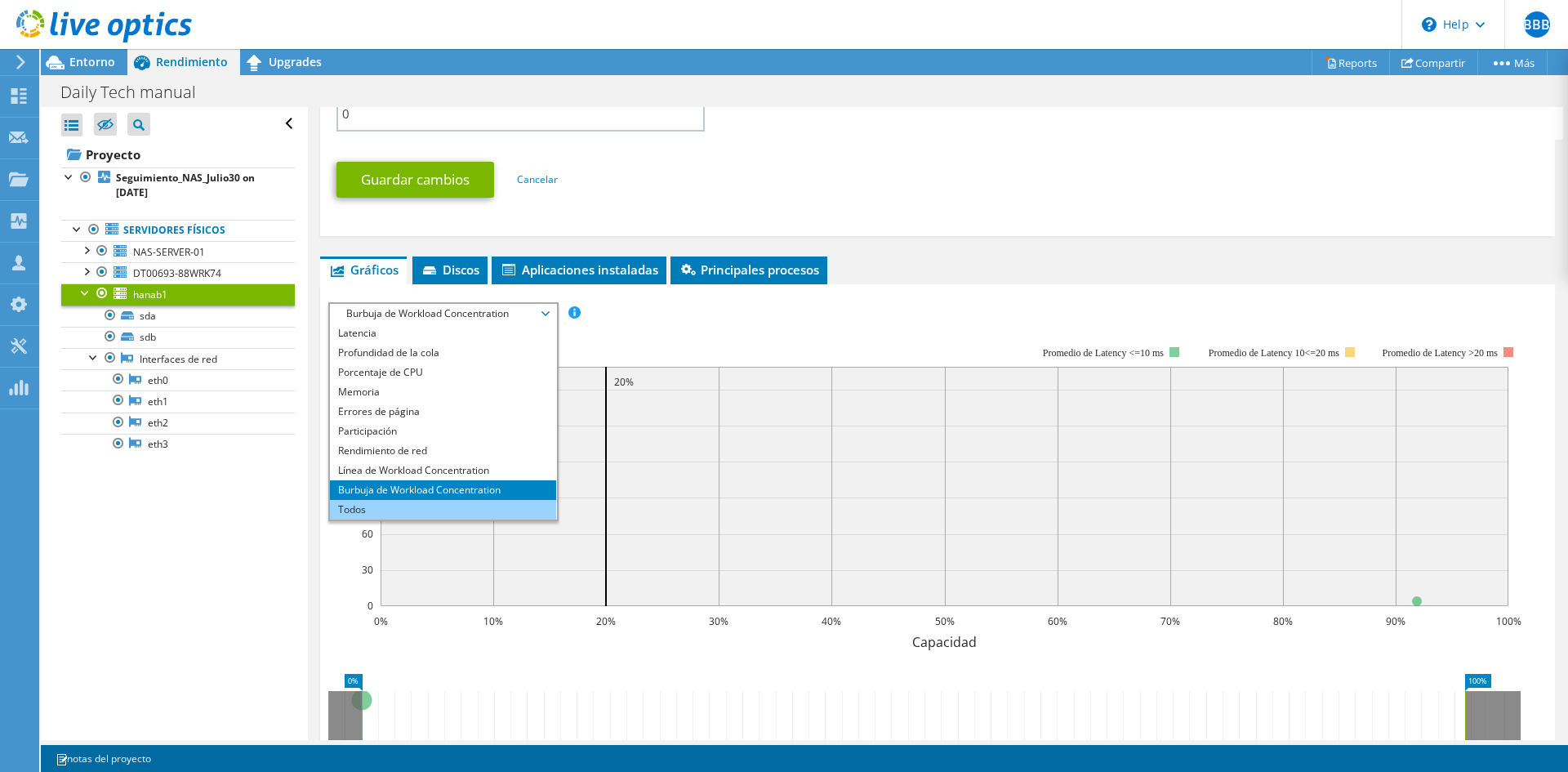 click on "Todos" at bounding box center [443, 510] 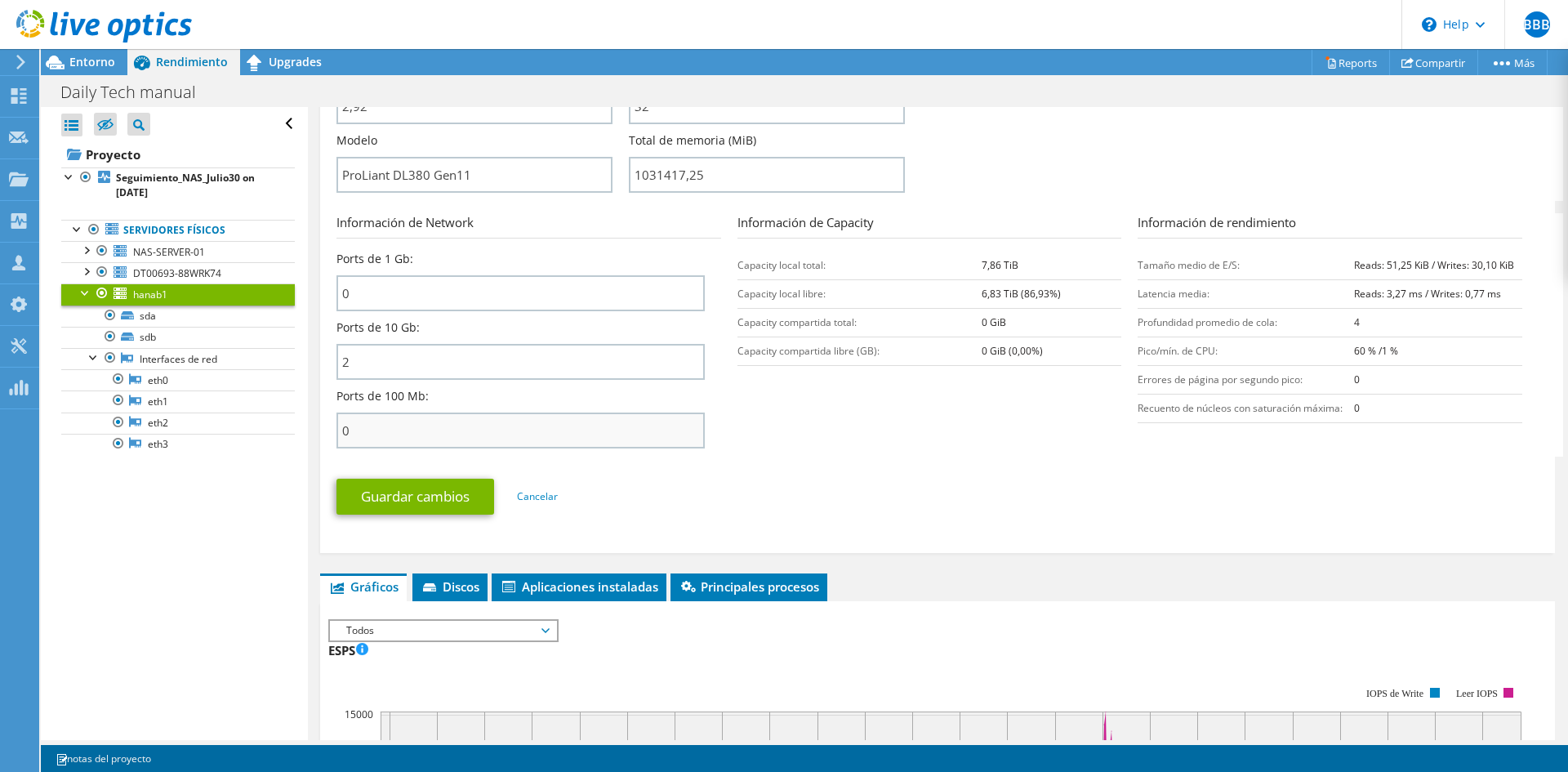 scroll, scrollTop: 603, scrollLeft: 0, axis: vertical 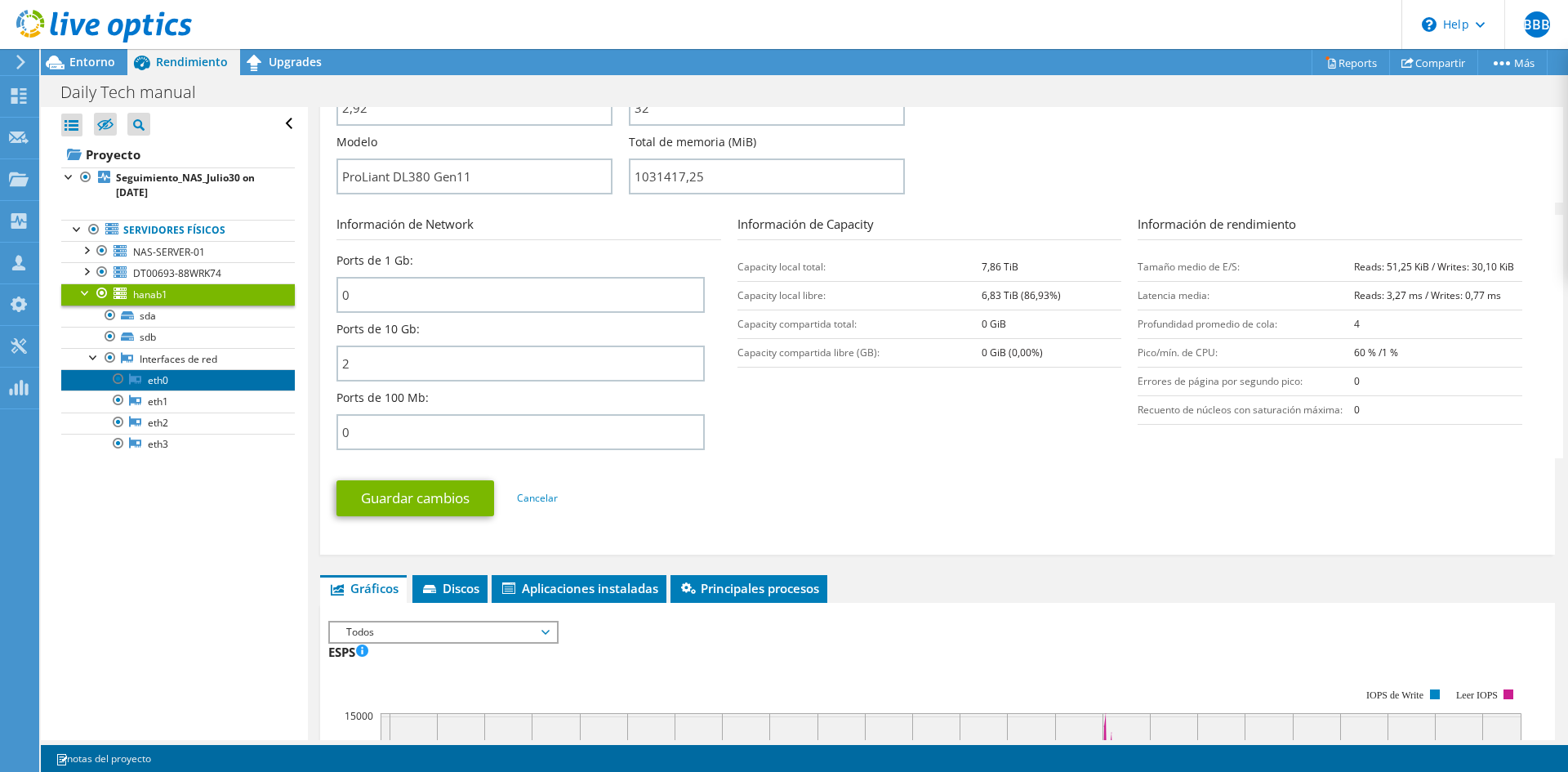 click on "eth0" at bounding box center (178, 380) 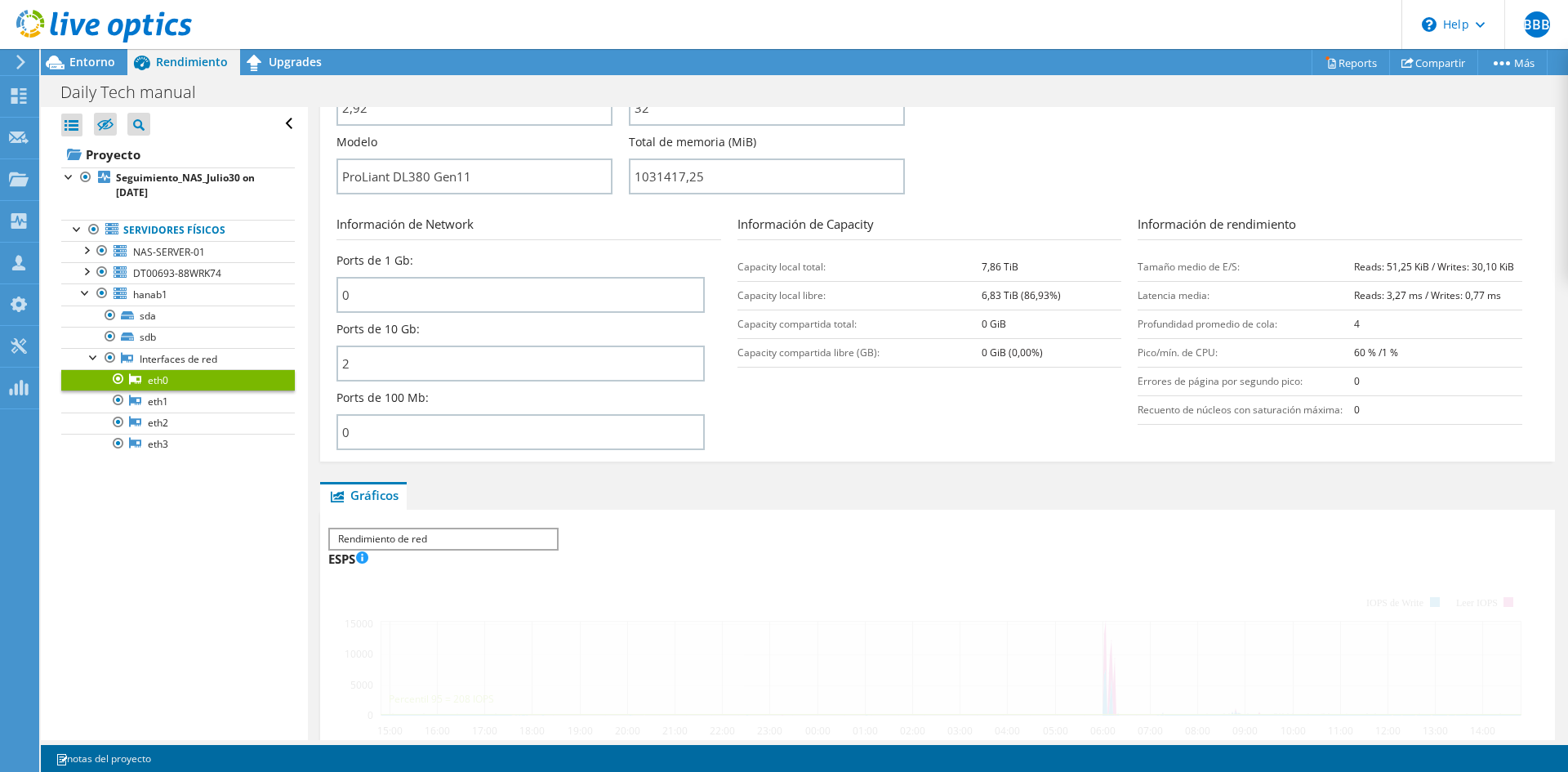 scroll, scrollTop: 20, scrollLeft: 0, axis: vertical 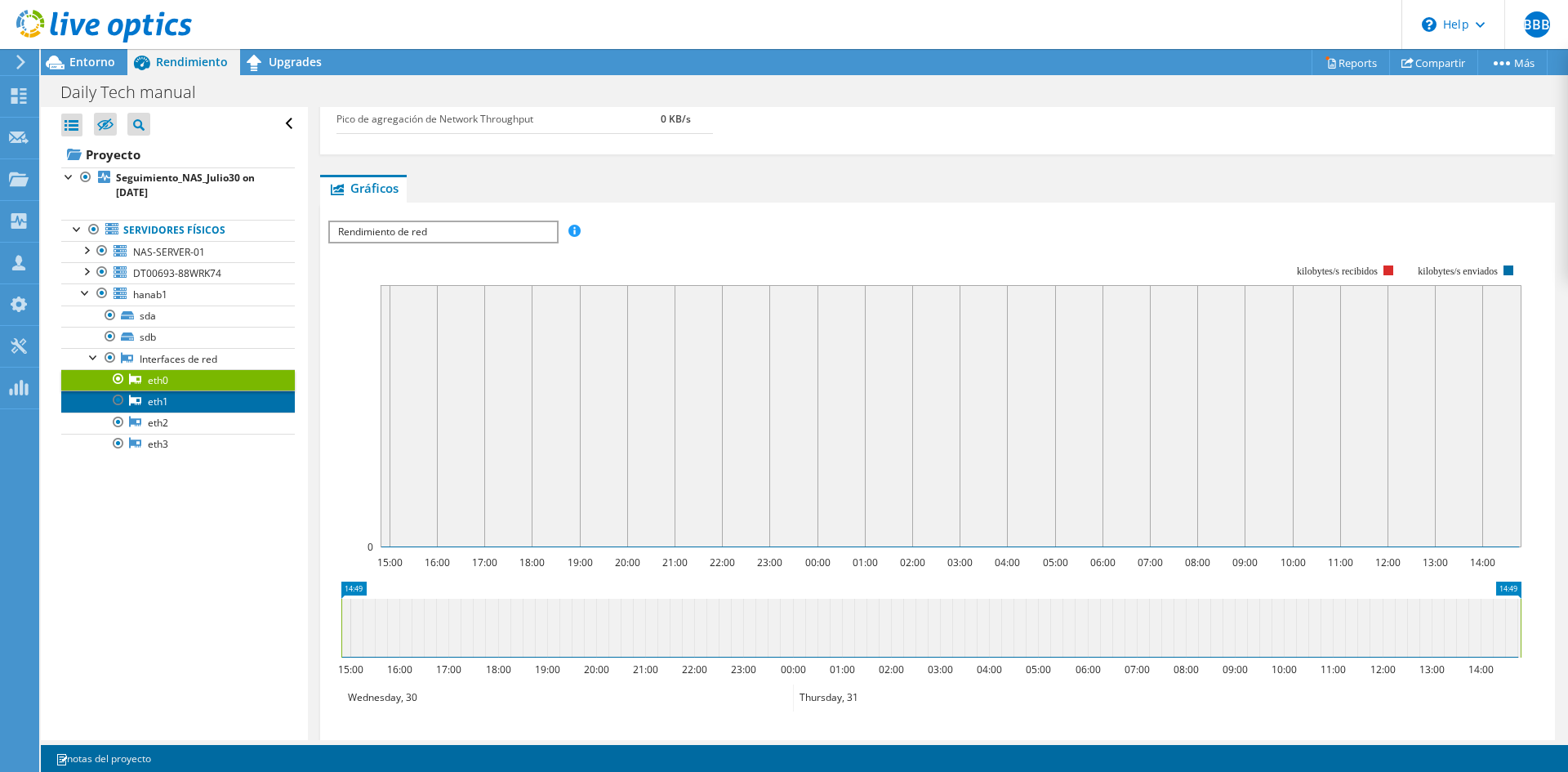 click on "eth1" at bounding box center (178, 401) 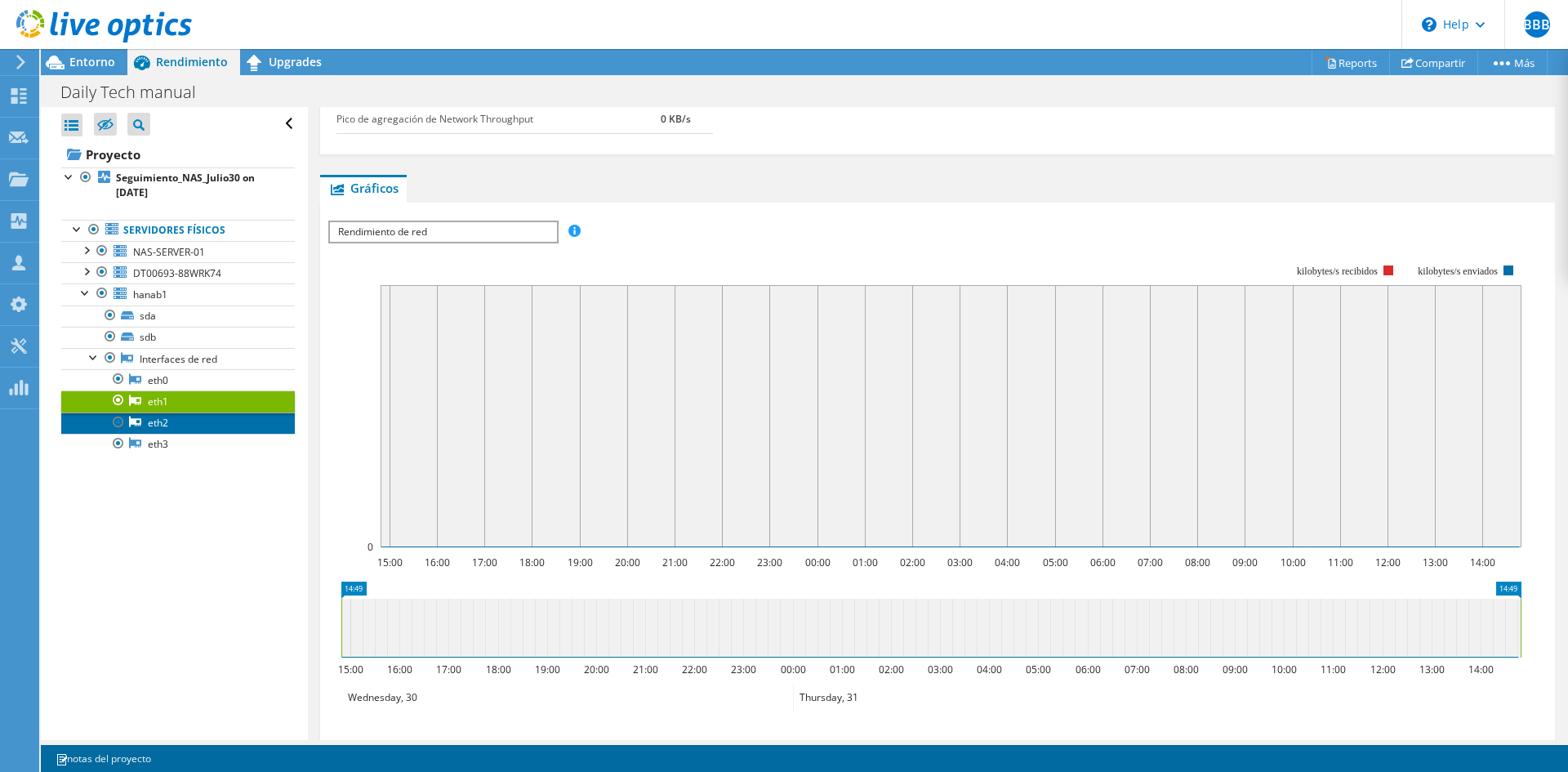 click on "eth2" at bounding box center [178, 423] 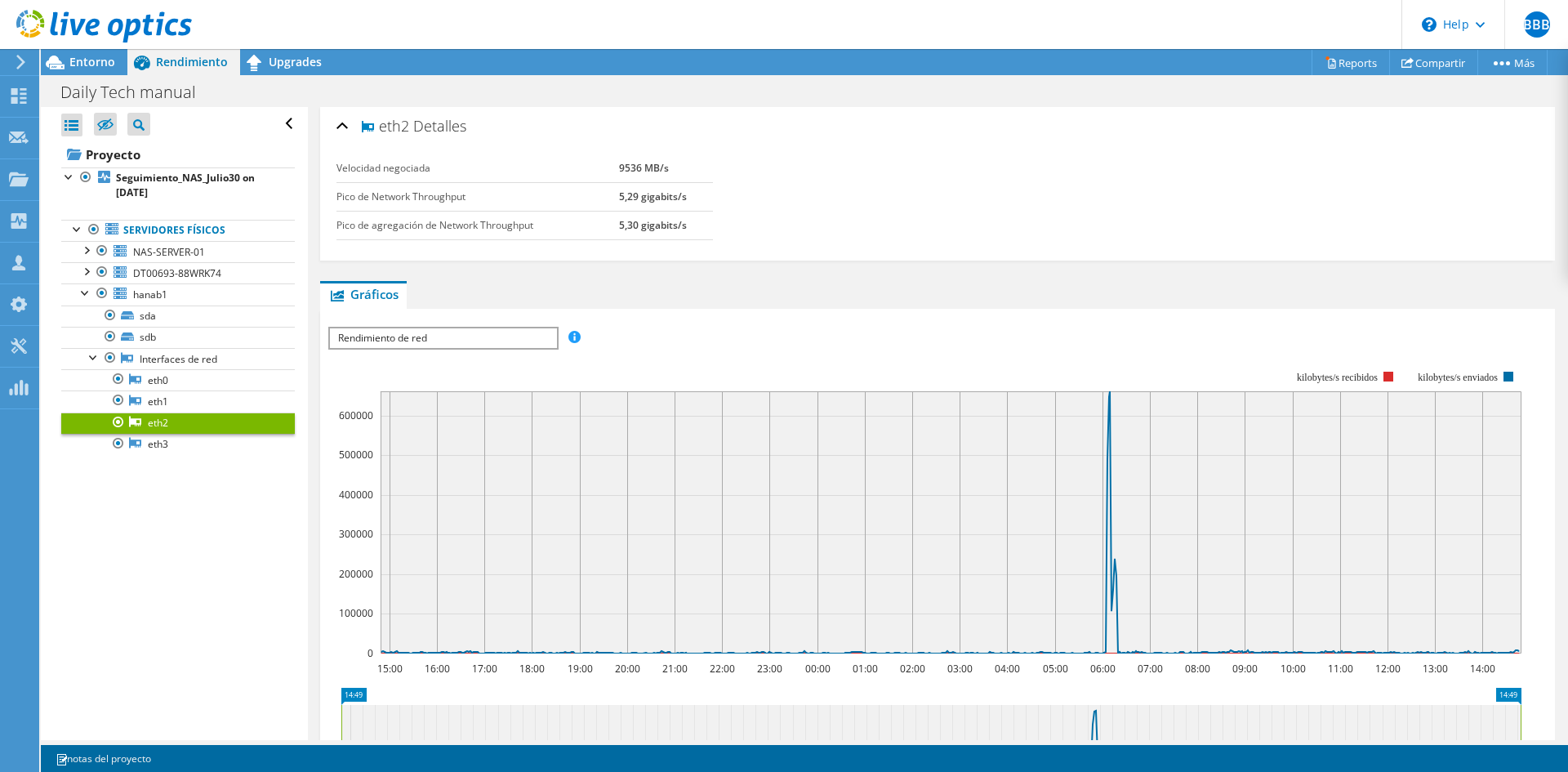 scroll, scrollTop: 0, scrollLeft: 0, axis: both 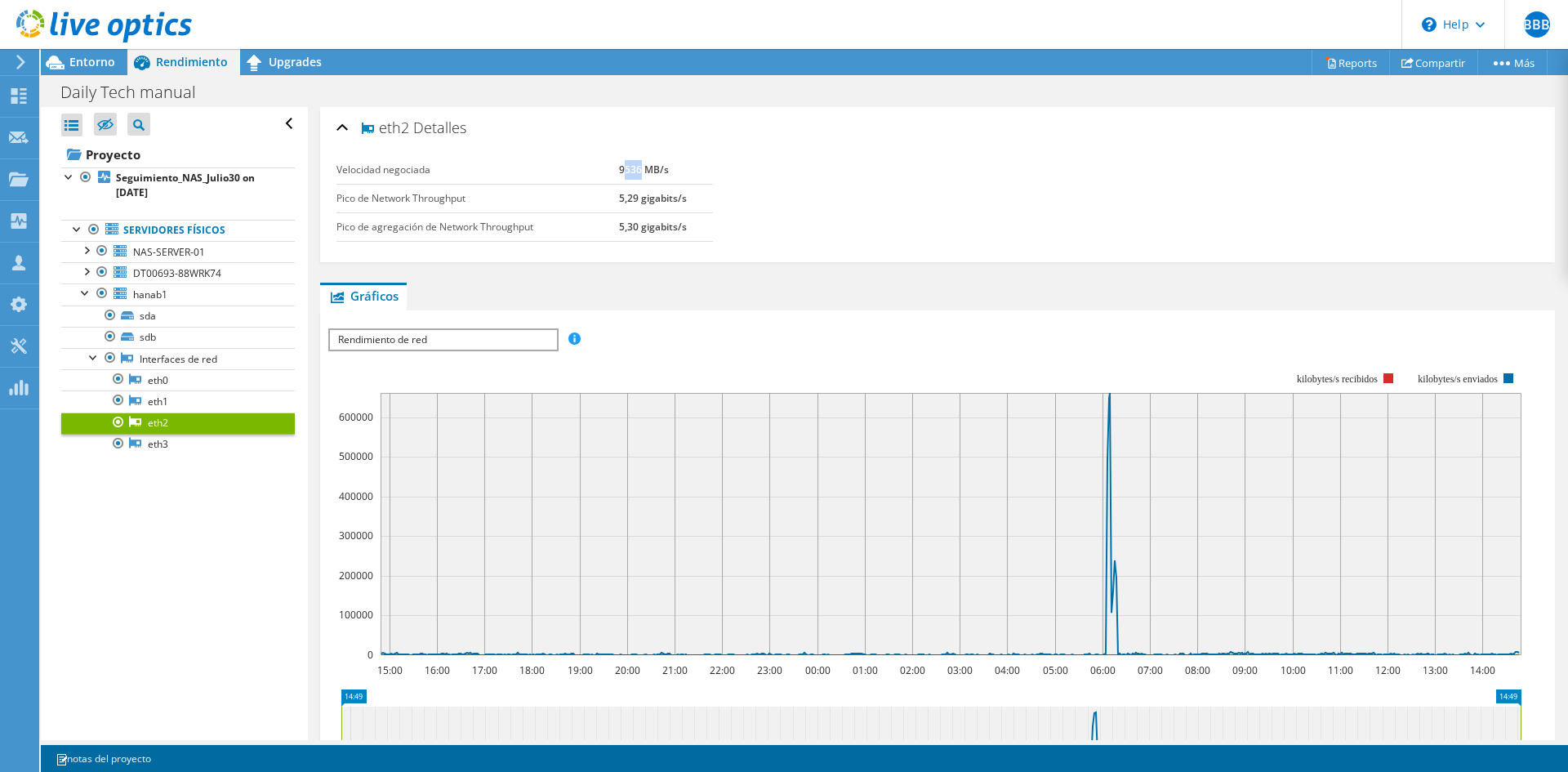 drag, startPoint x: 639, startPoint y: 168, endPoint x: 622, endPoint y: 168, distance: 17 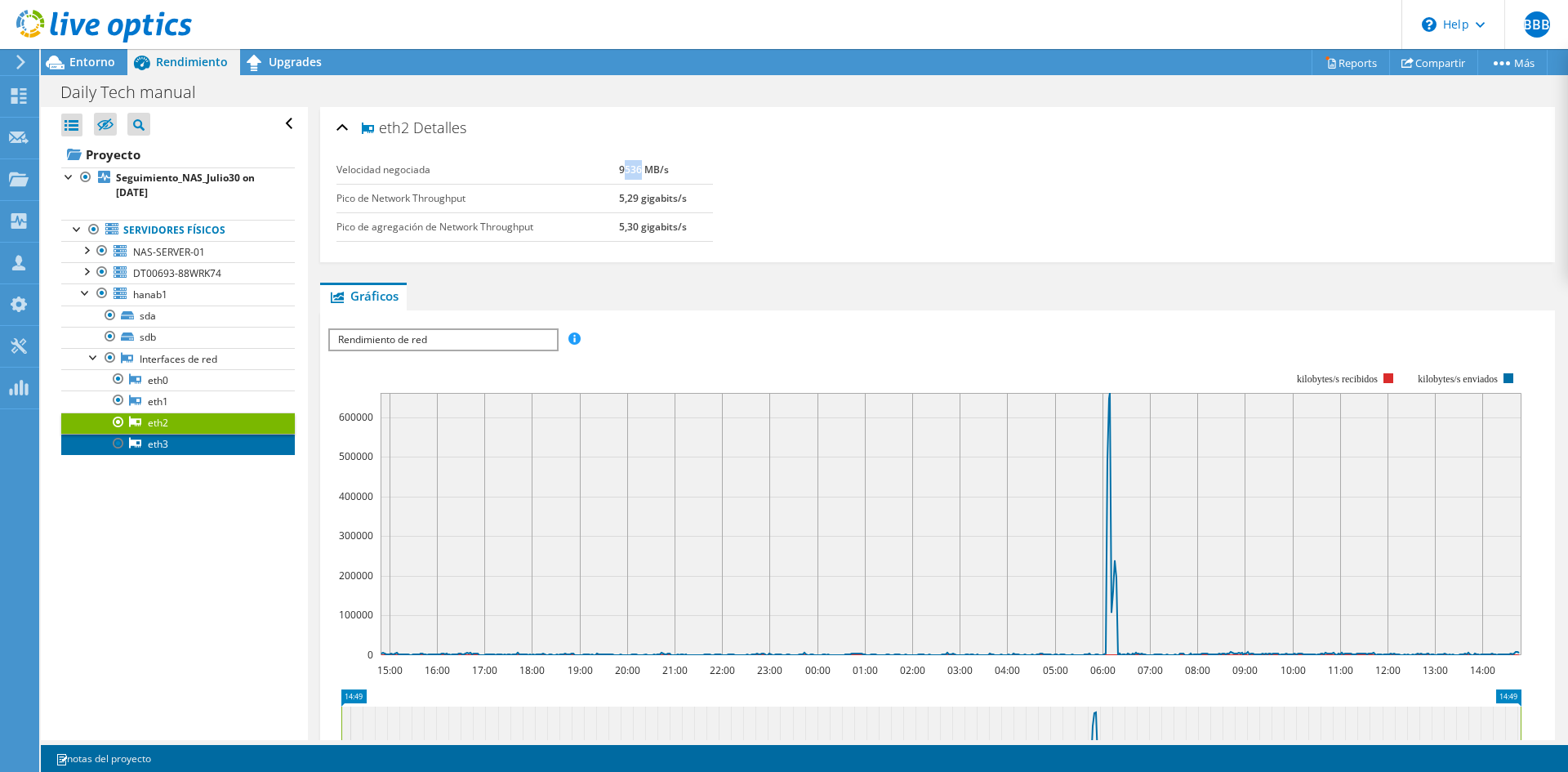 click on "eth3" at bounding box center (178, 444) 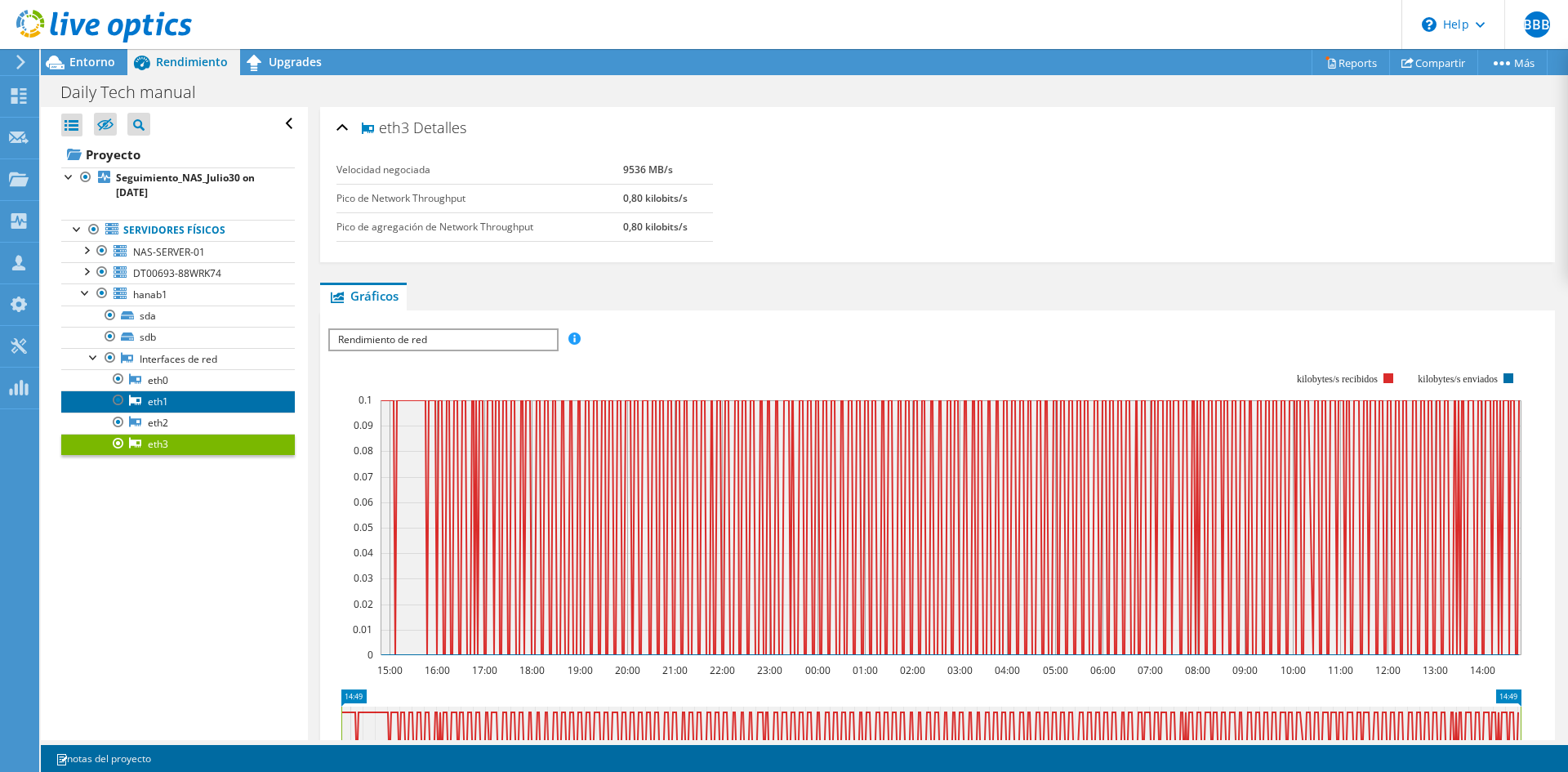 click on "eth1" at bounding box center [178, 401] 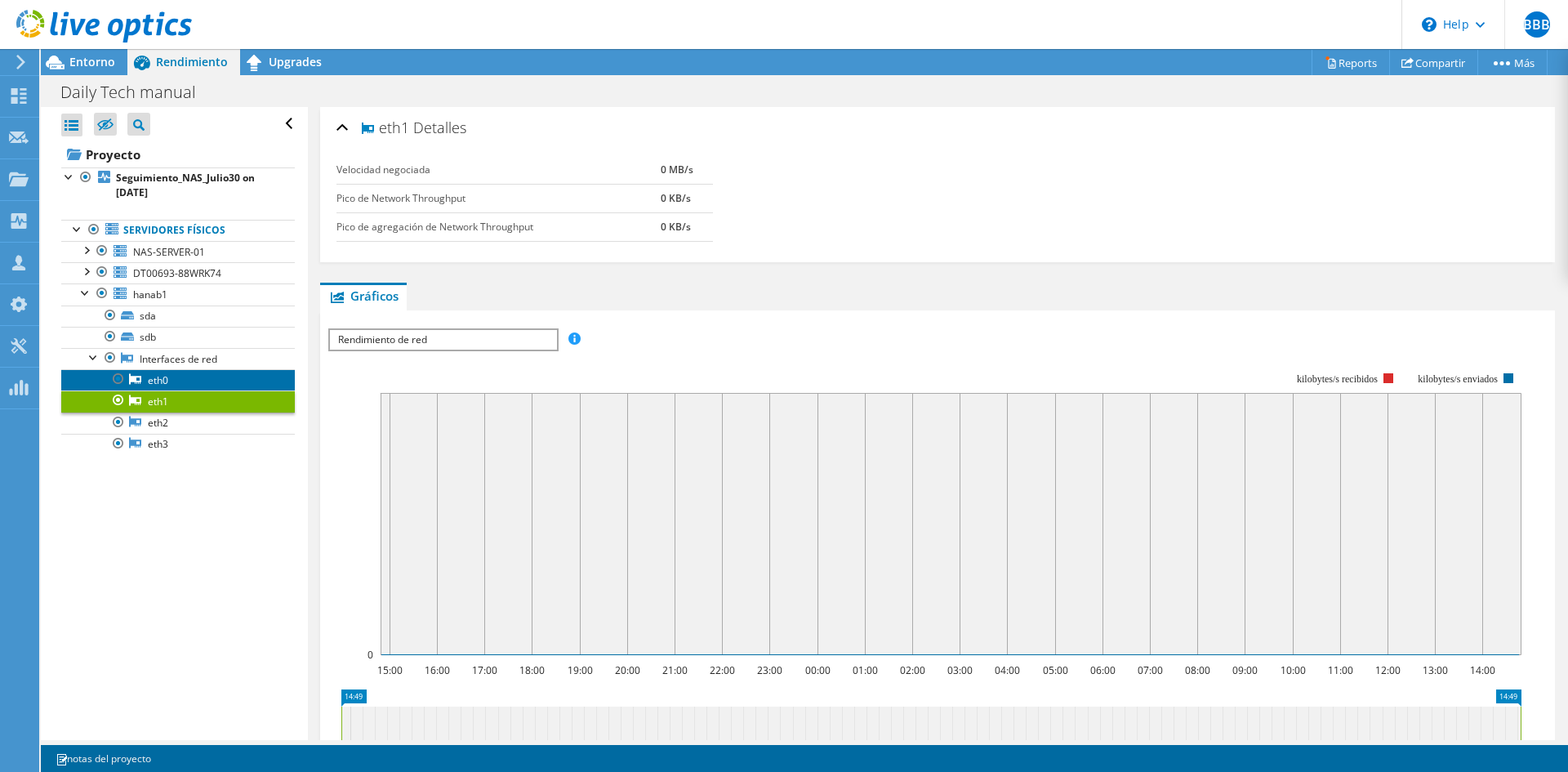 click on "eth0" at bounding box center (178, 380) 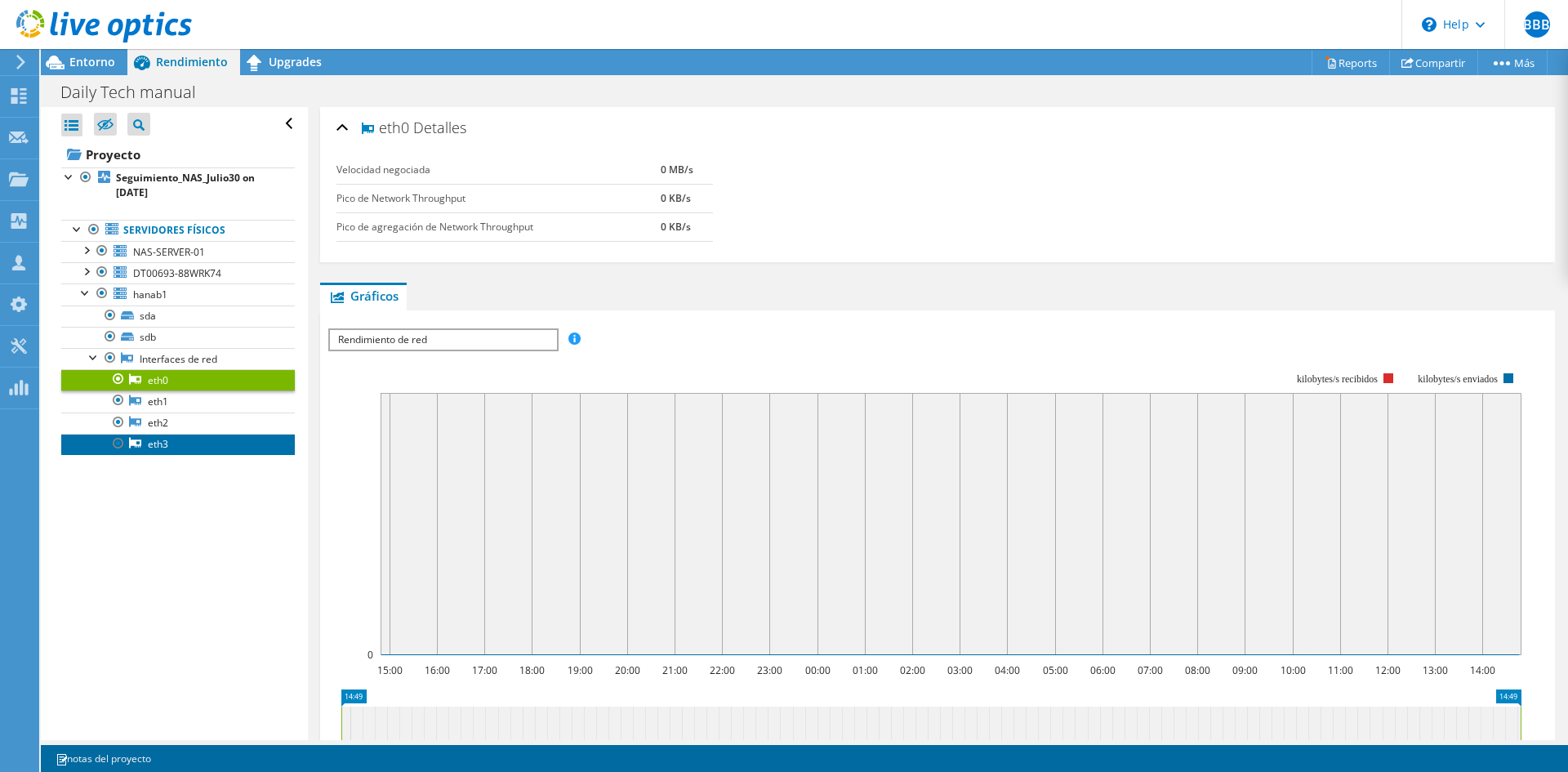 click on "eth3" at bounding box center [178, 444] 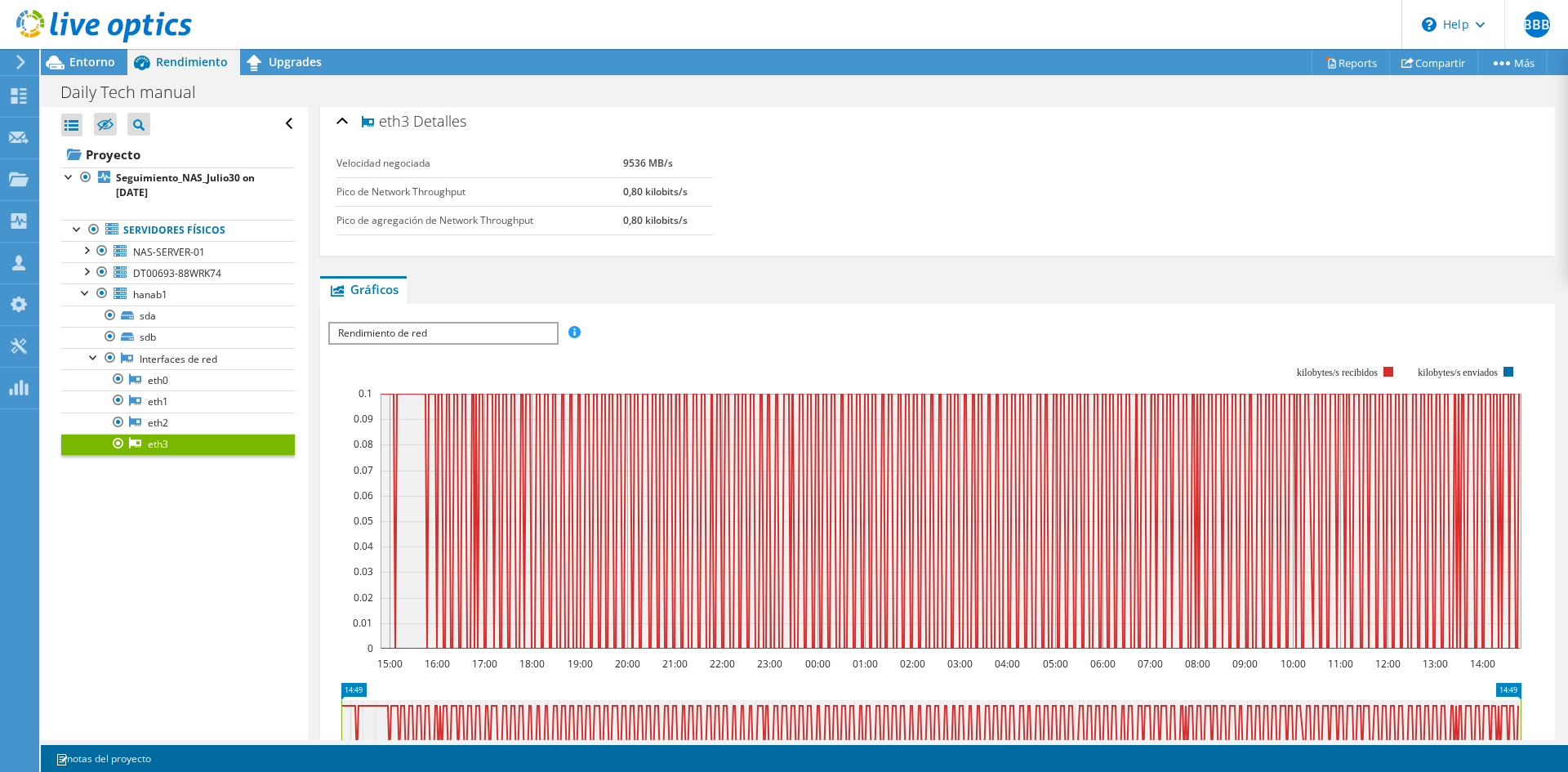 scroll, scrollTop: 0, scrollLeft: 0, axis: both 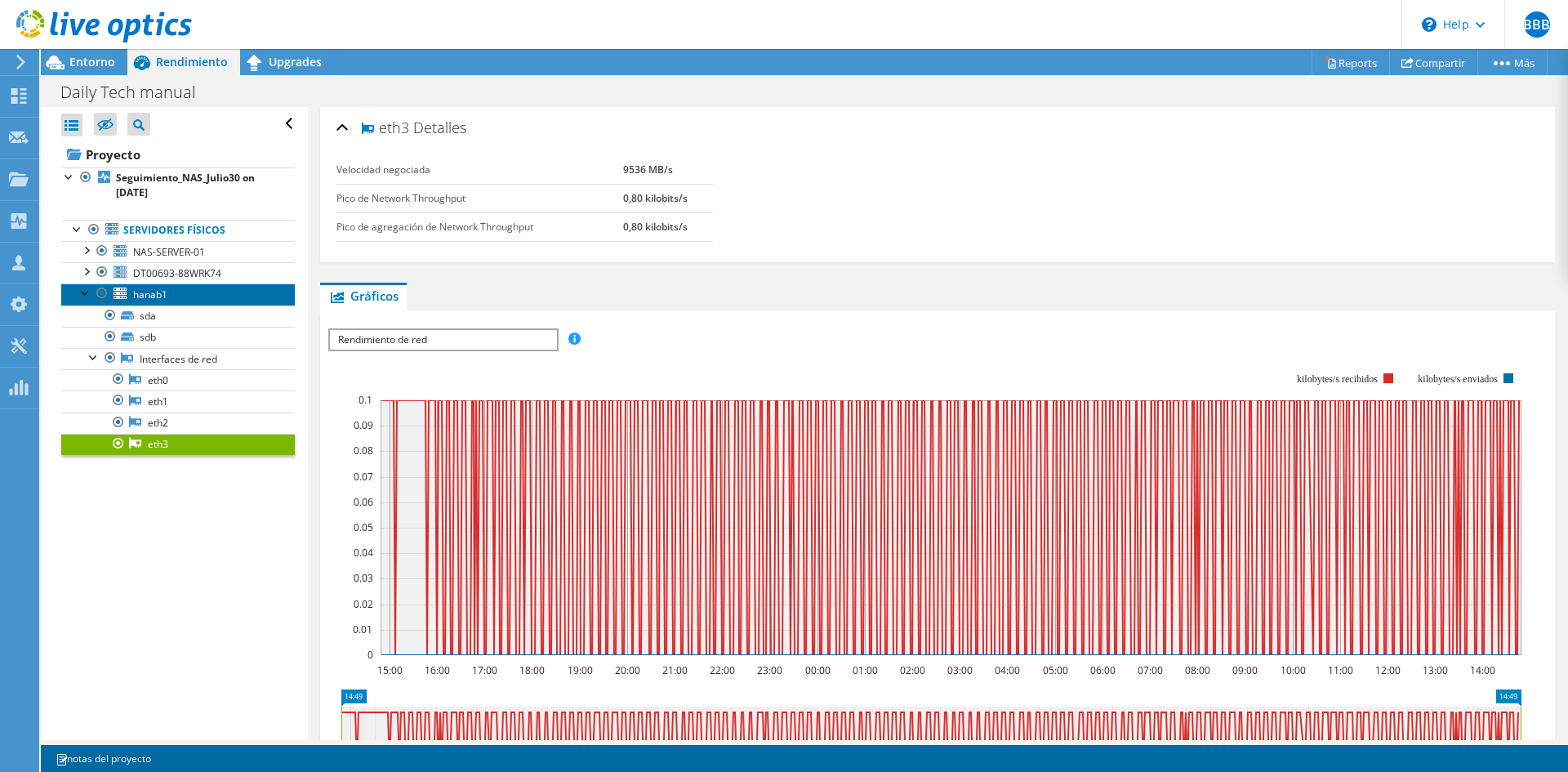 click on "hanab1" at bounding box center (178, 294) 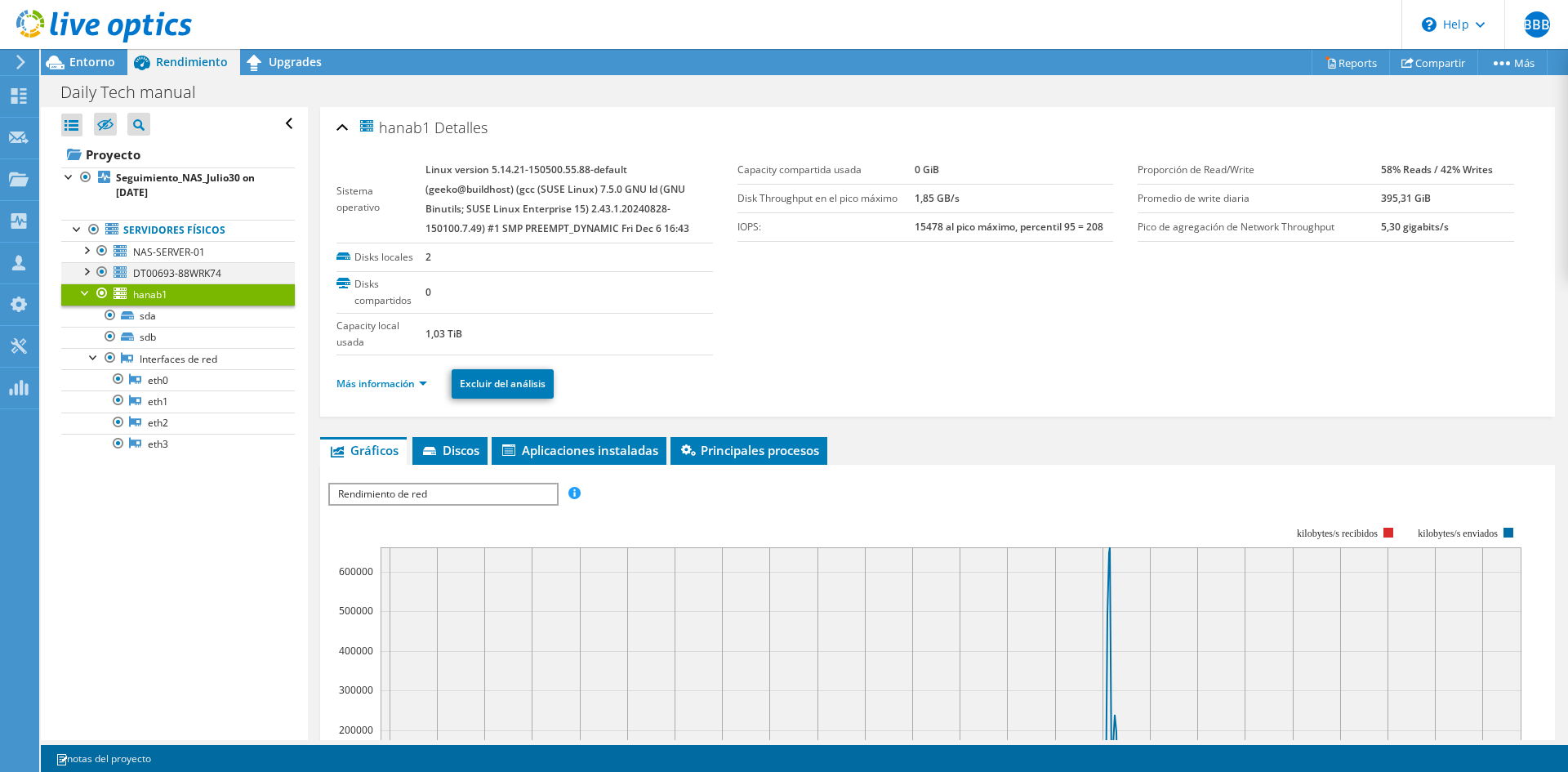 click at bounding box center (86, 270) 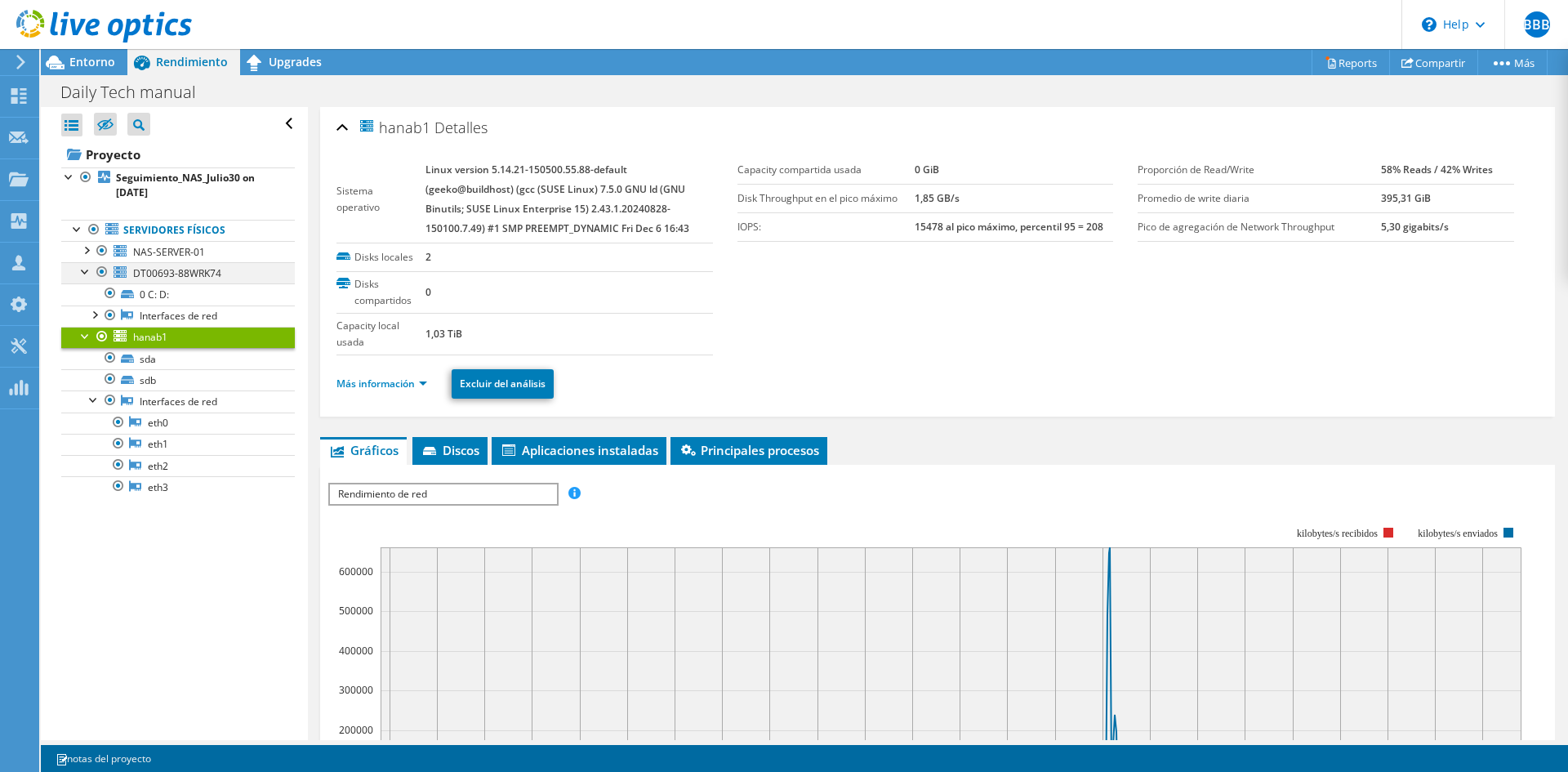 click at bounding box center [86, 270] 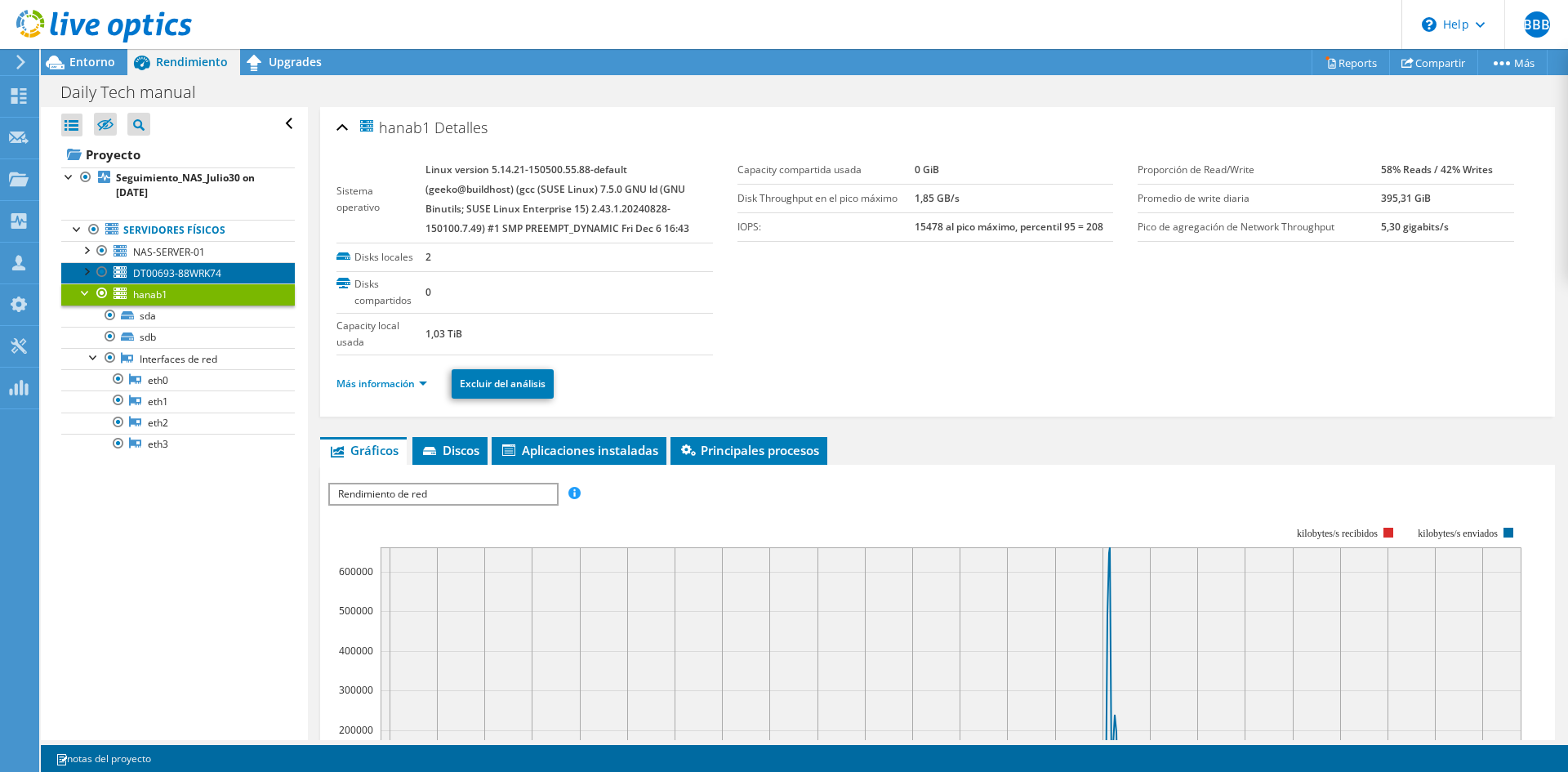 click on "DT00693-88WRK74" at bounding box center [177, 273] 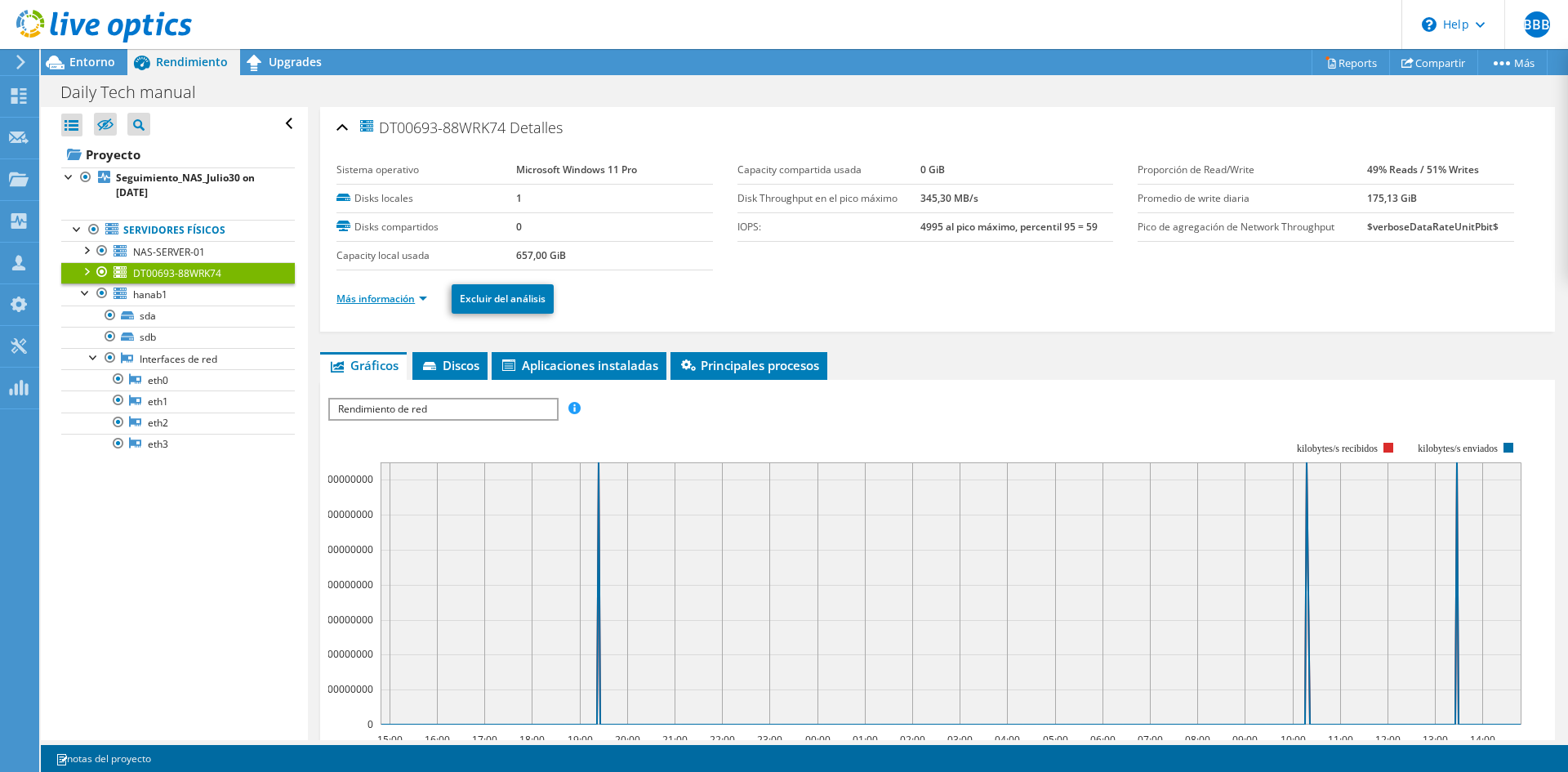 click on "Más información" at bounding box center [381, 298] 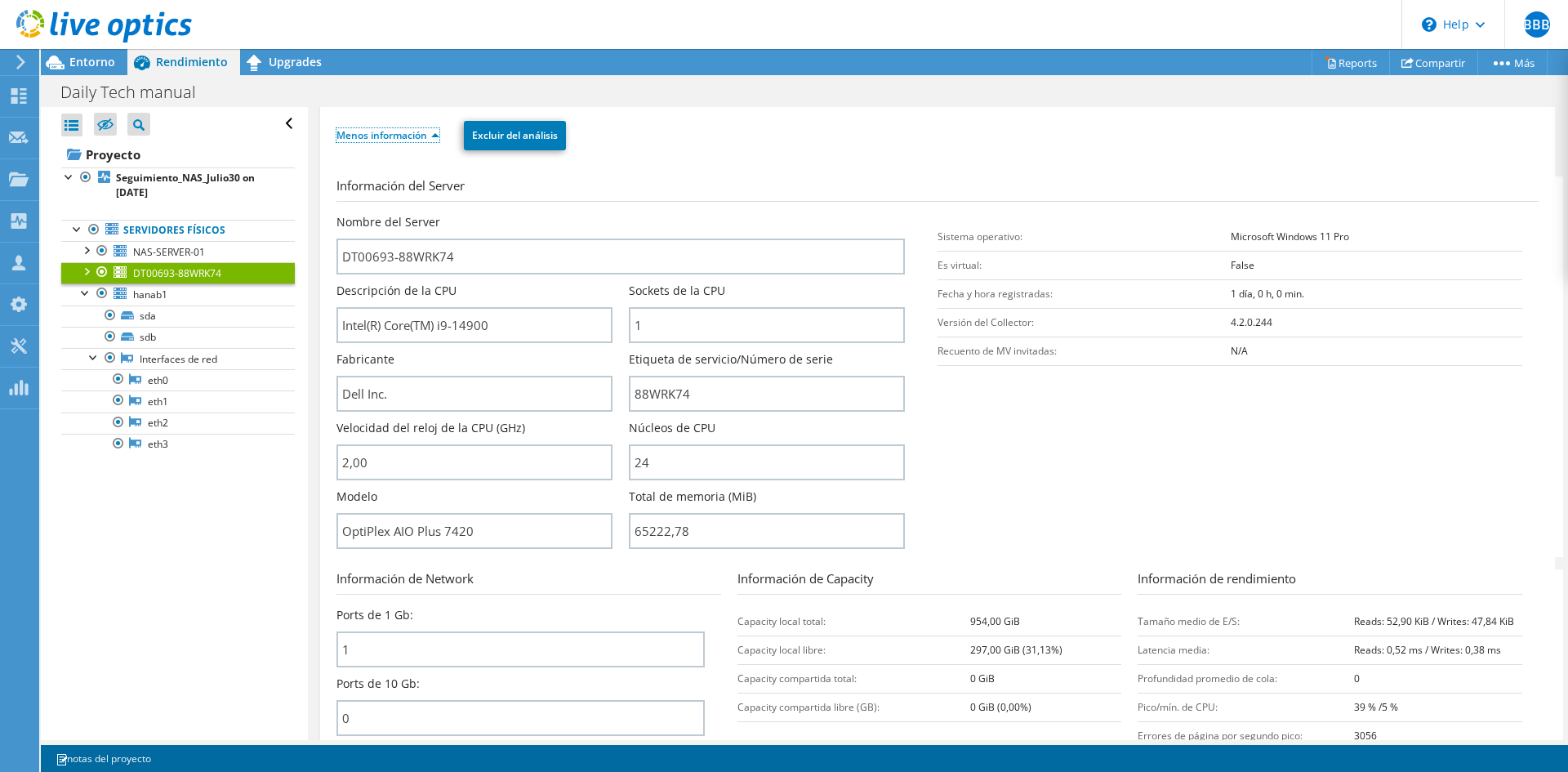 scroll, scrollTop: 0, scrollLeft: 0, axis: both 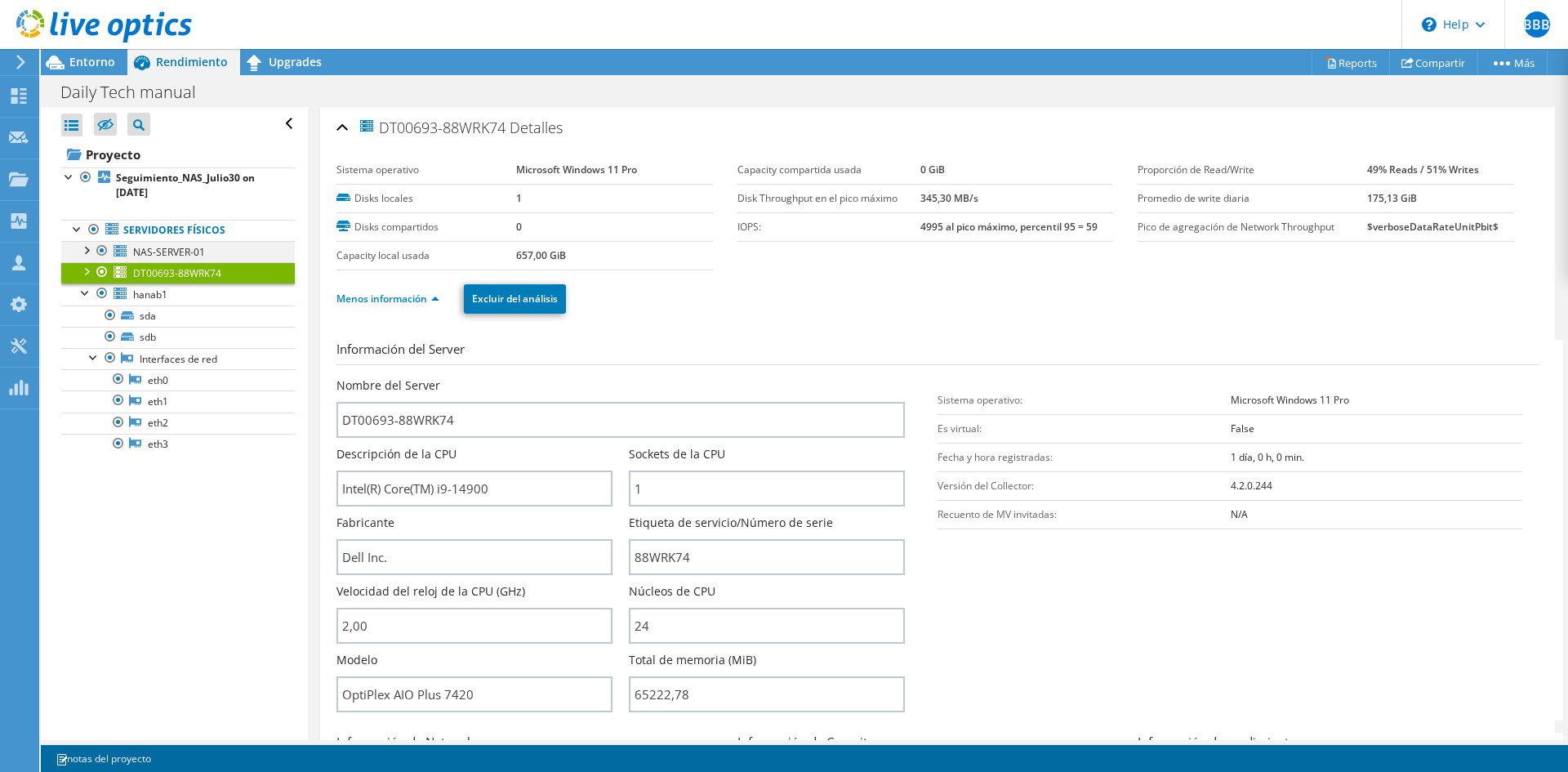 click at bounding box center [86, 249] 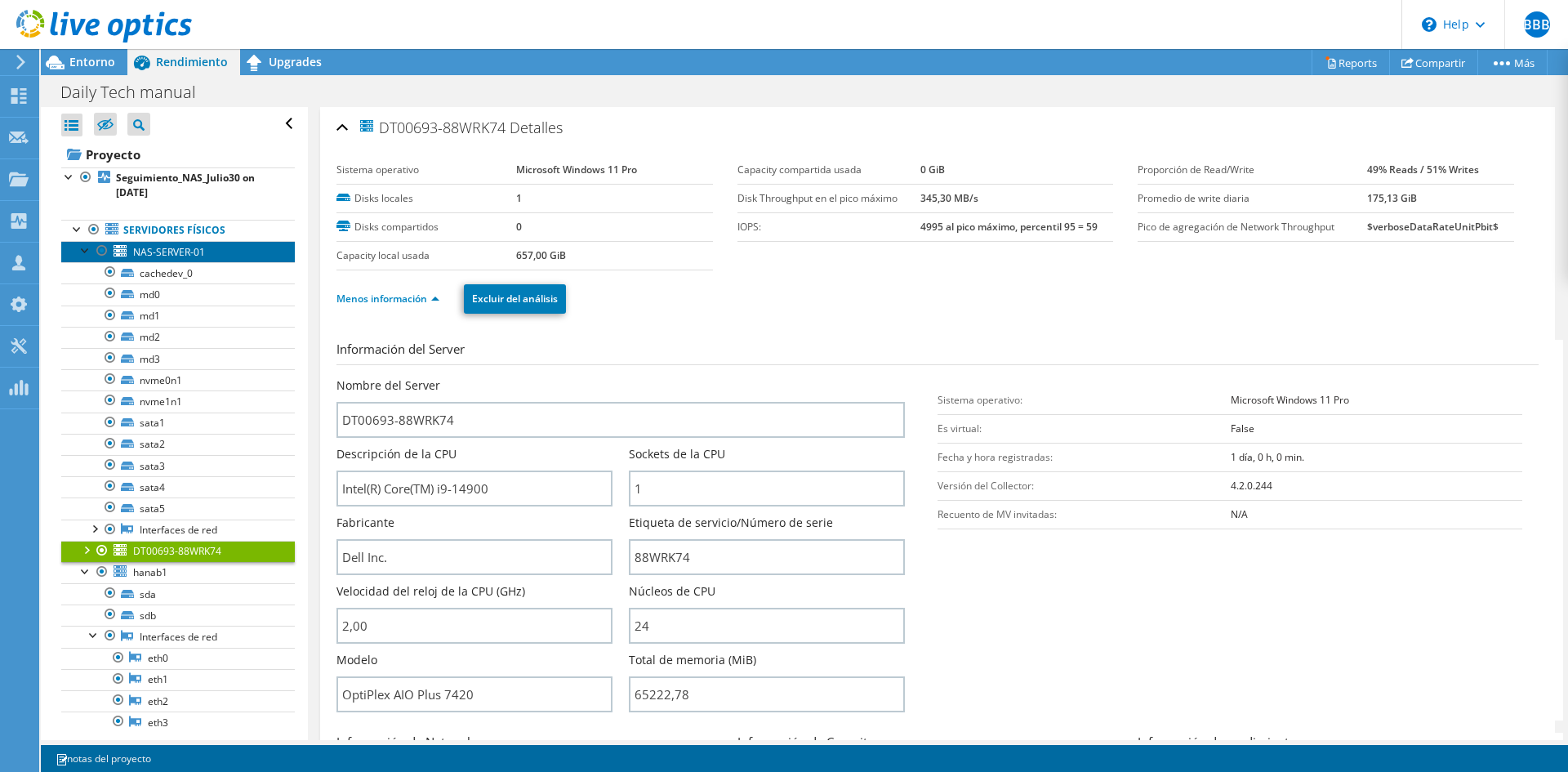 click on "NAS-SERVER-01" at bounding box center [169, 252] 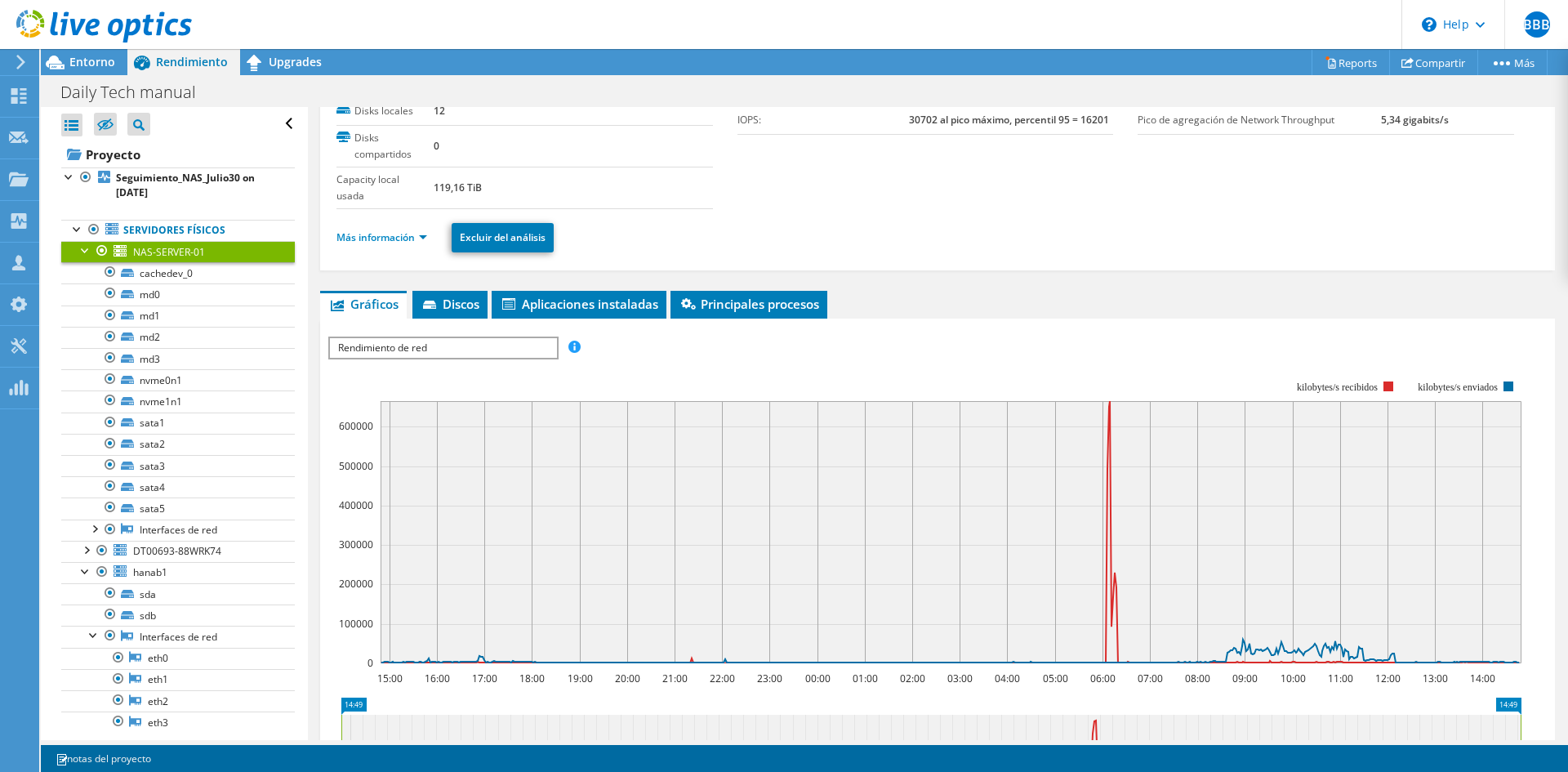 scroll, scrollTop: 82, scrollLeft: 0, axis: vertical 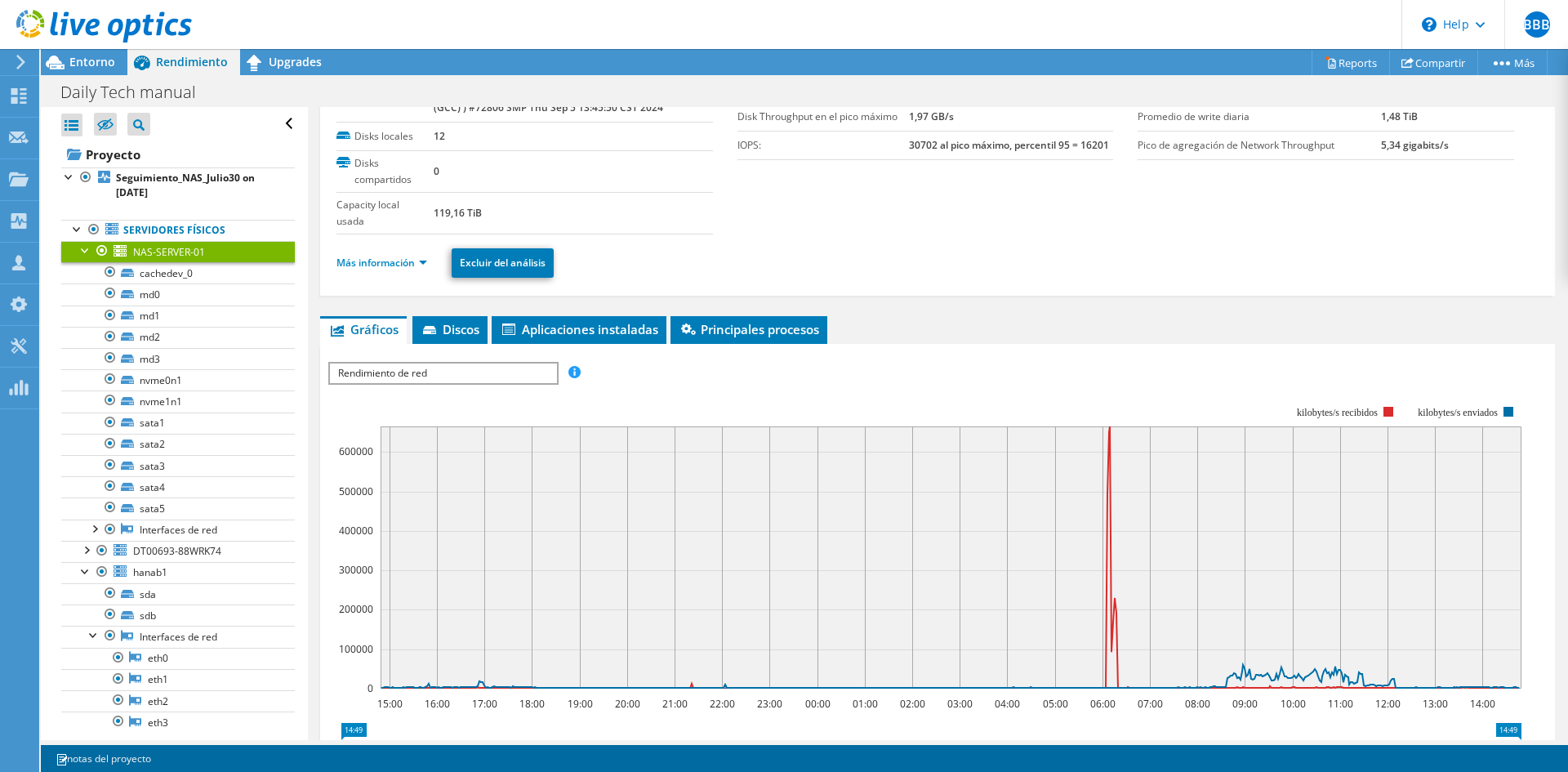 click on "Rendimiento de red" at bounding box center [443, 373] 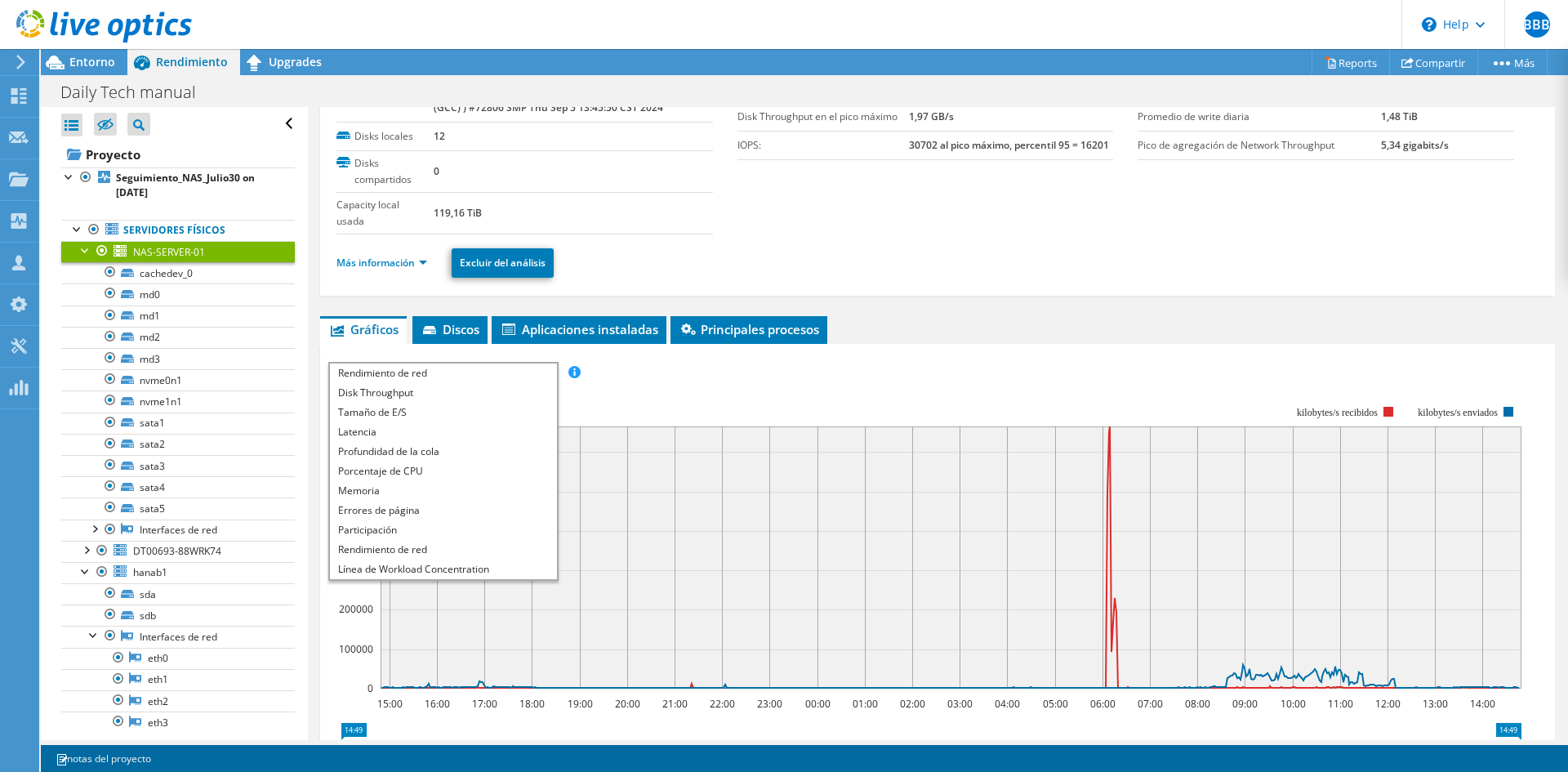 scroll, scrollTop: 59, scrollLeft: 0, axis: vertical 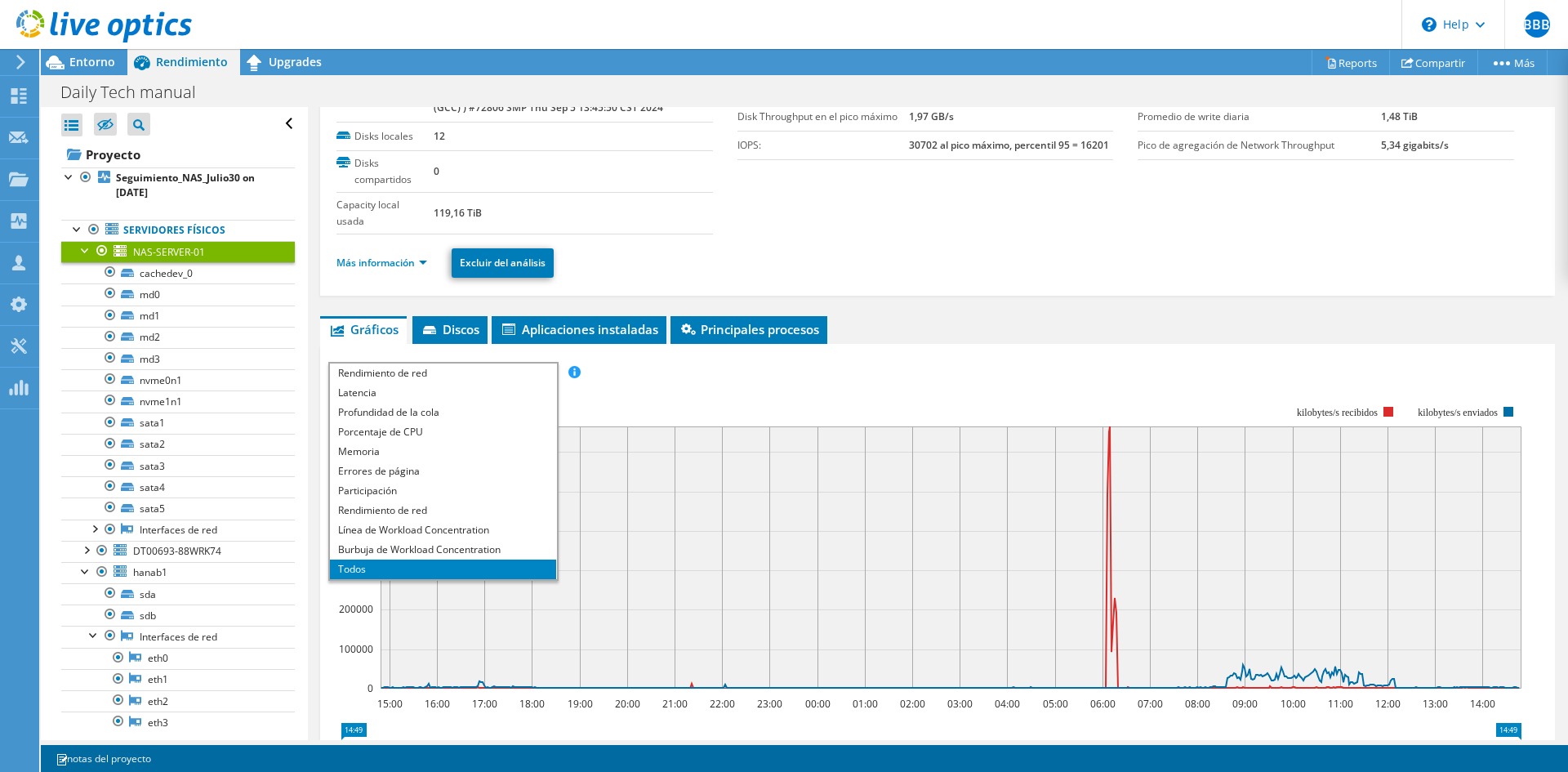 click on "Todos" at bounding box center (443, 569) 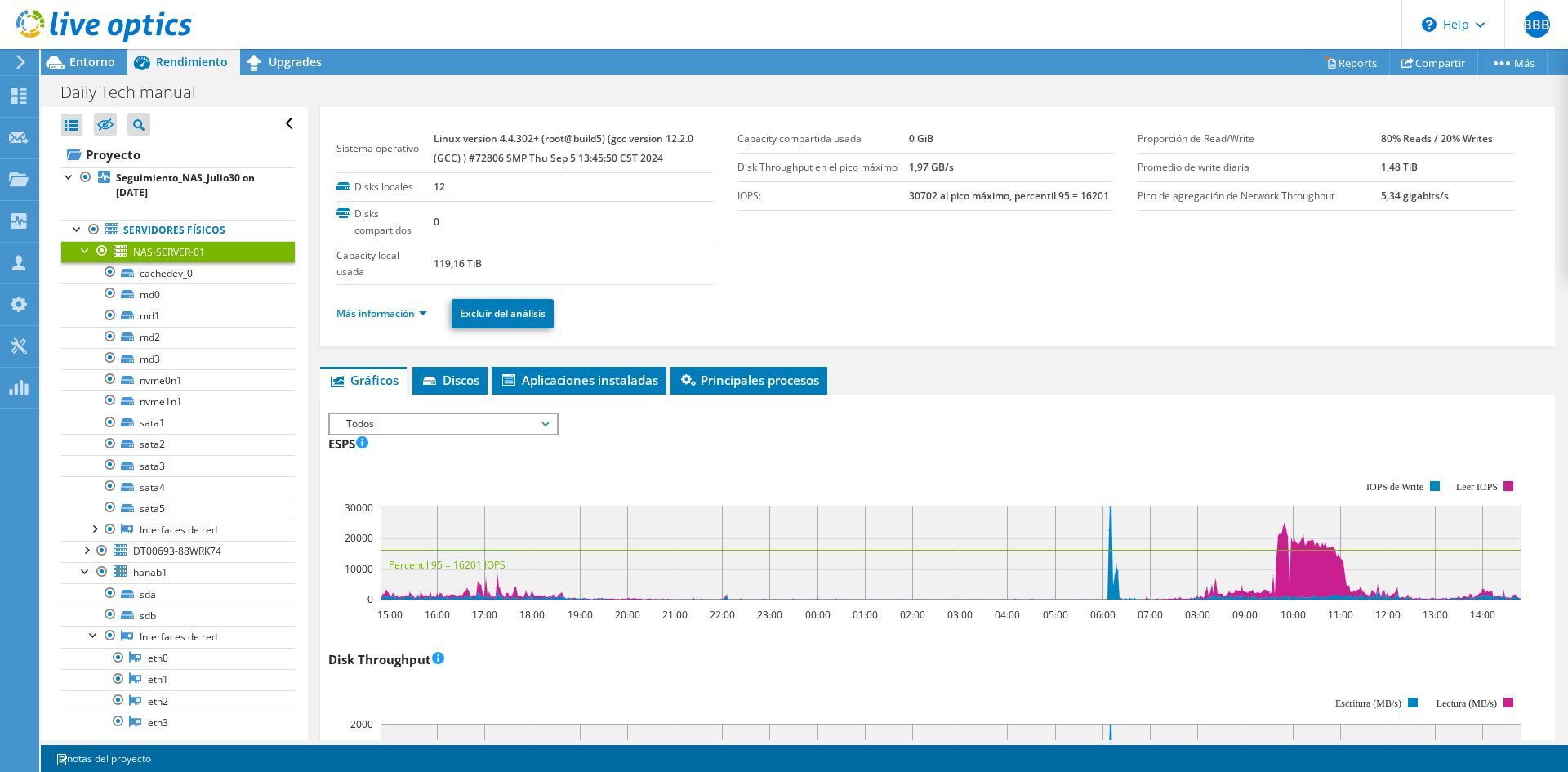 scroll, scrollTop: 0, scrollLeft: 0, axis: both 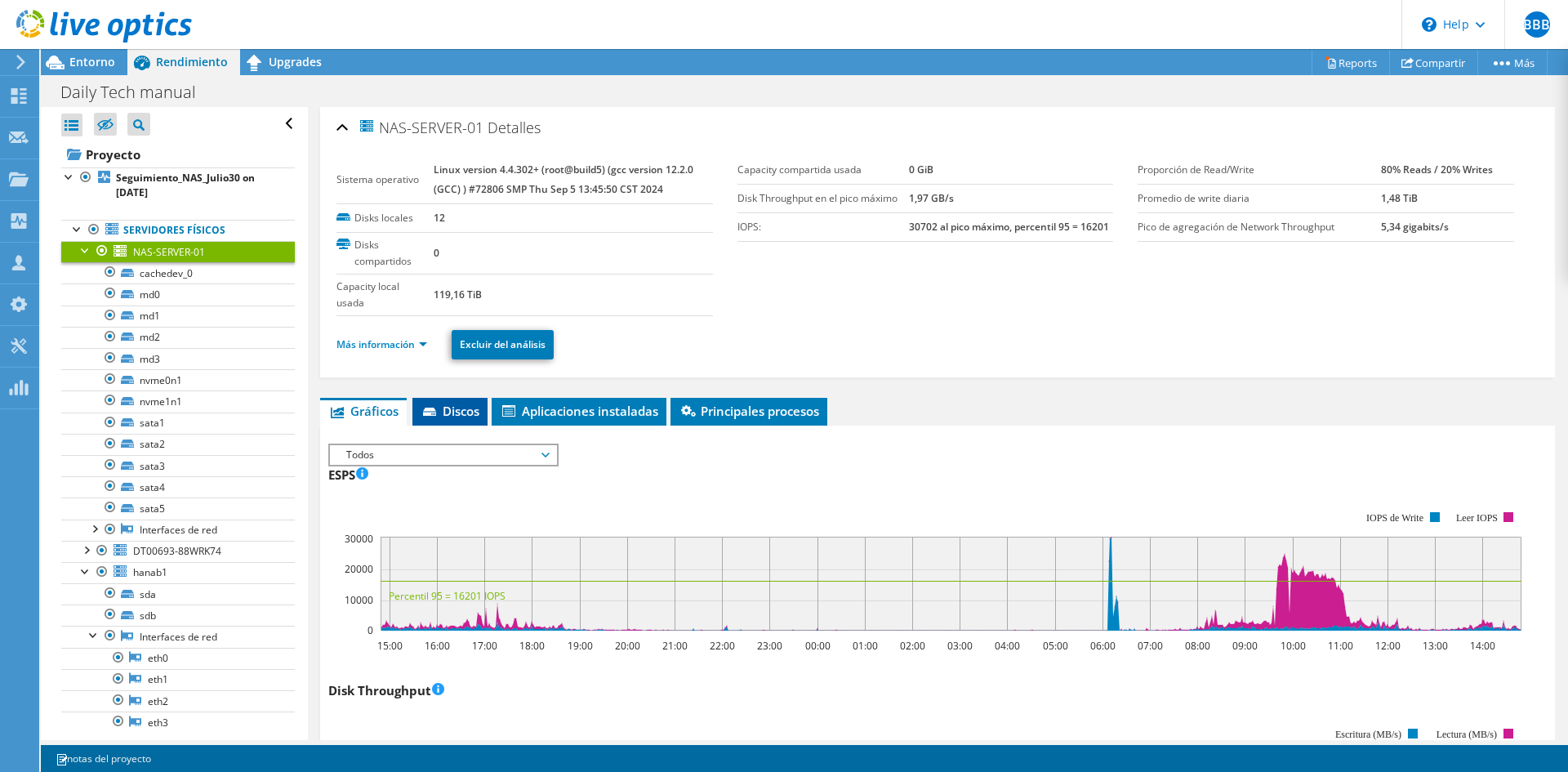 click on "Discos" at bounding box center [450, 411] 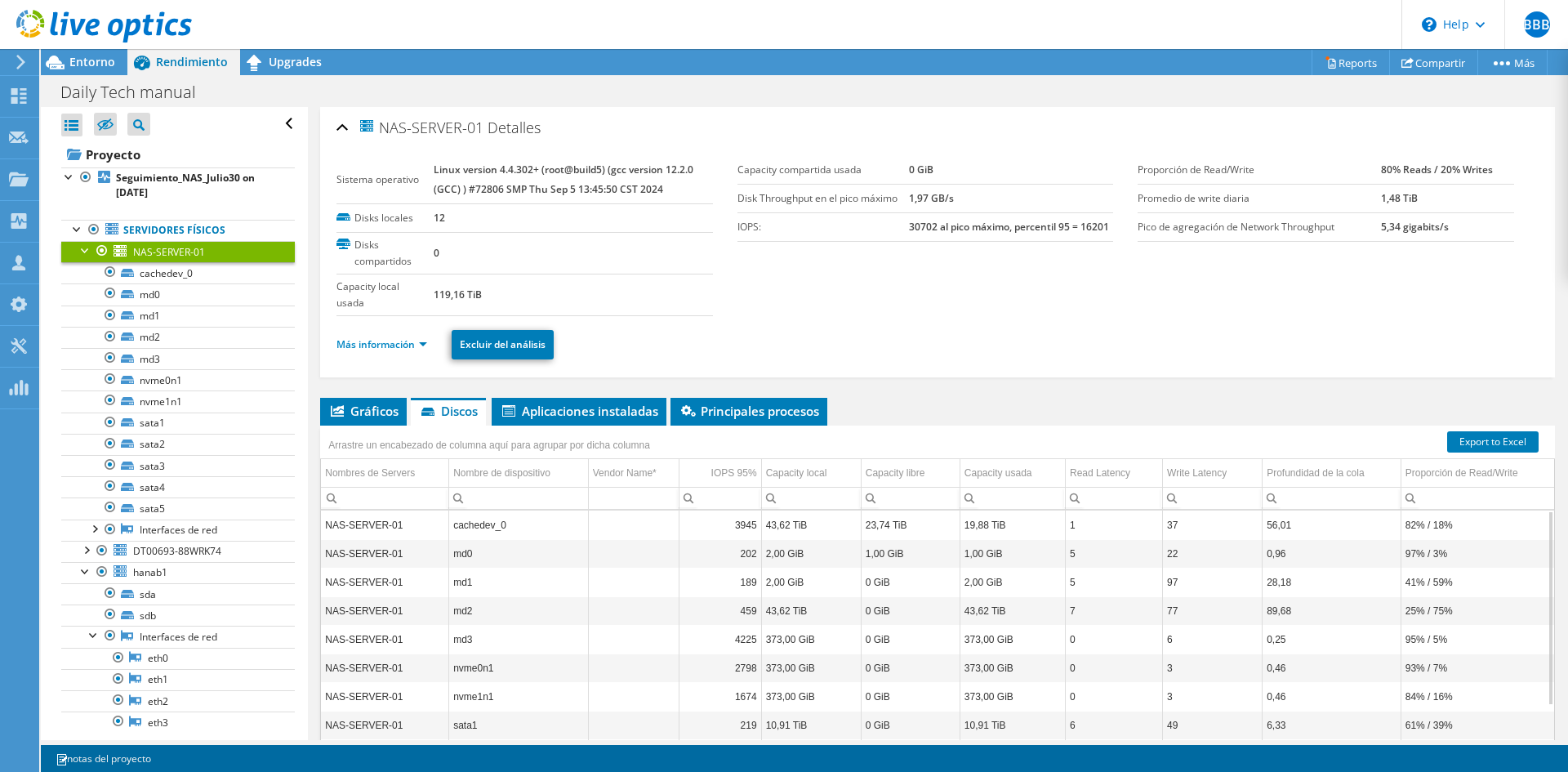 scroll, scrollTop: 82, scrollLeft: 0, axis: vertical 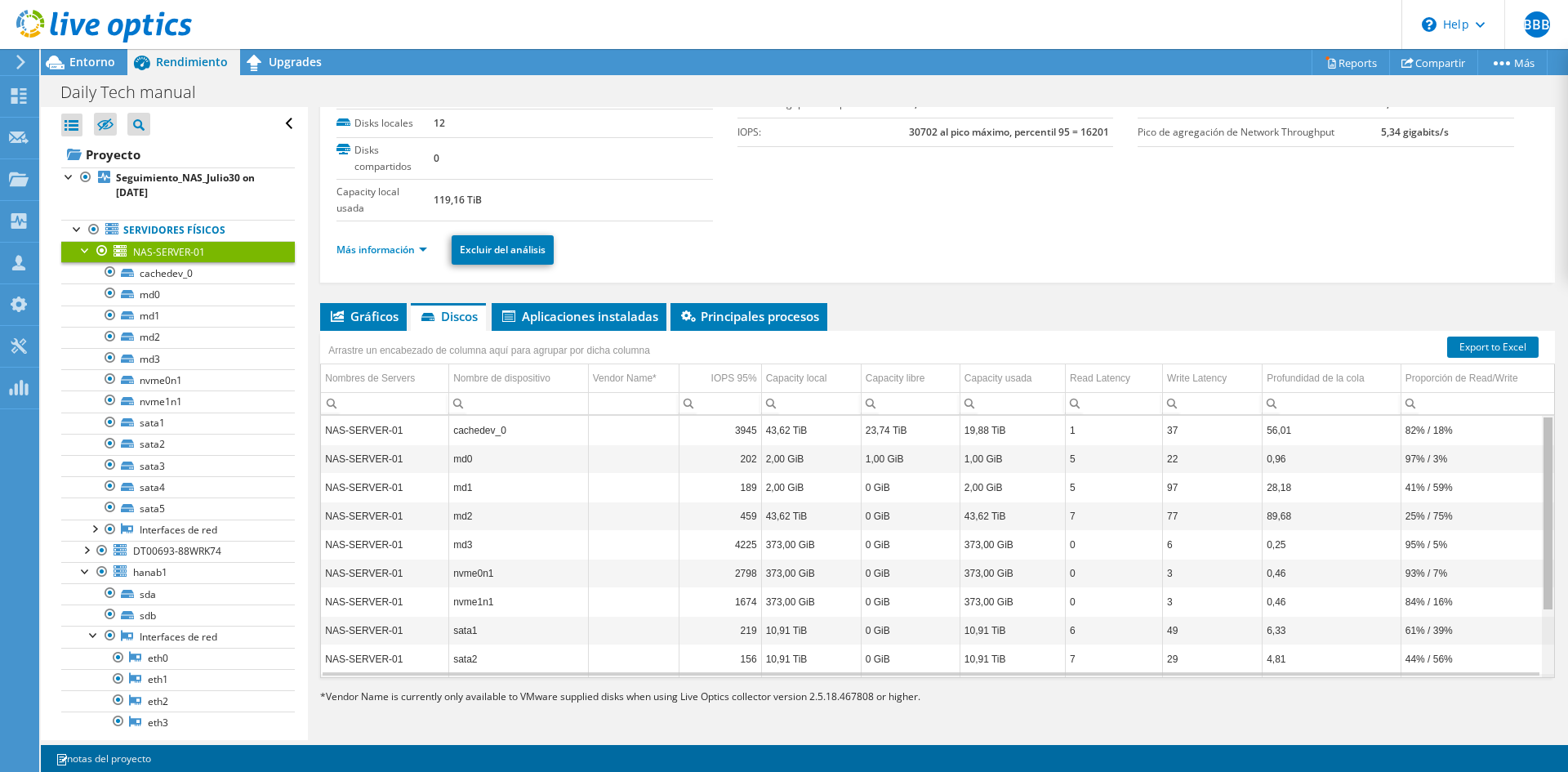 drag, startPoint x: 1539, startPoint y: 550, endPoint x: 1557, endPoint y: 462, distance: 89.82205 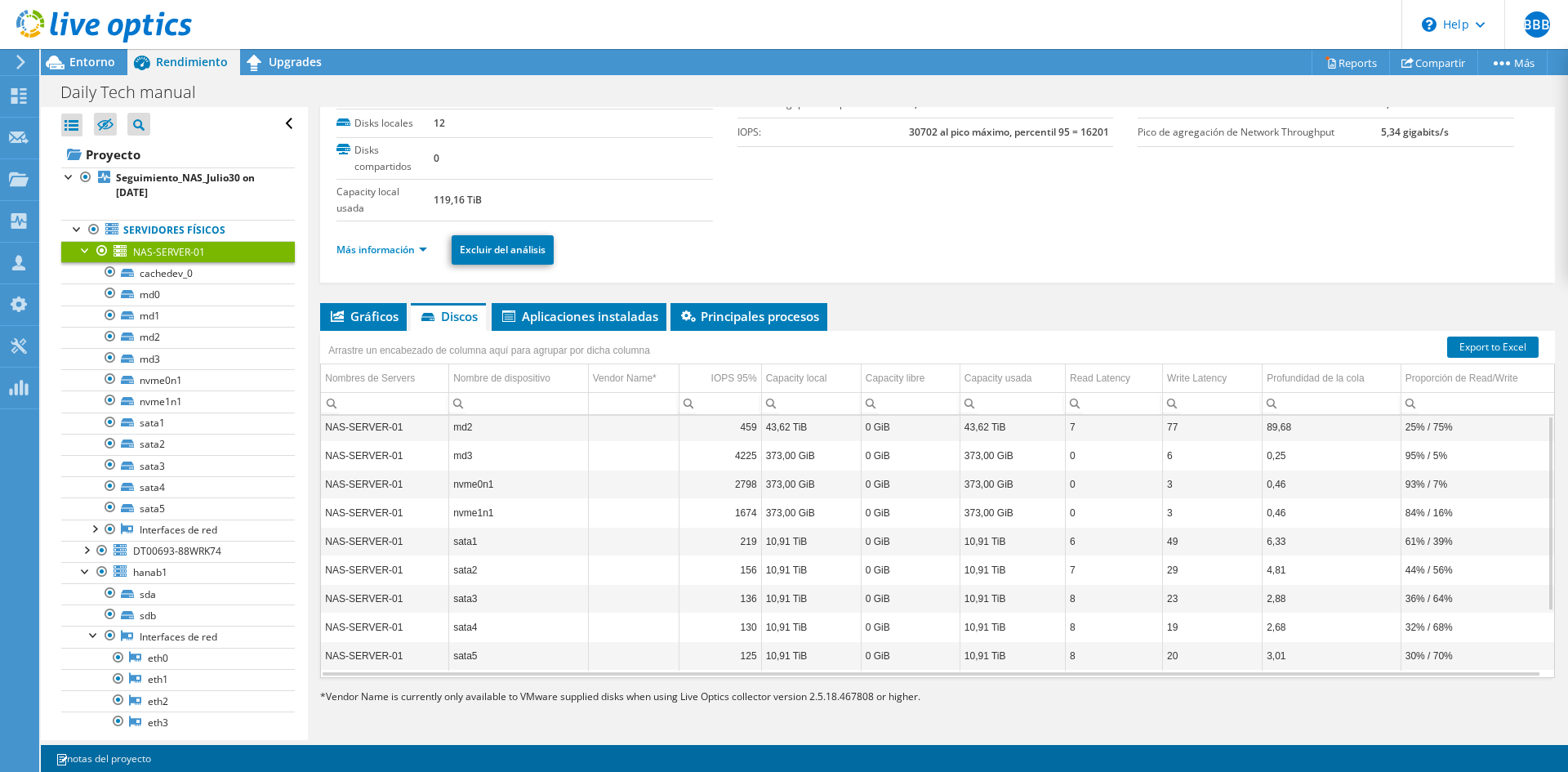 scroll, scrollTop: 0, scrollLeft: 0, axis: both 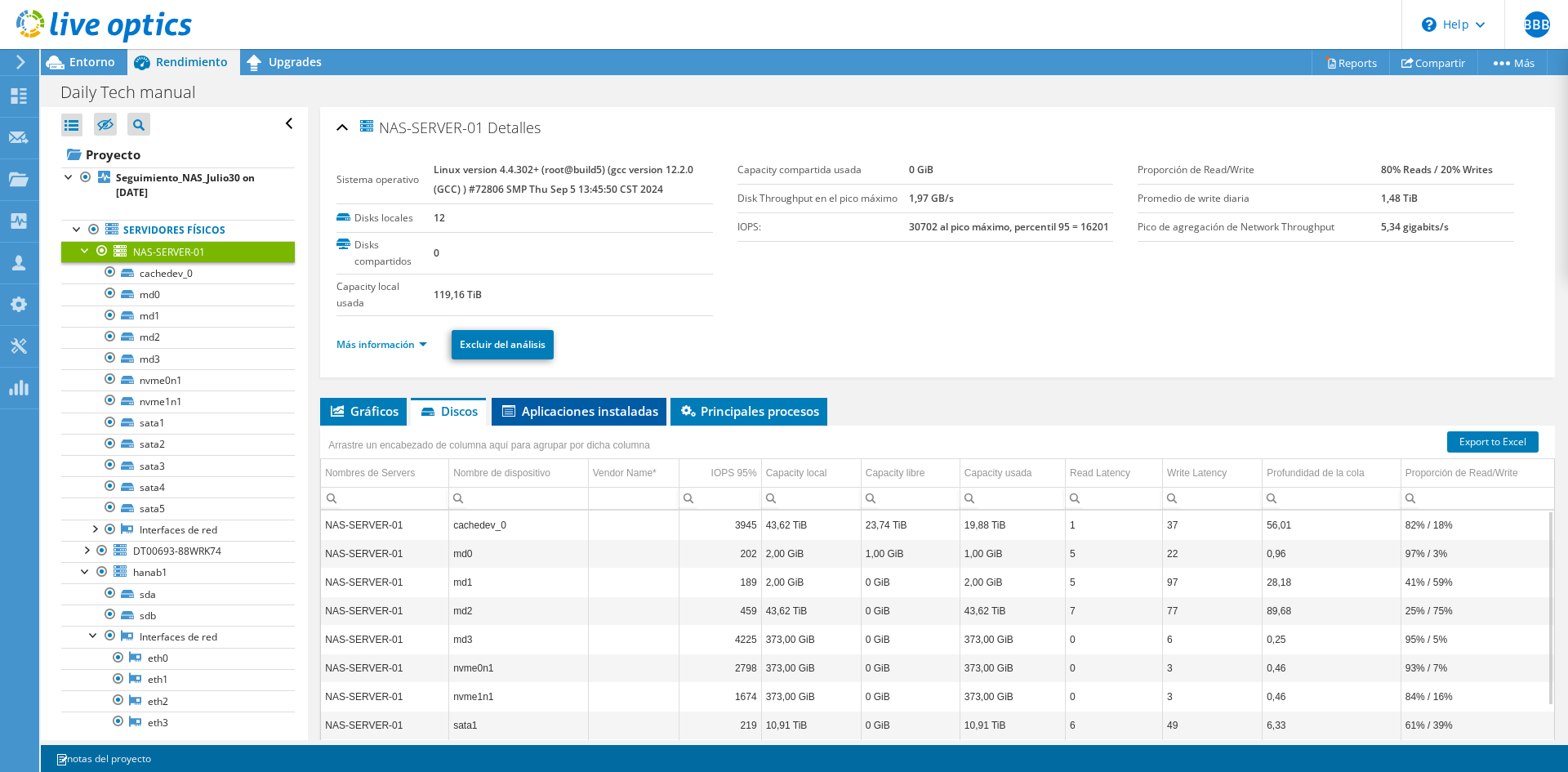click on "Aplicaciones instaladas" at bounding box center [579, 411] 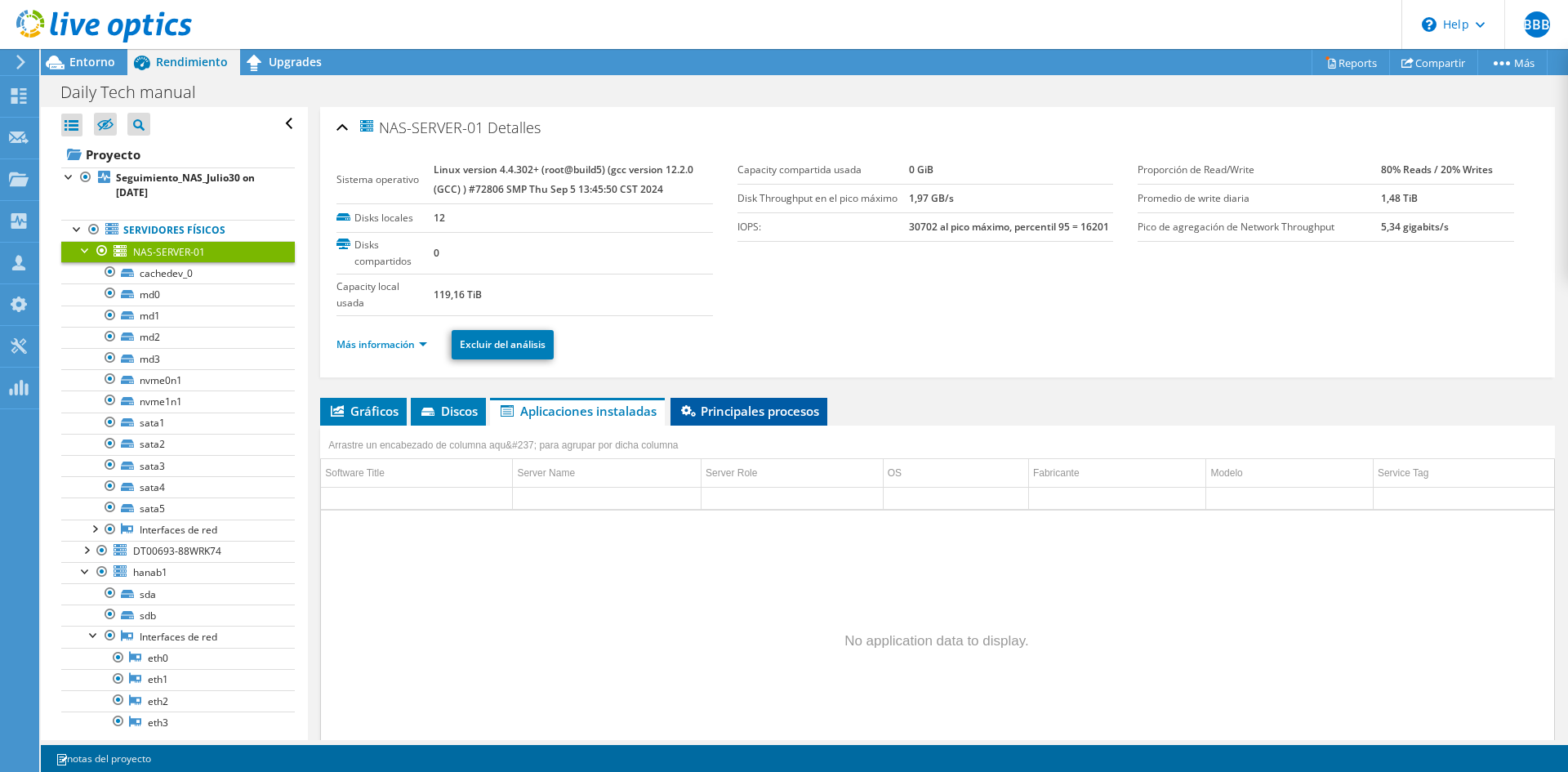 click on "Principales procesos" at bounding box center (749, 411) 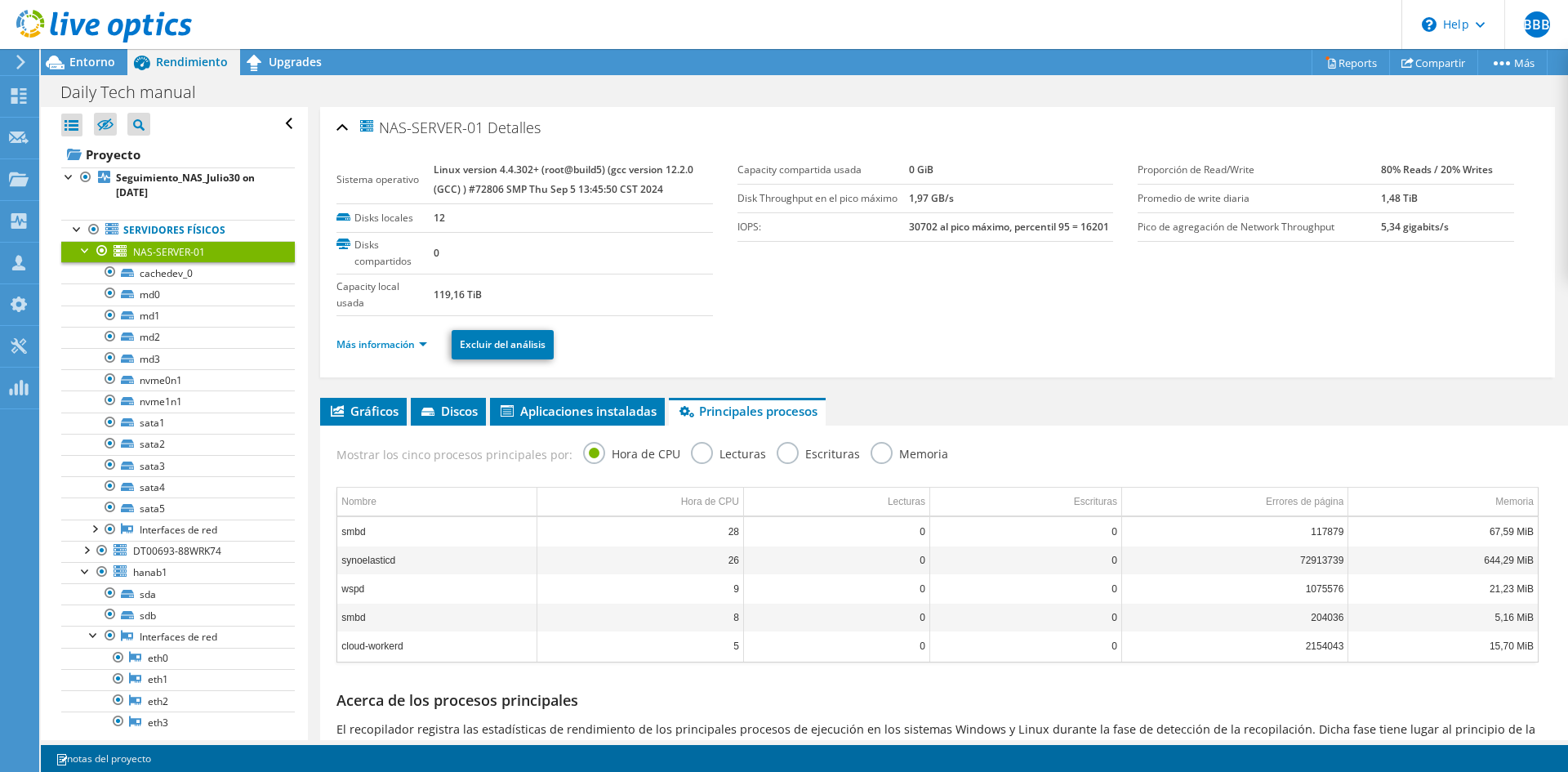 click on "Memoria" at bounding box center [909, 452] 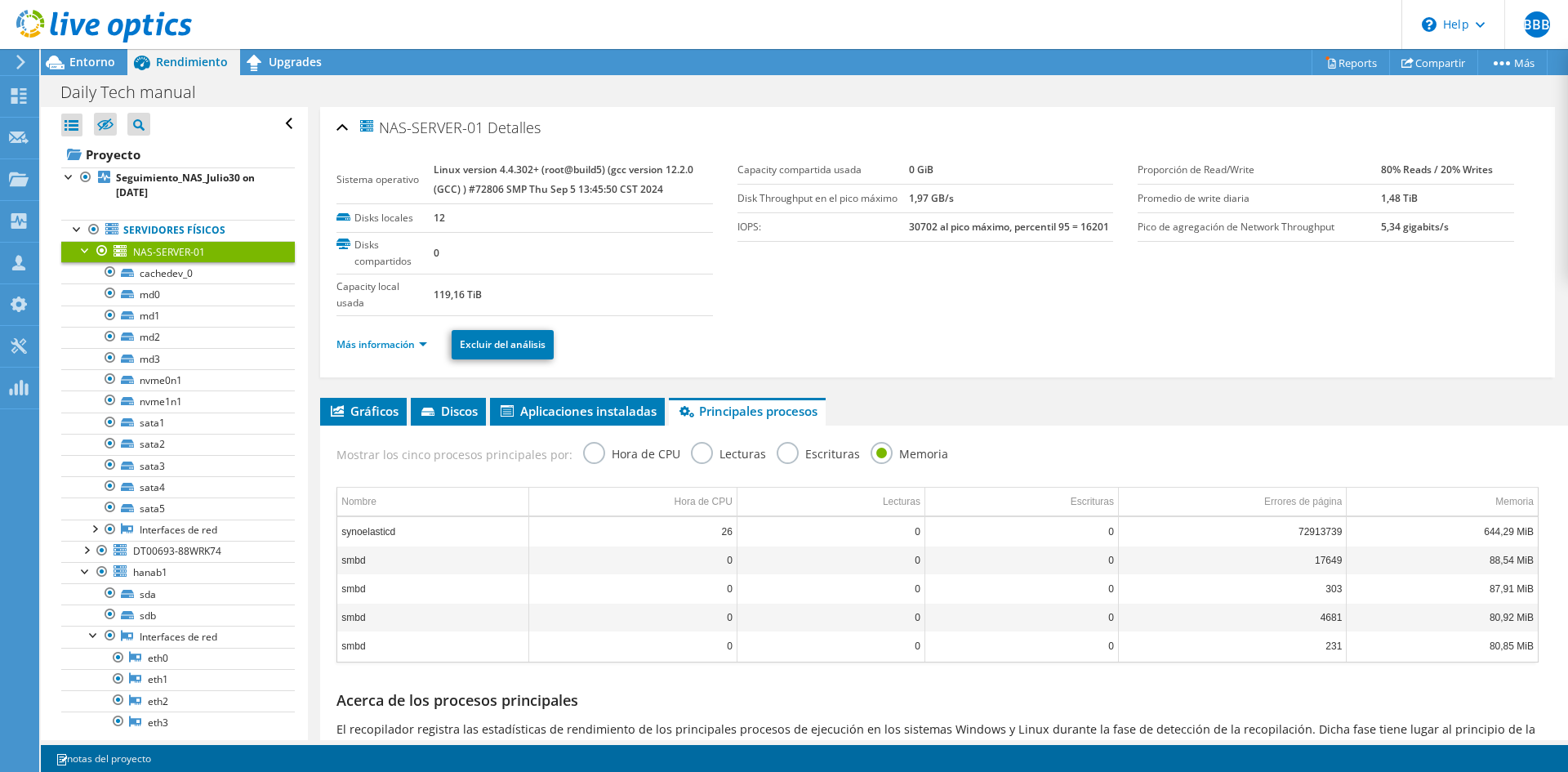 click on "Hora de CPU" at bounding box center (631, 452) 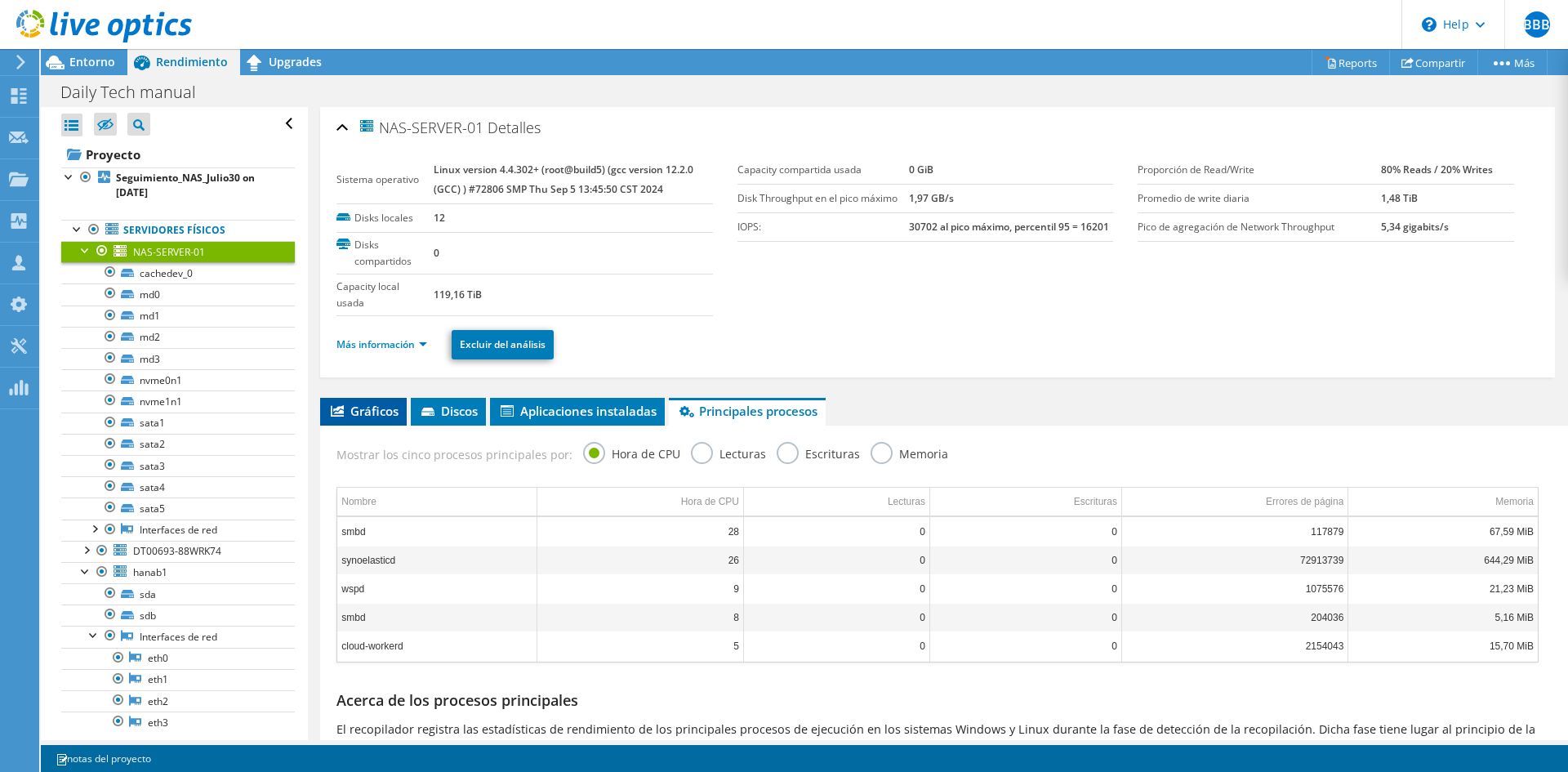 click on "Gráficos" at bounding box center [363, 411] 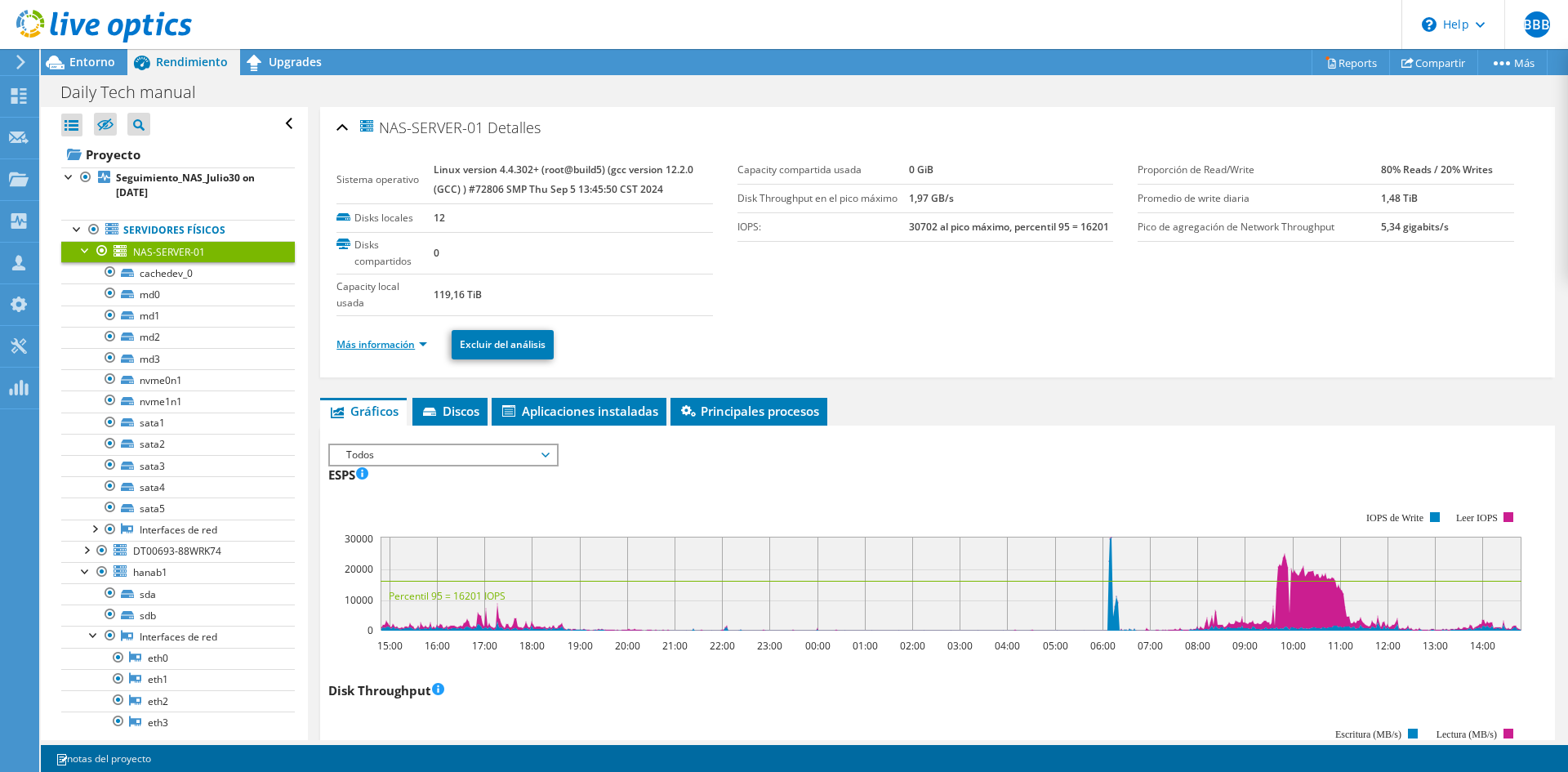 click on "Más información" at bounding box center [381, 344] 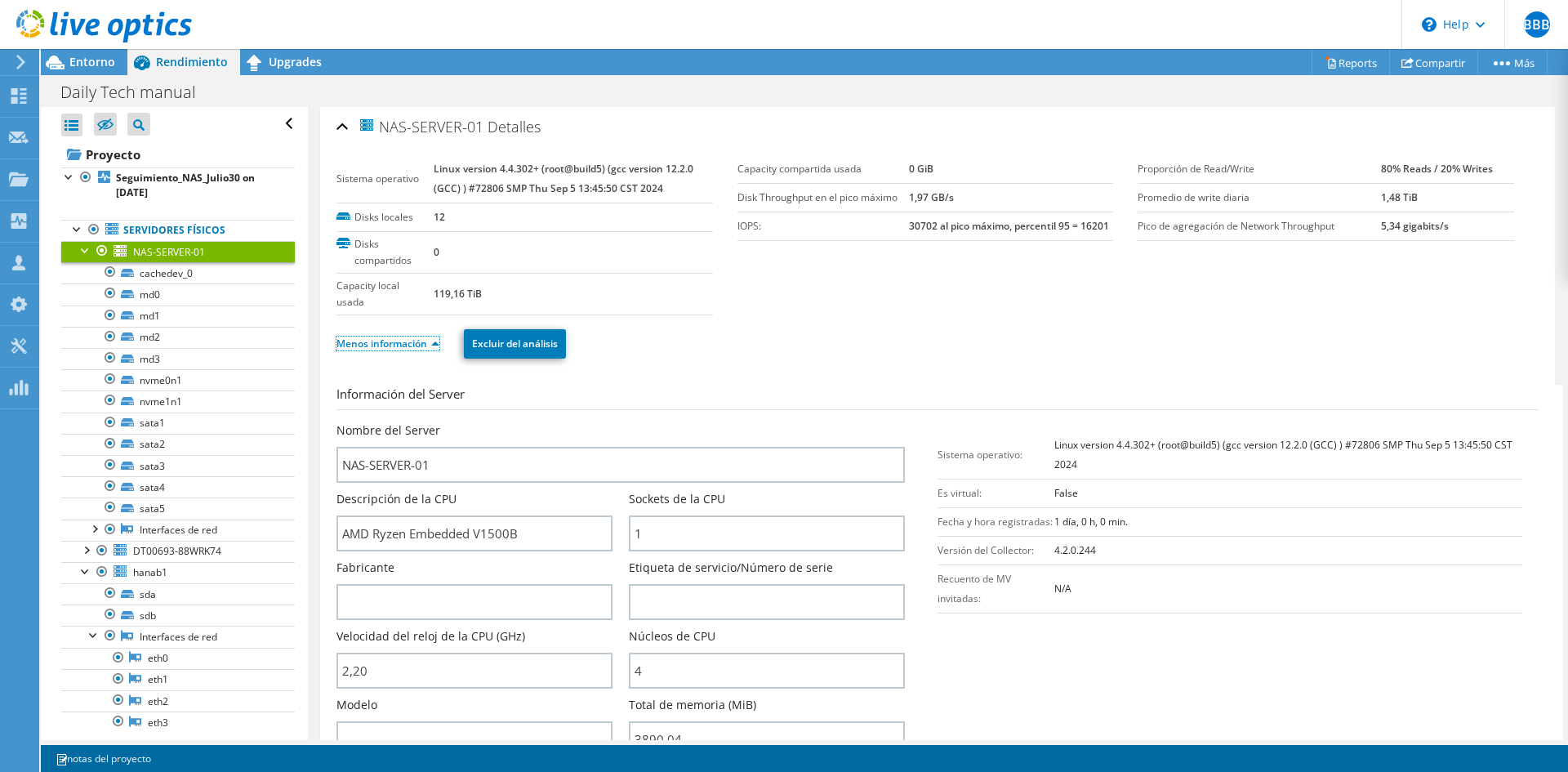 scroll, scrollTop: 0, scrollLeft: 0, axis: both 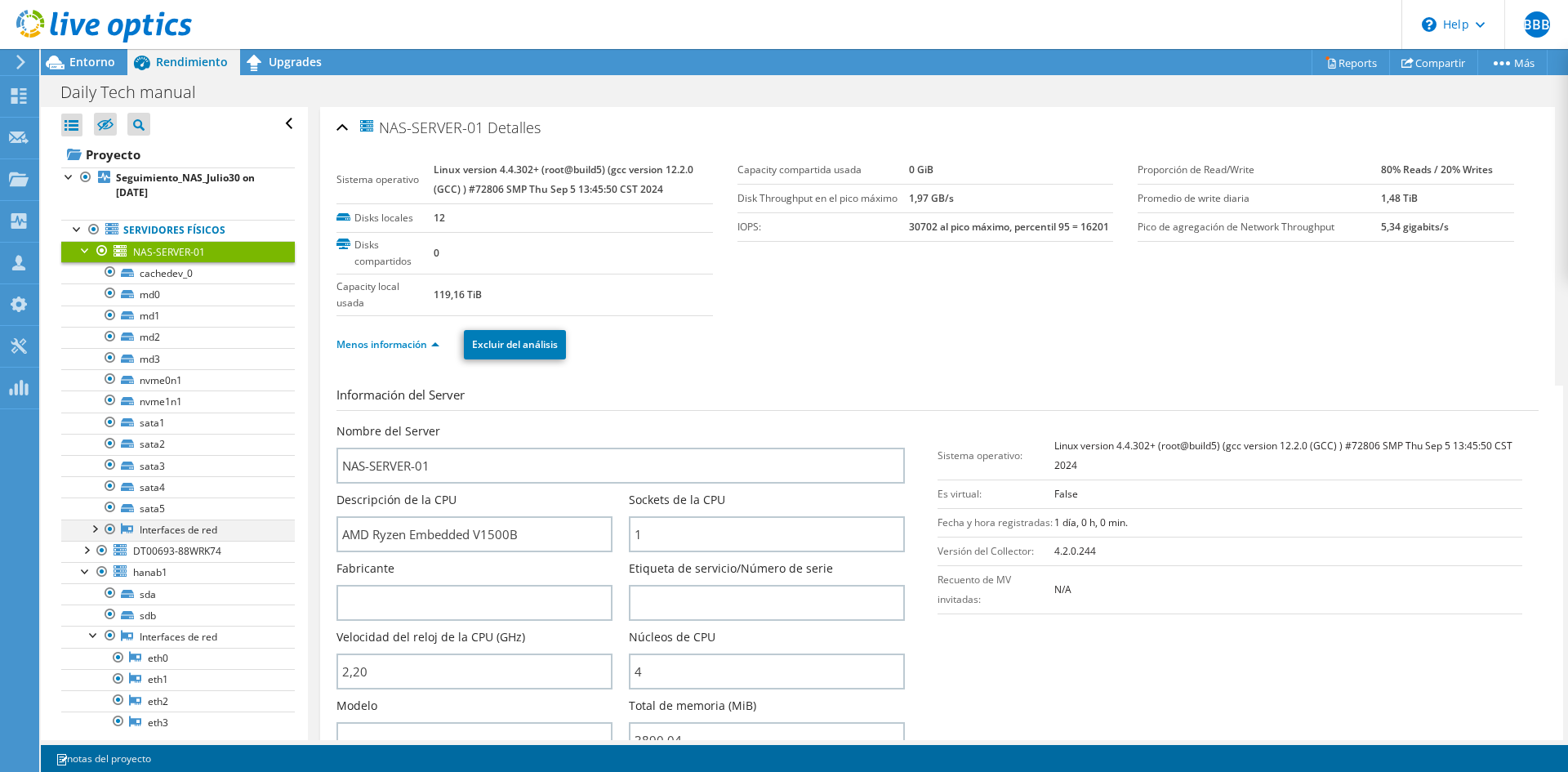click at bounding box center (94, 528) 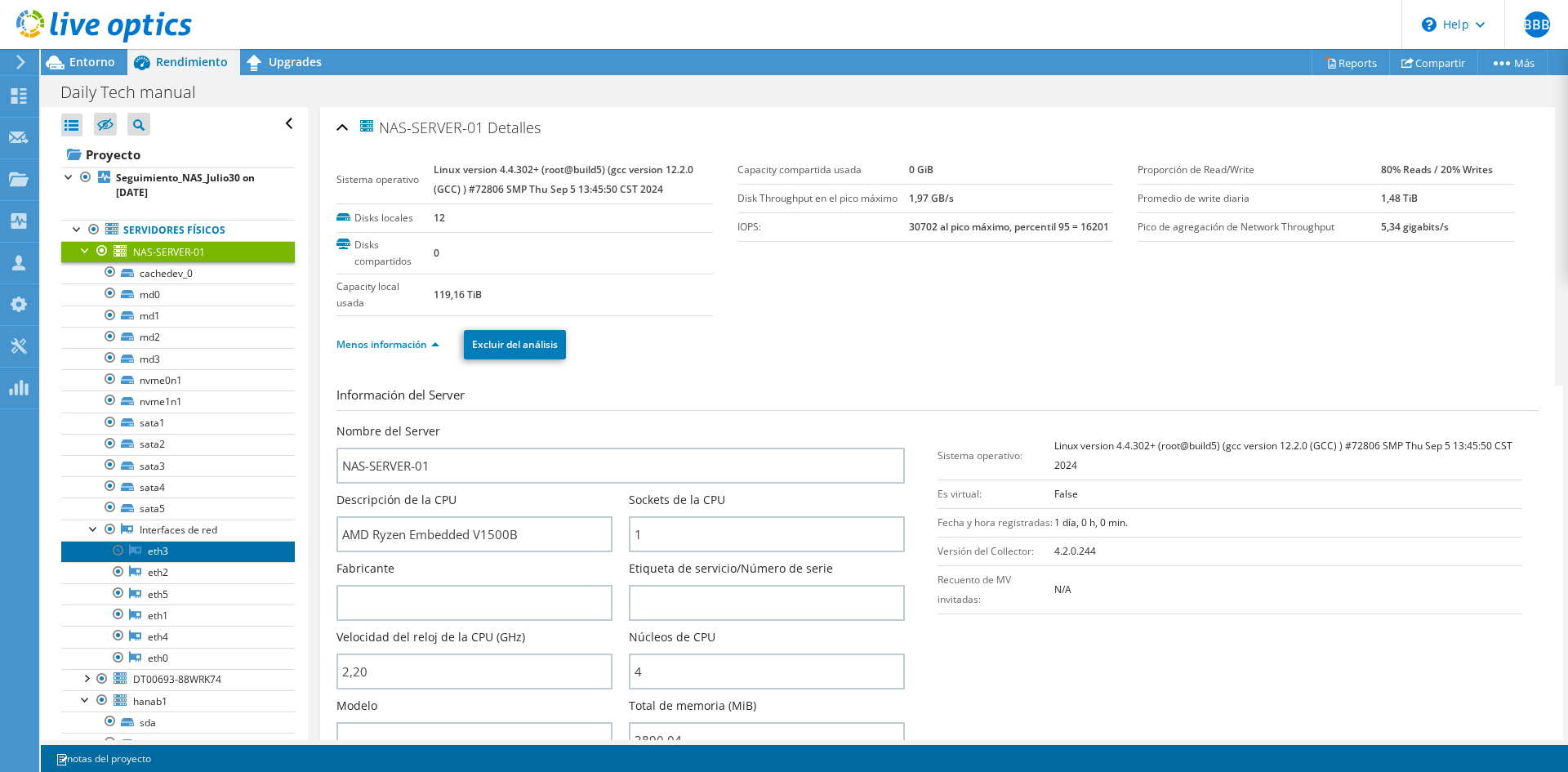 click on "eth3" at bounding box center [178, 551] 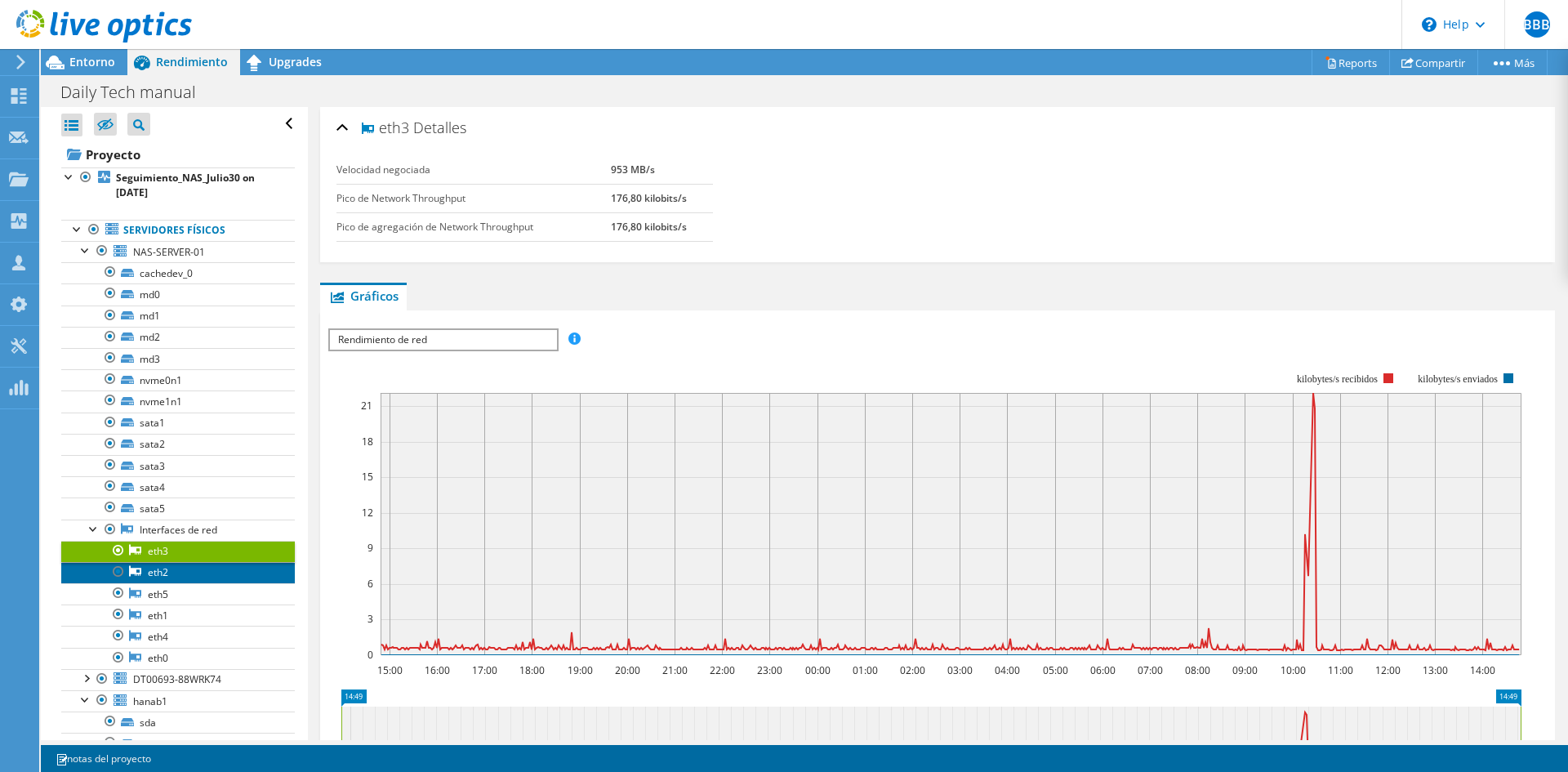 click on "eth2" at bounding box center [178, 573] 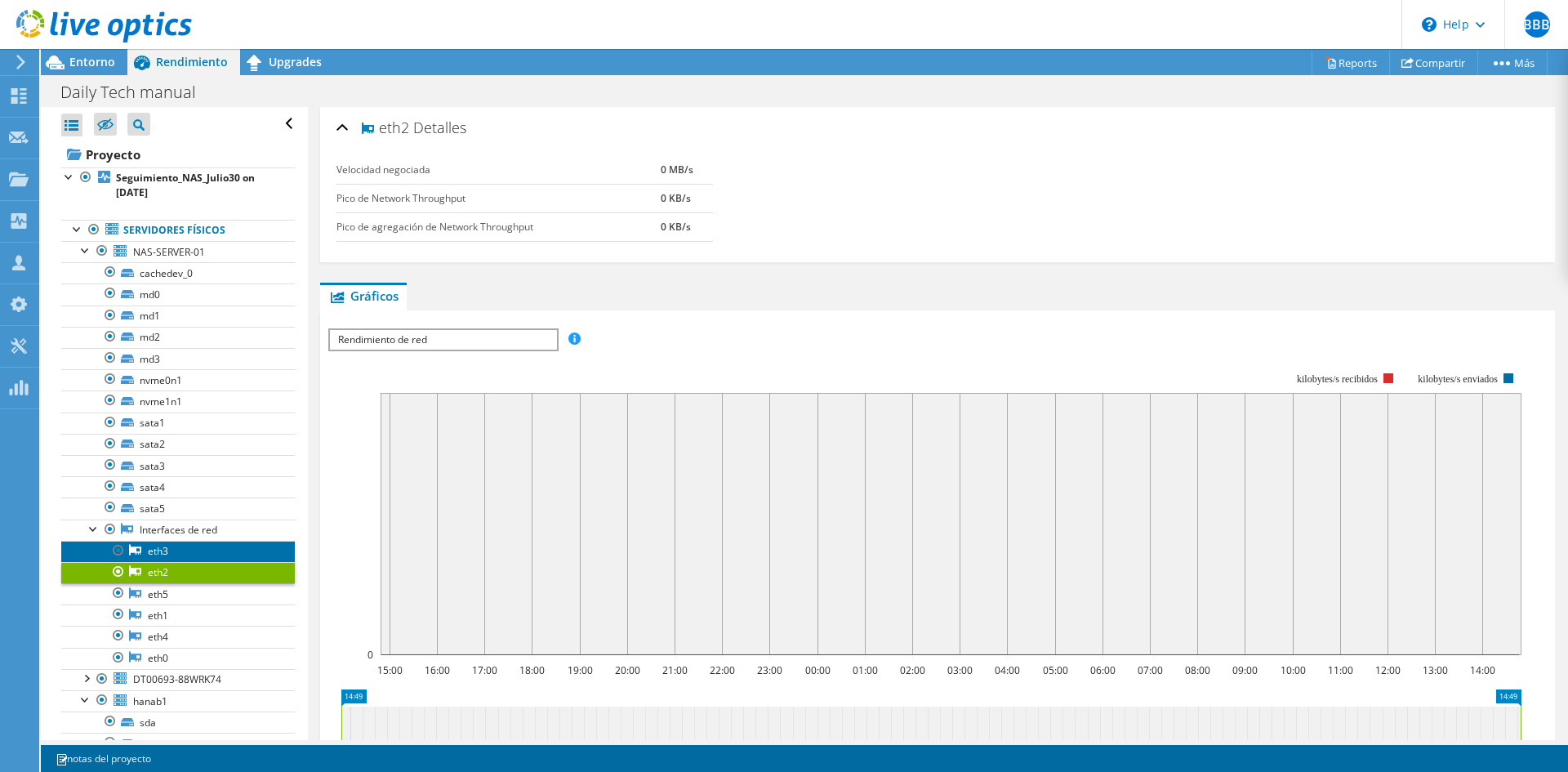 click on "eth3" at bounding box center (178, 551) 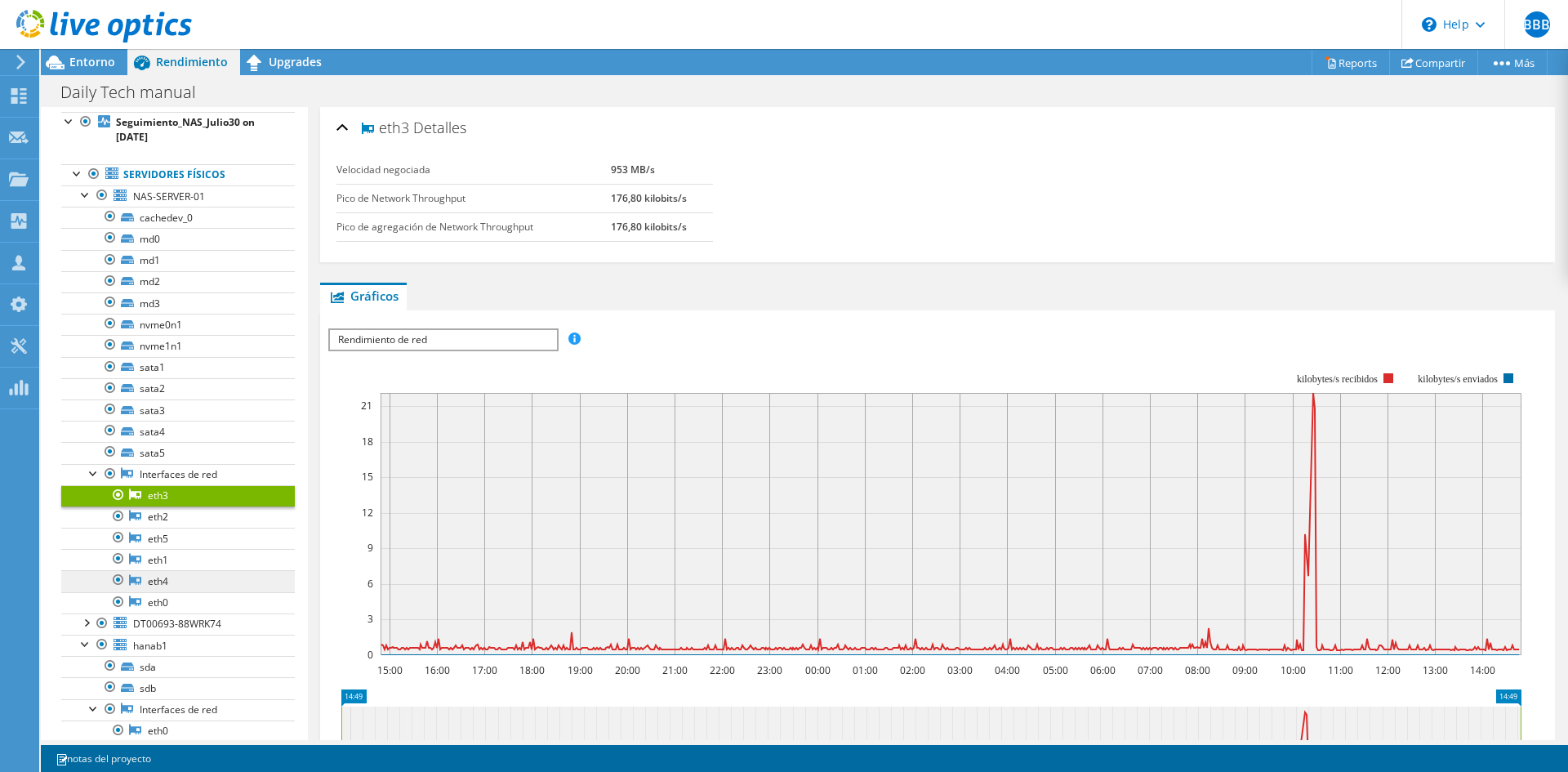 scroll, scrollTop: 82, scrollLeft: 0, axis: vertical 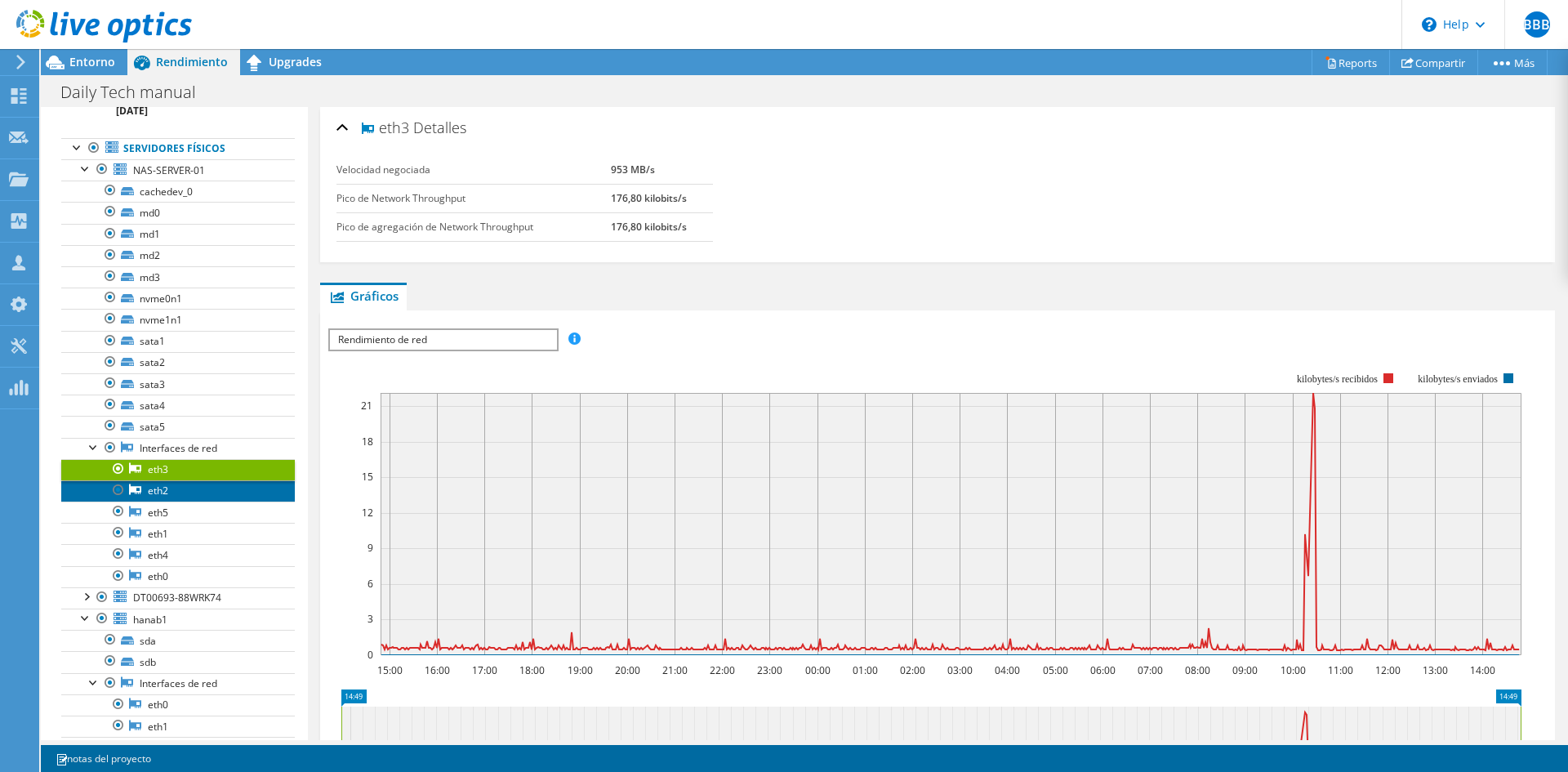 click on "eth2" at bounding box center (178, 491) 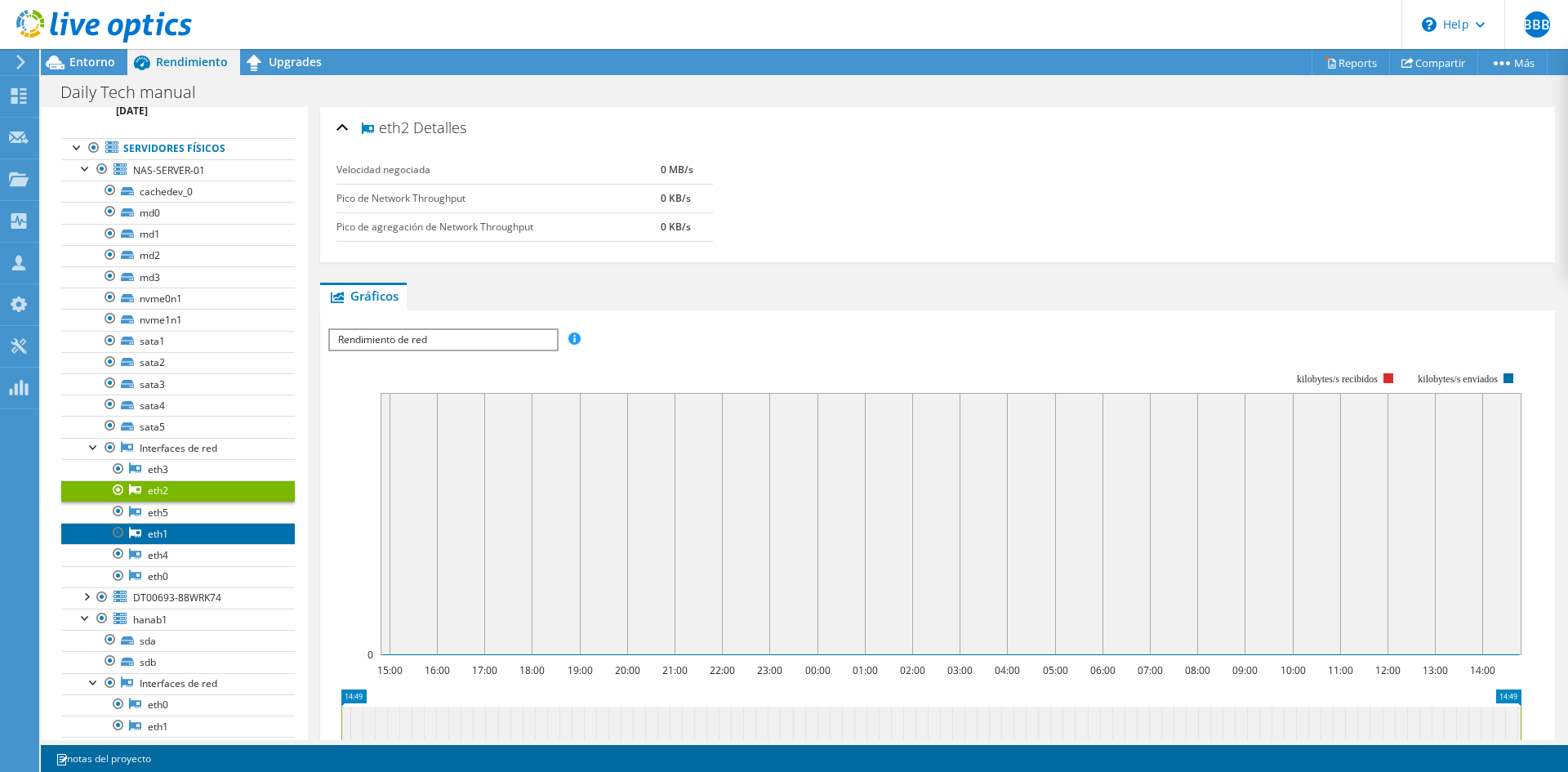 click on "eth1" at bounding box center (178, 533) 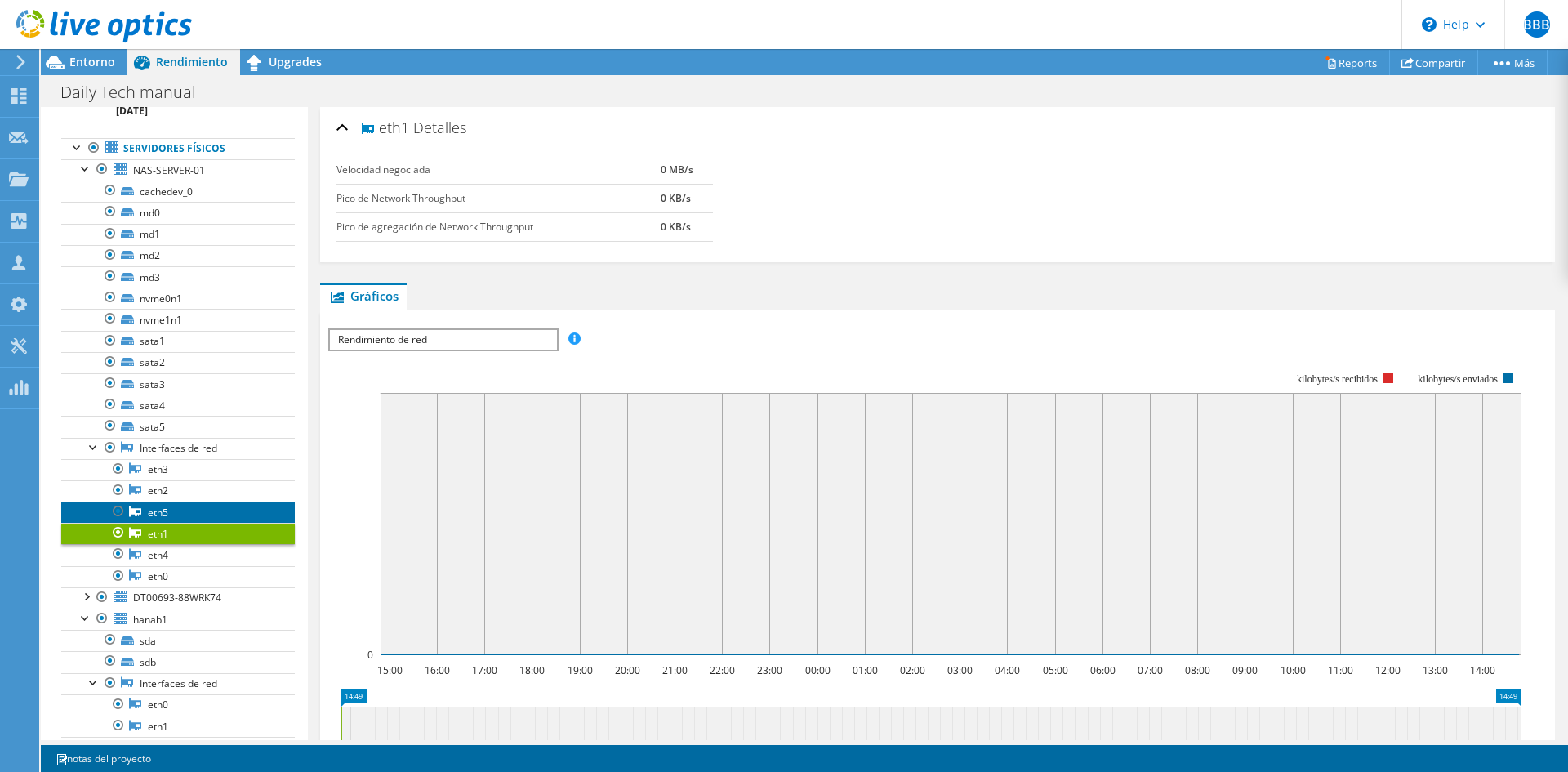 click on "eth5" at bounding box center (178, 512) 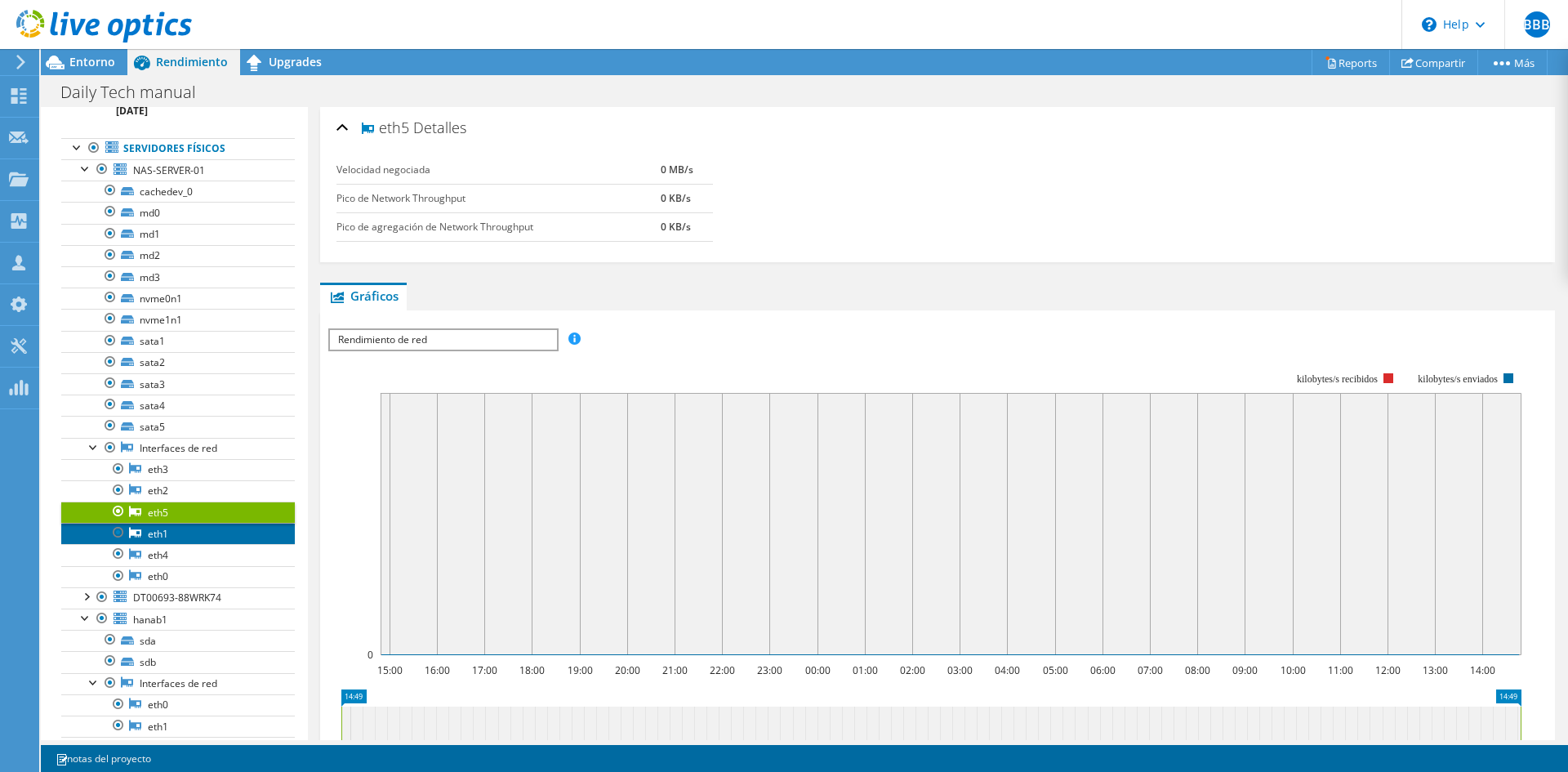 click on "eth1" at bounding box center [178, 533] 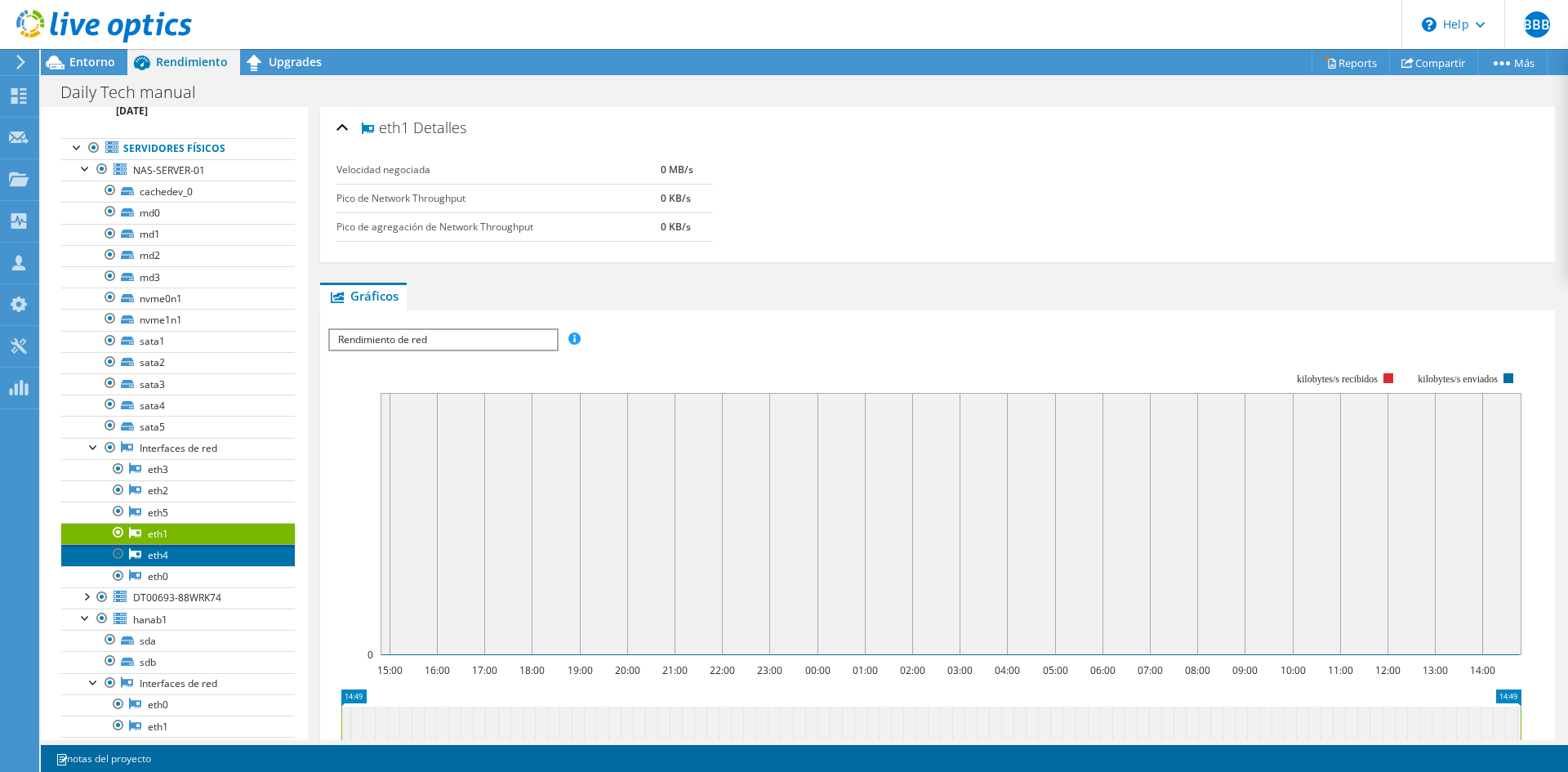 click on "eth4" at bounding box center (178, 555) 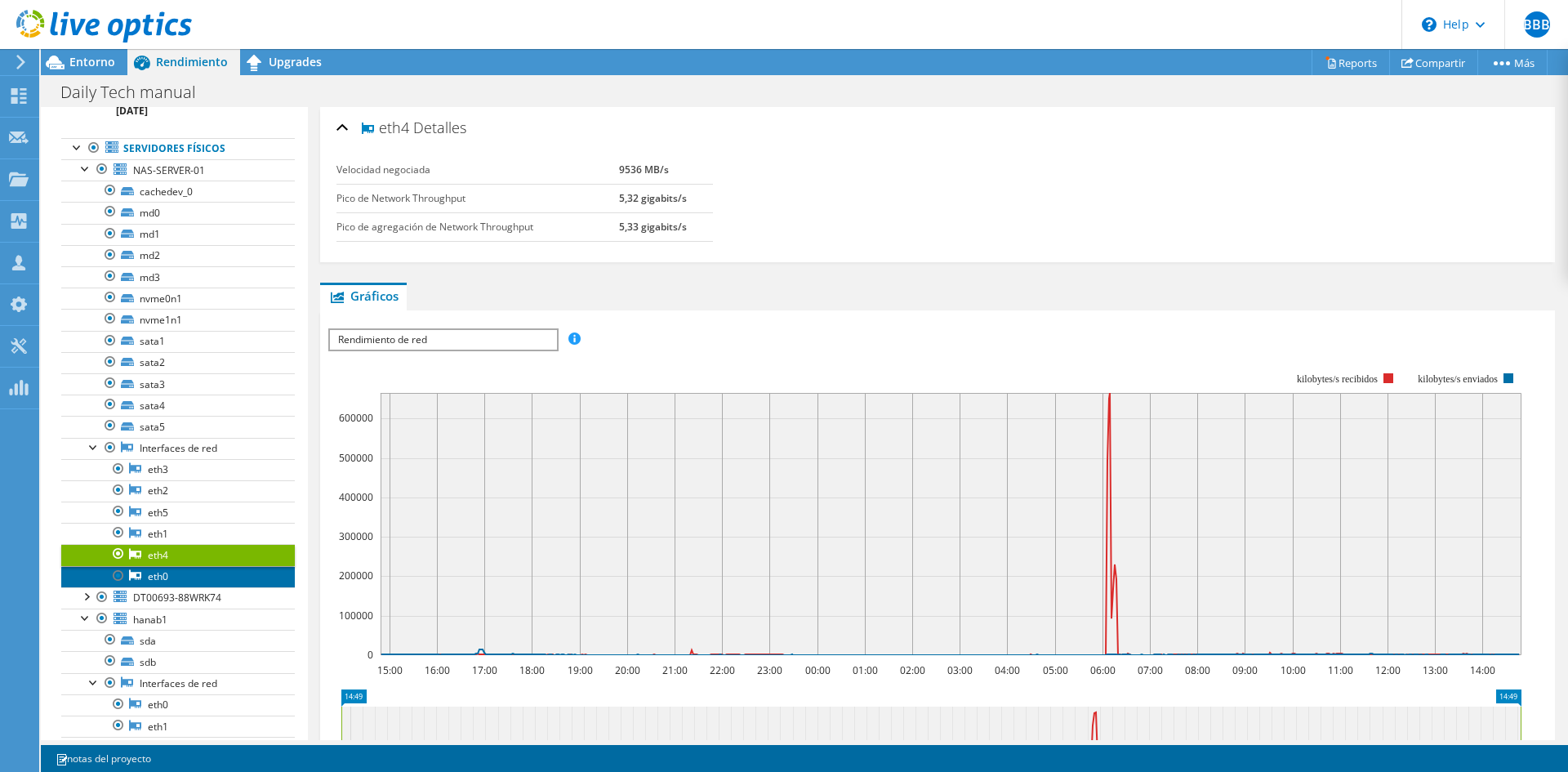 click on "eth0" at bounding box center [178, 577] 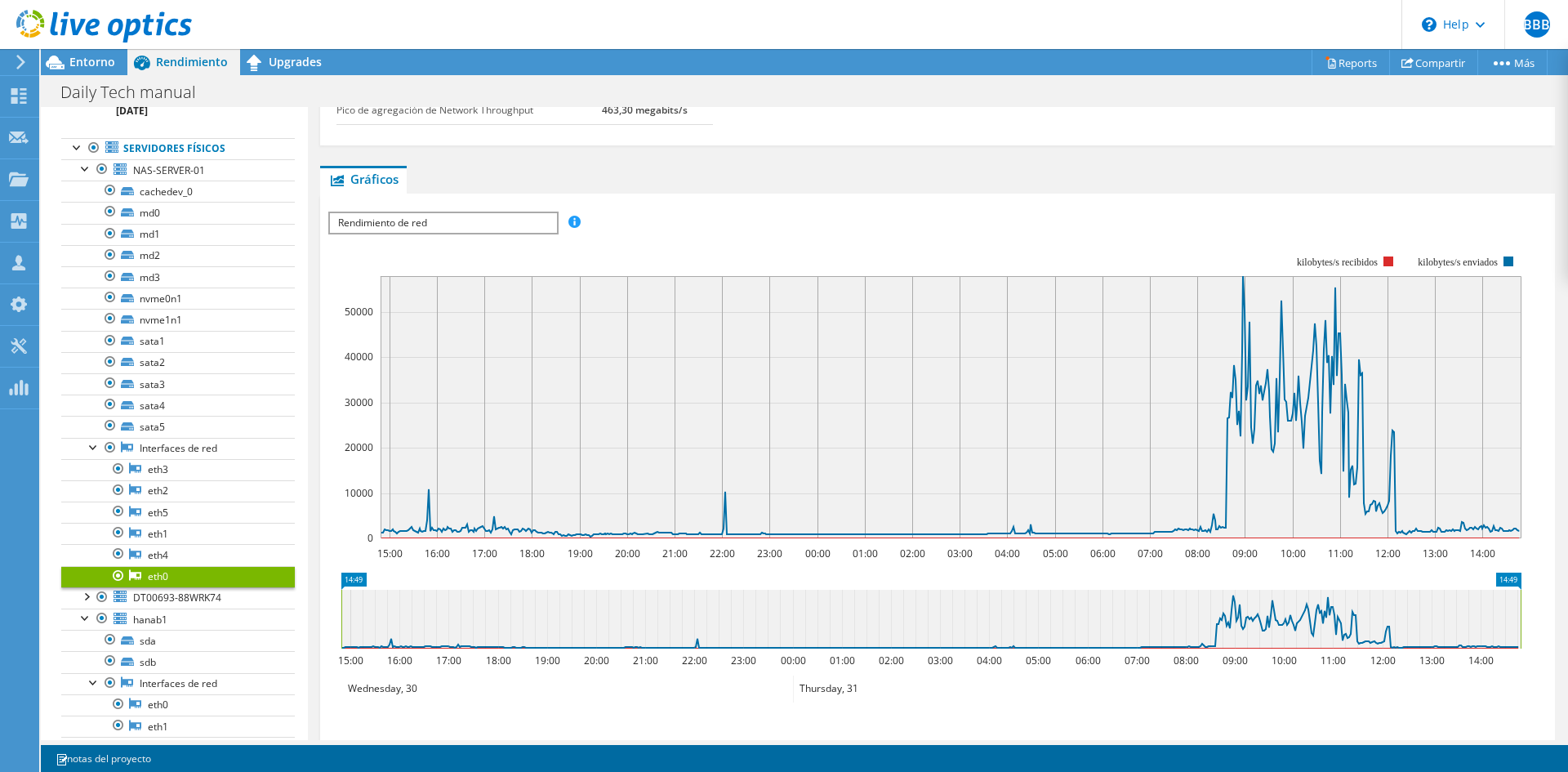 scroll, scrollTop: 108, scrollLeft: 0, axis: vertical 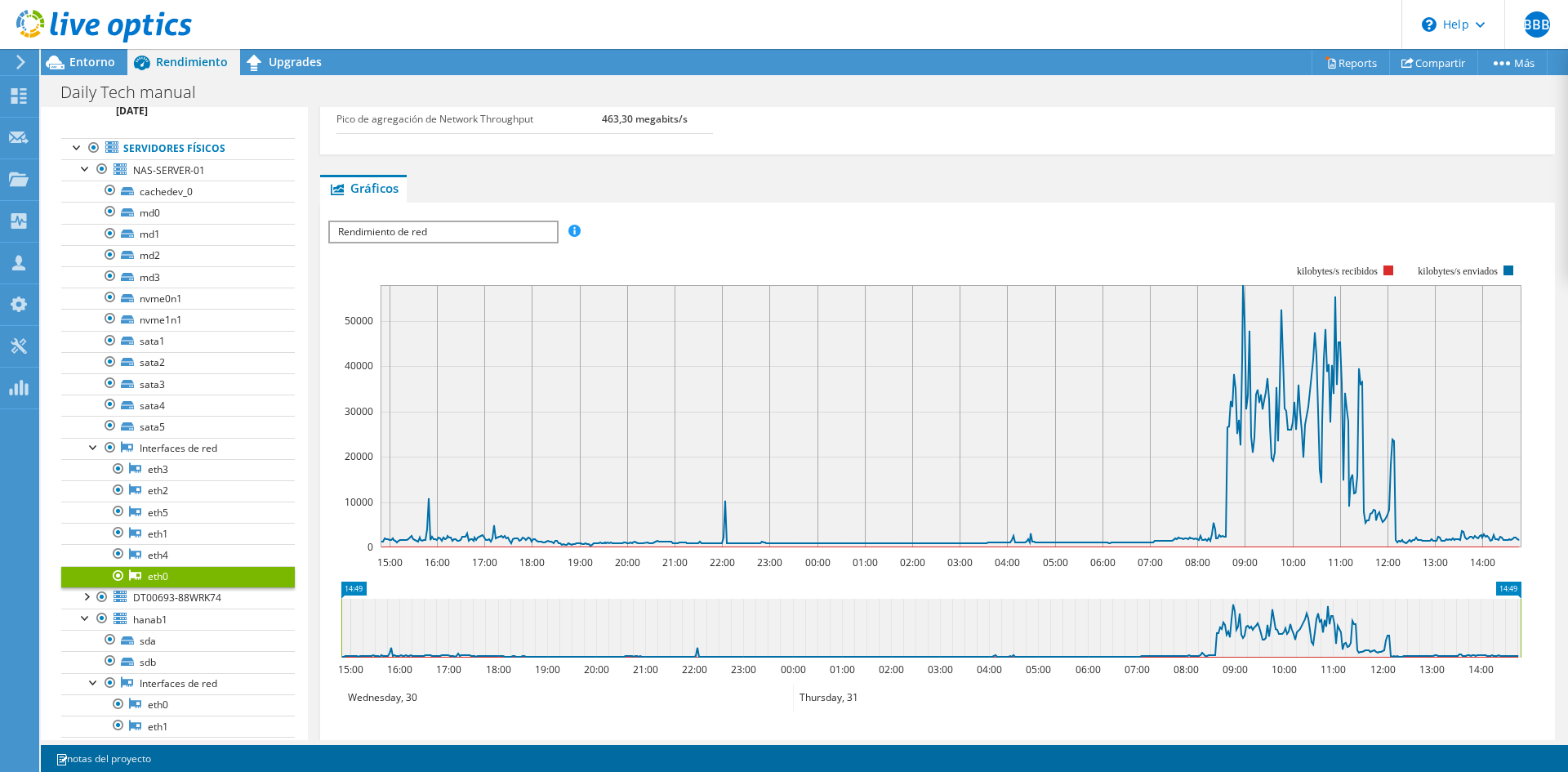 click on "Rendimiento de red" at bounding box center (443, 232) 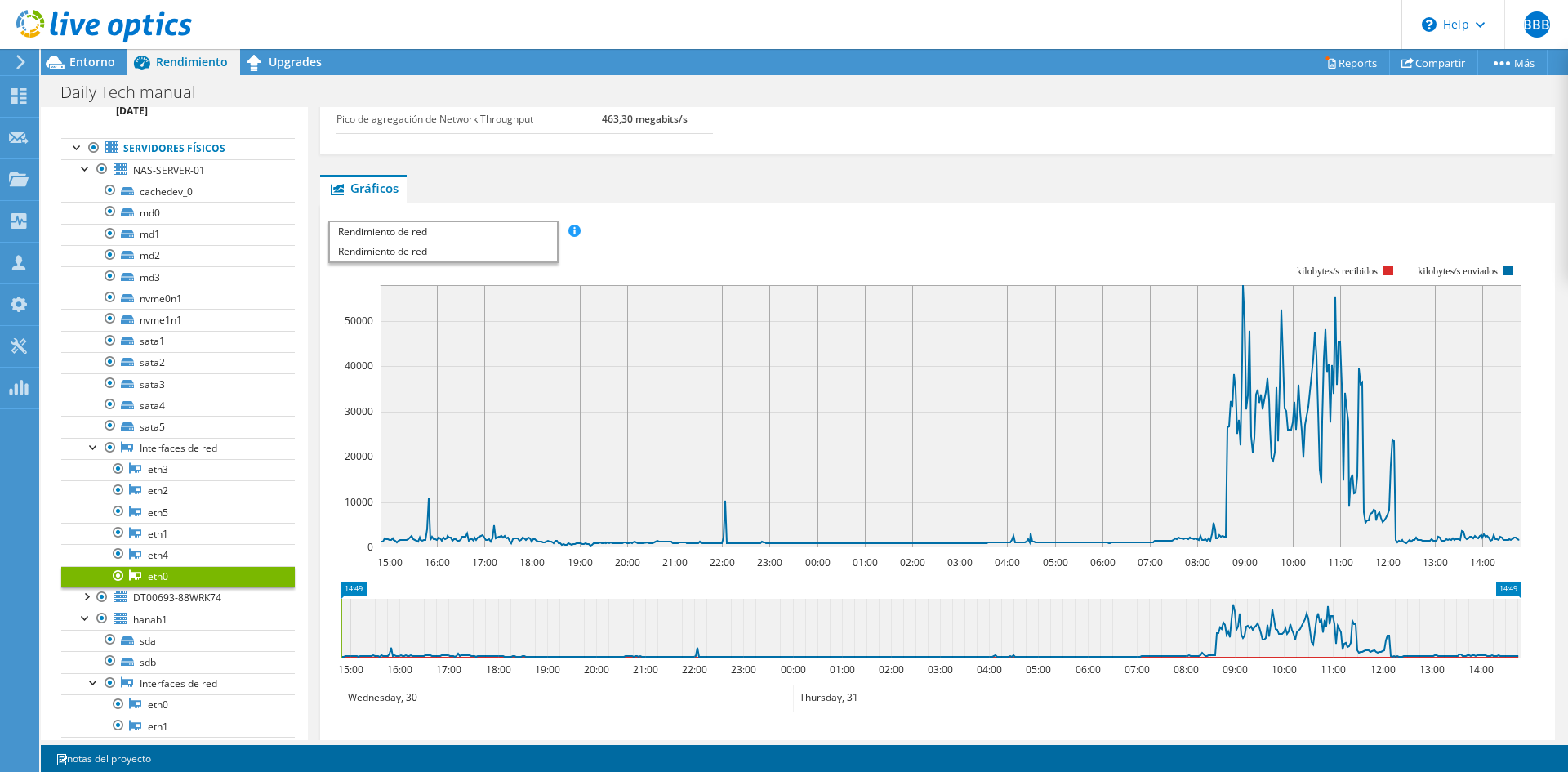 scroll, scrollTop: 0, scrollLeft: 0, axis: both 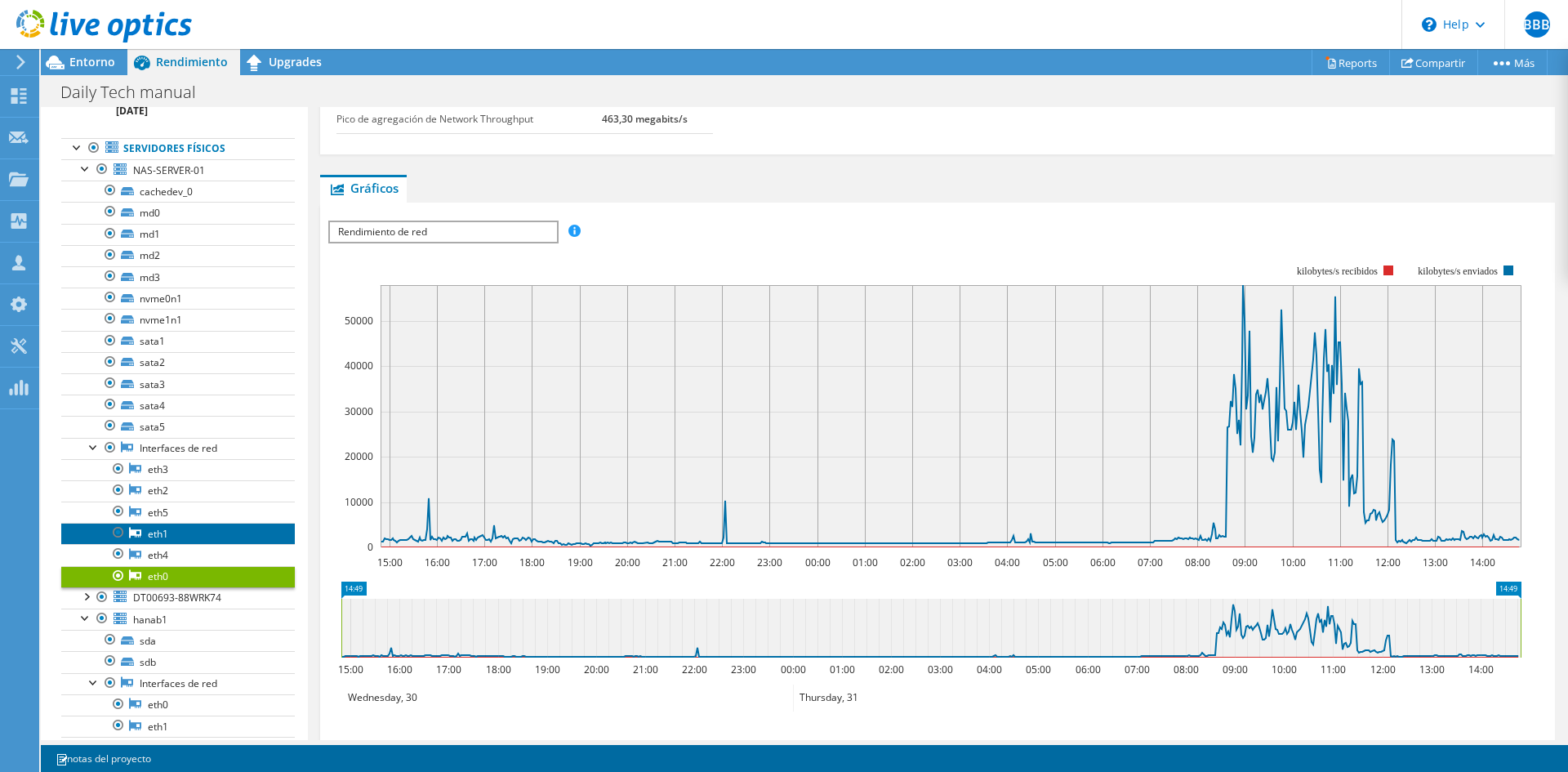 click on "eth1" at bounding box center [178, 533] 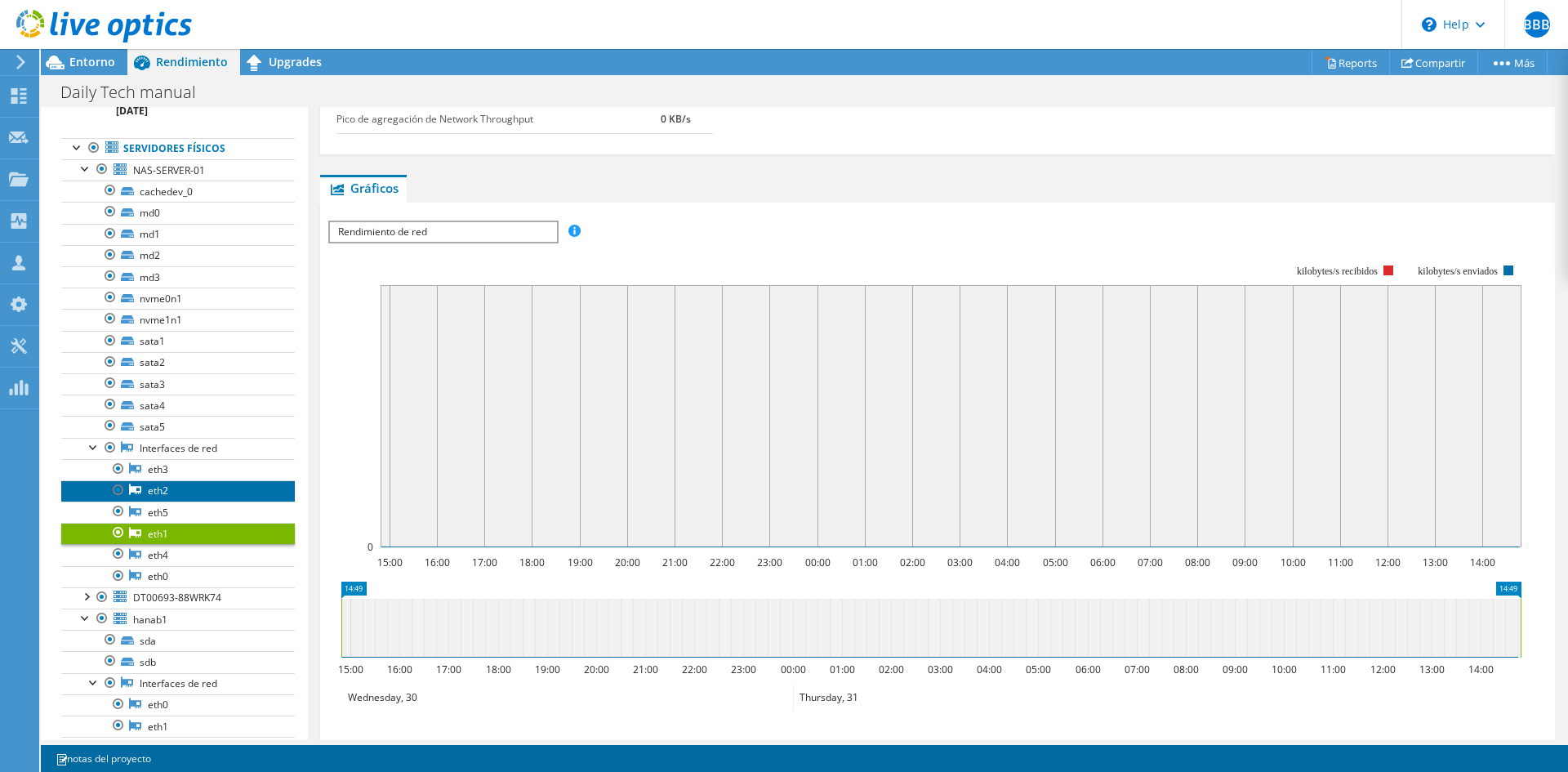 click on "eth2" at bounding box center (178, 491) 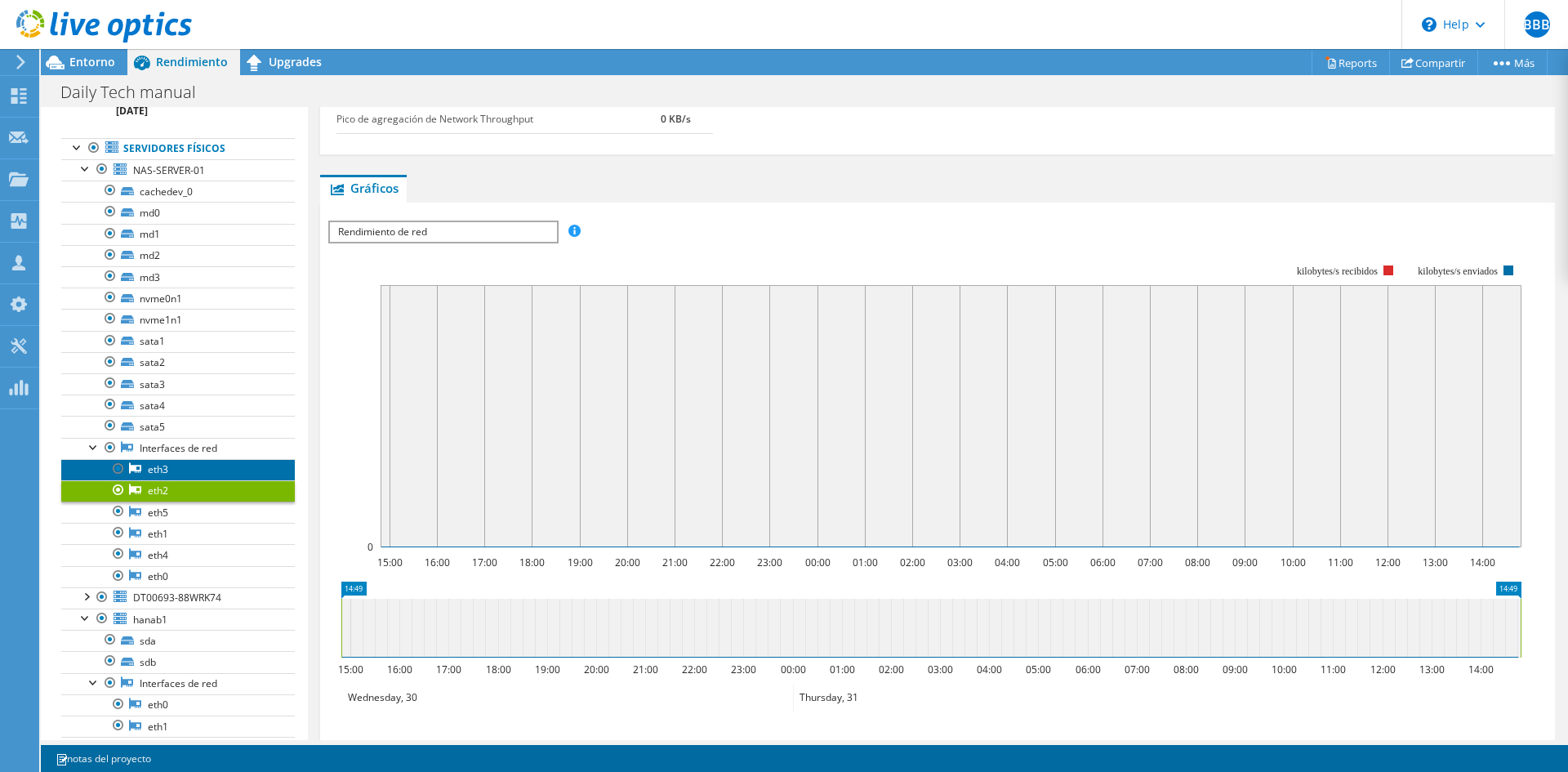 click on "eth3" at bounding box center [178, 470] 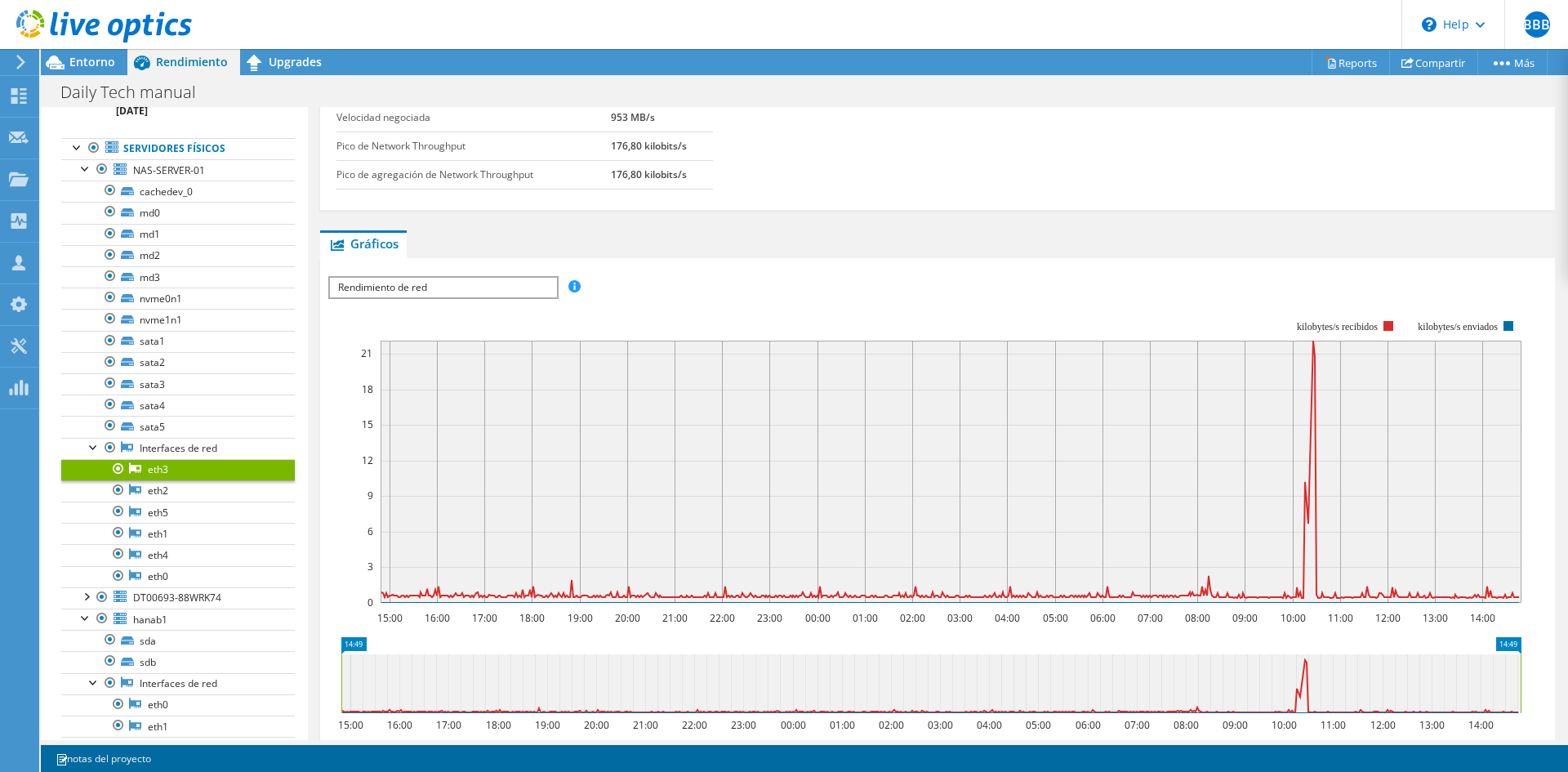 scroll, scrollTop: 0, scrollLeft: 0, axis: both 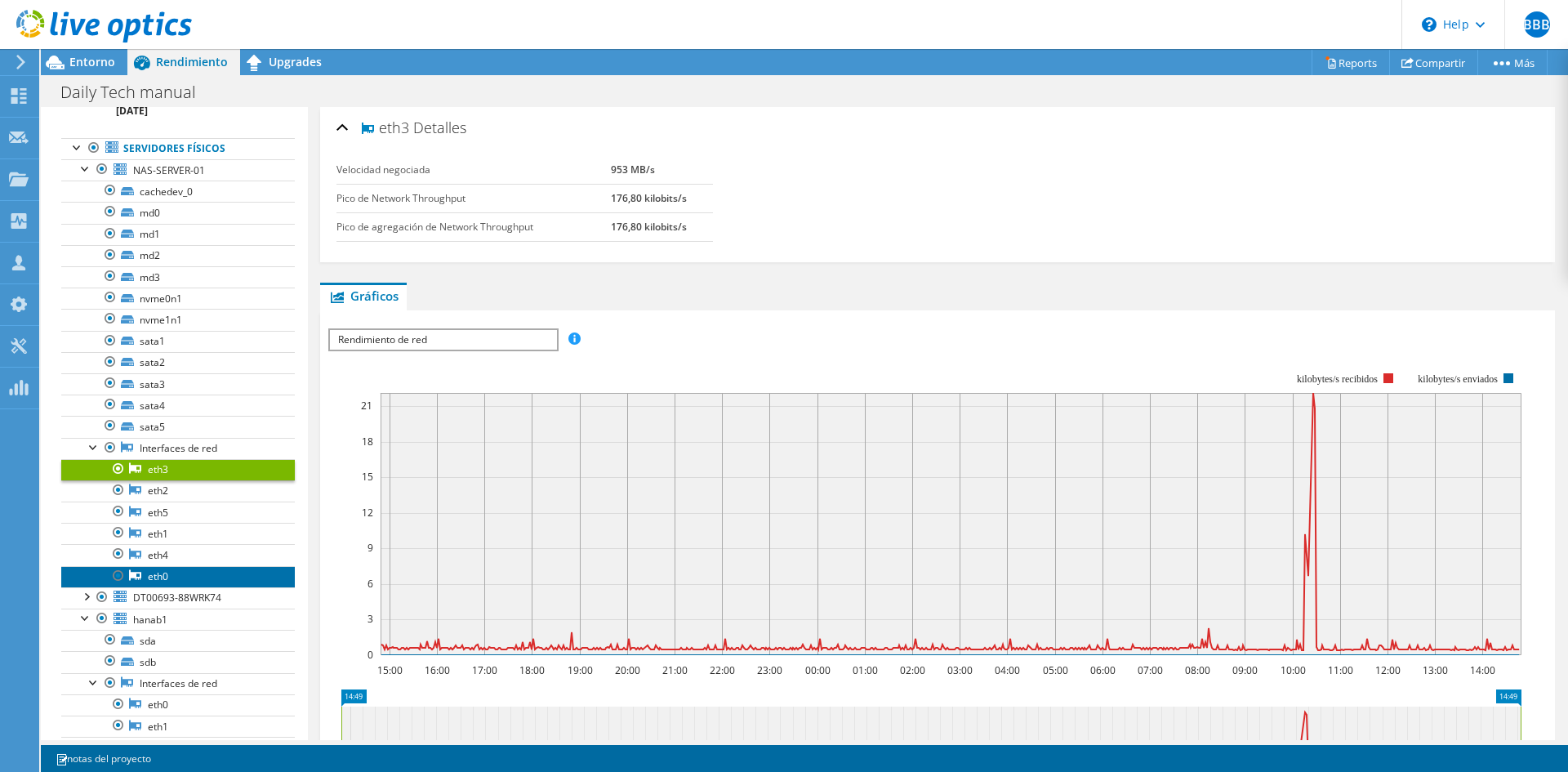 click on "eth0" at bounding box center [178, 577] 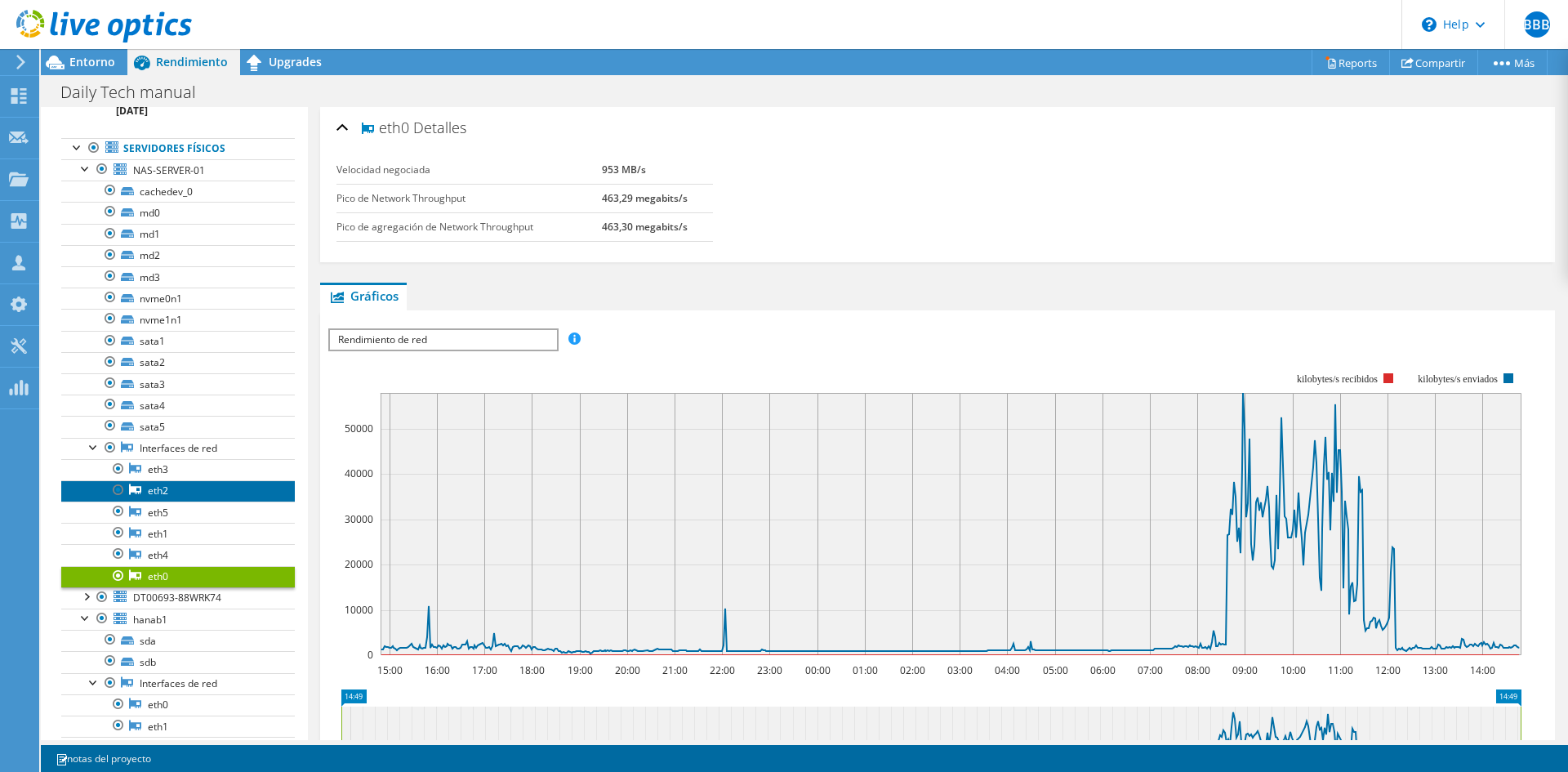 click on "eth2" at bounding box center (178, 491) 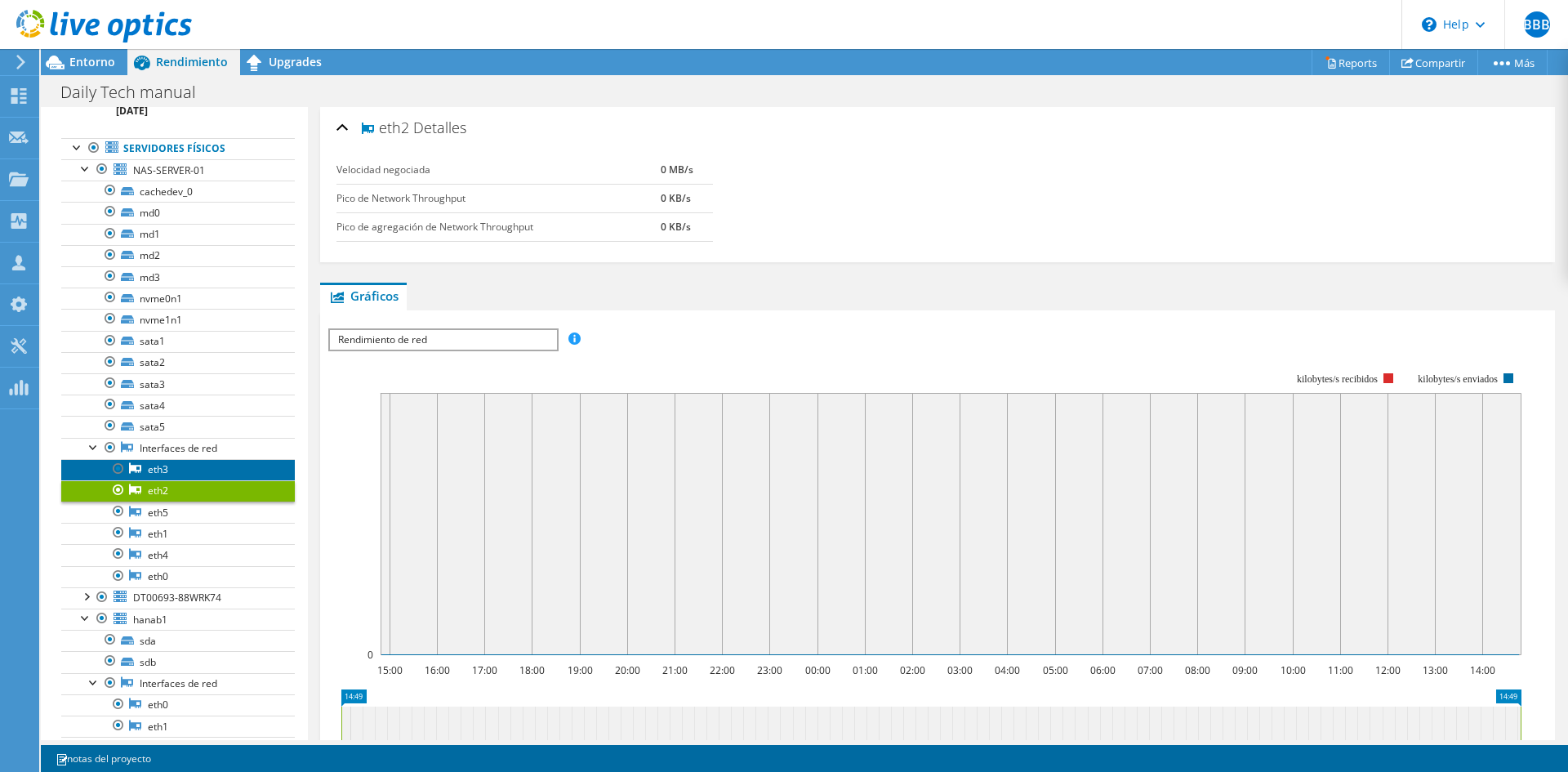 click on "eth3" at bounding box center [178, 470] 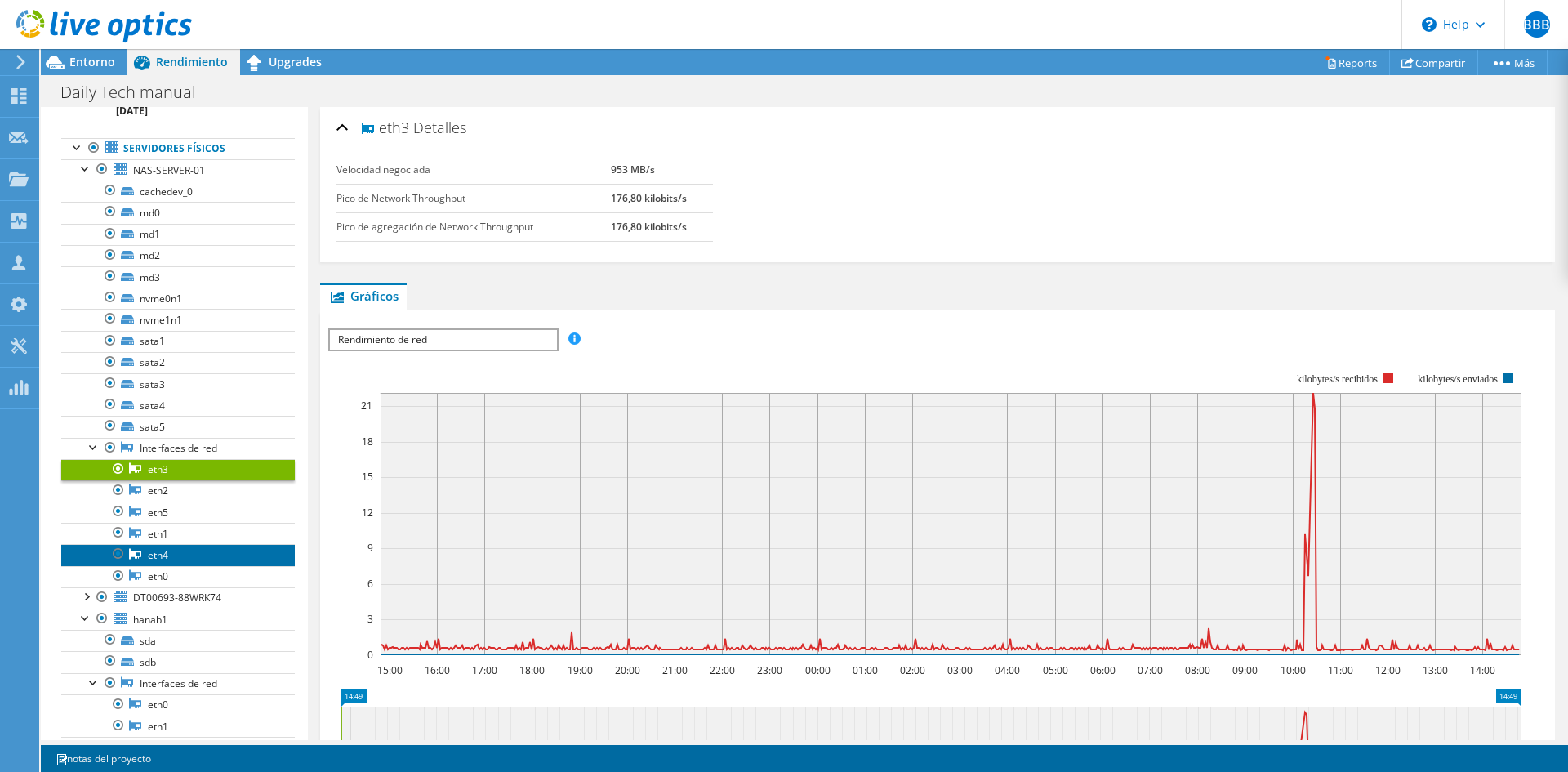 click on "eth4" at bounding box center [178, 555] 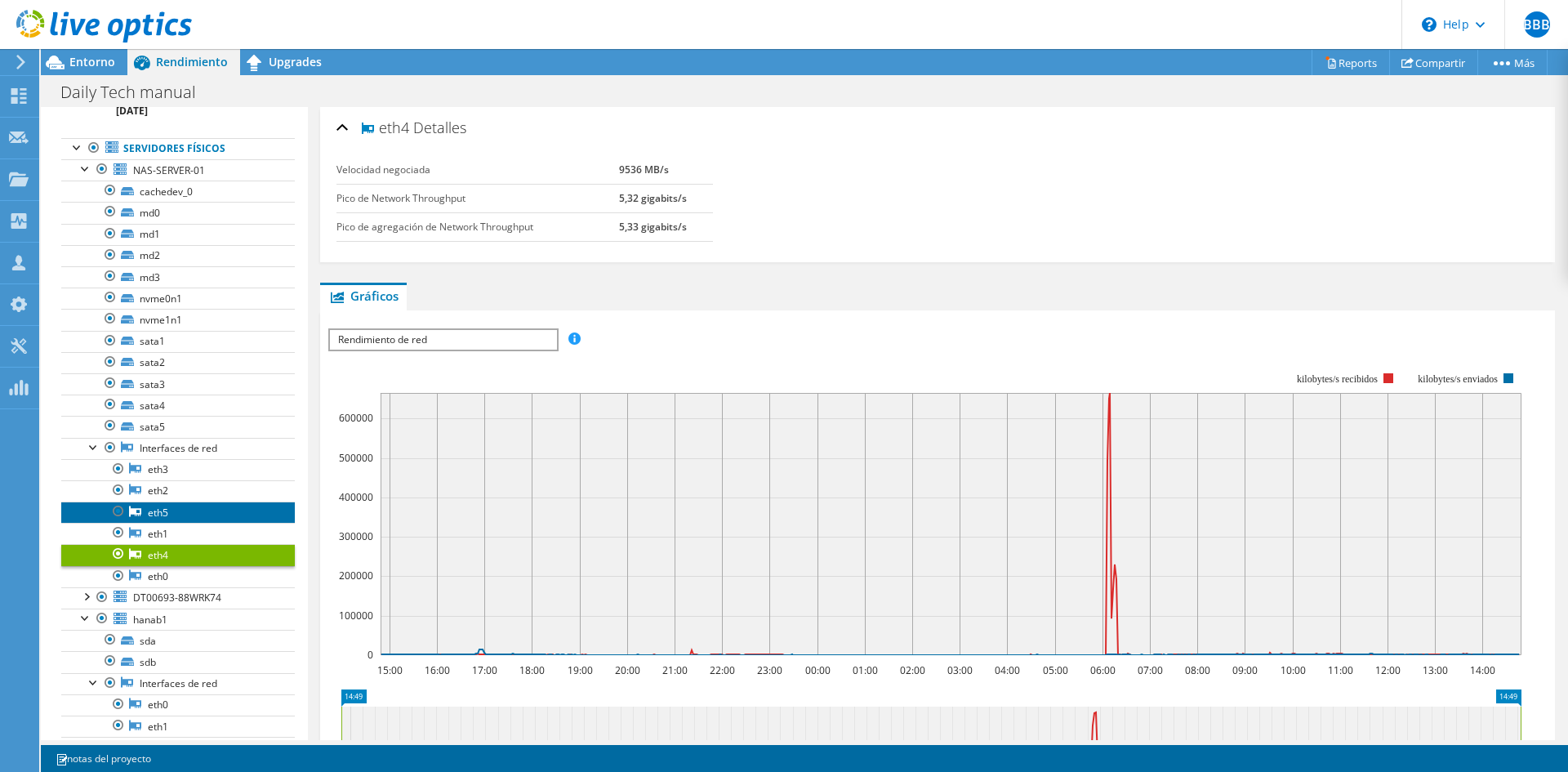 click on "eth5" at bounding box center [178, 512] 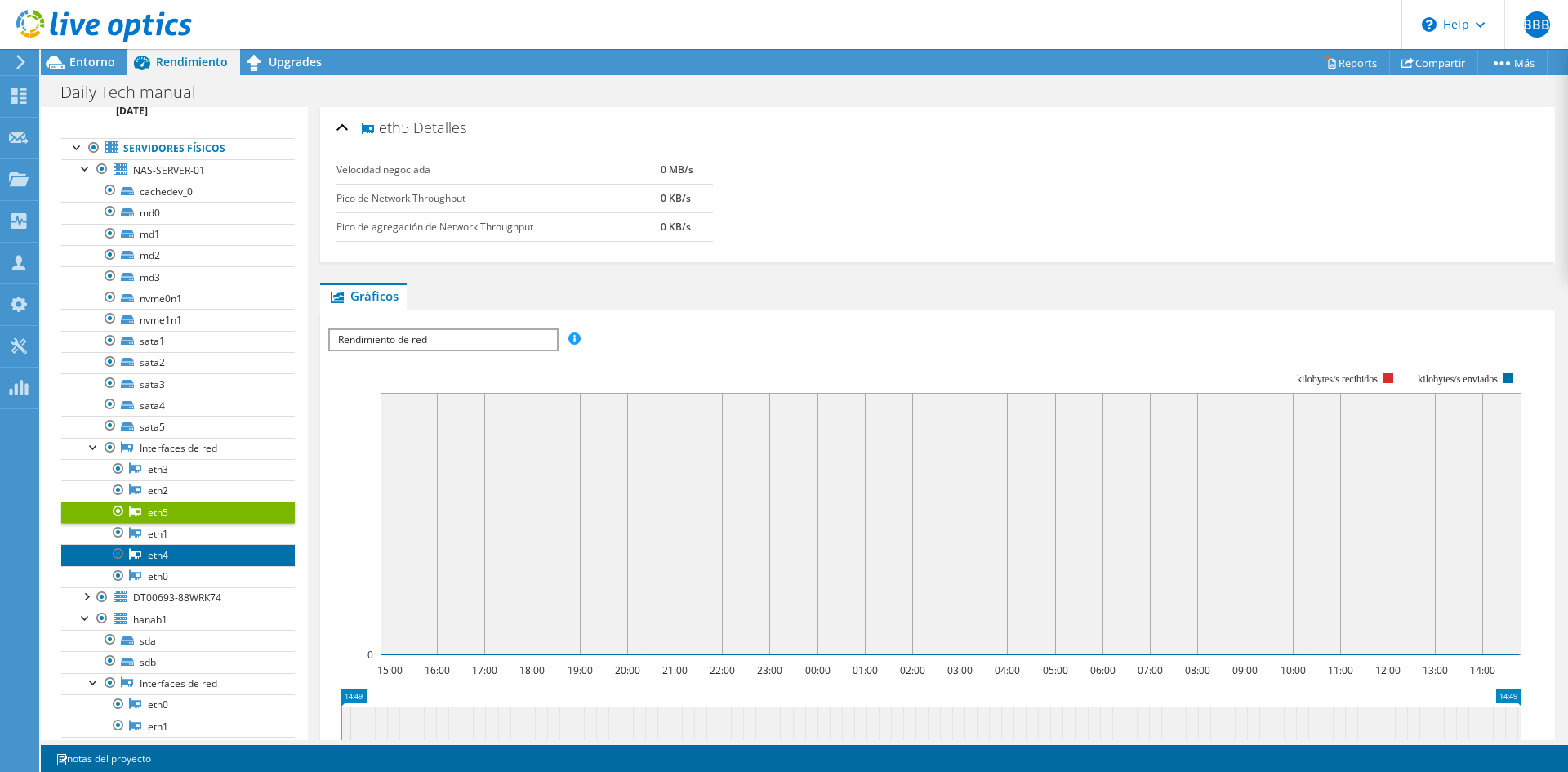 click on "eth4" at bounding box center [178, 555] 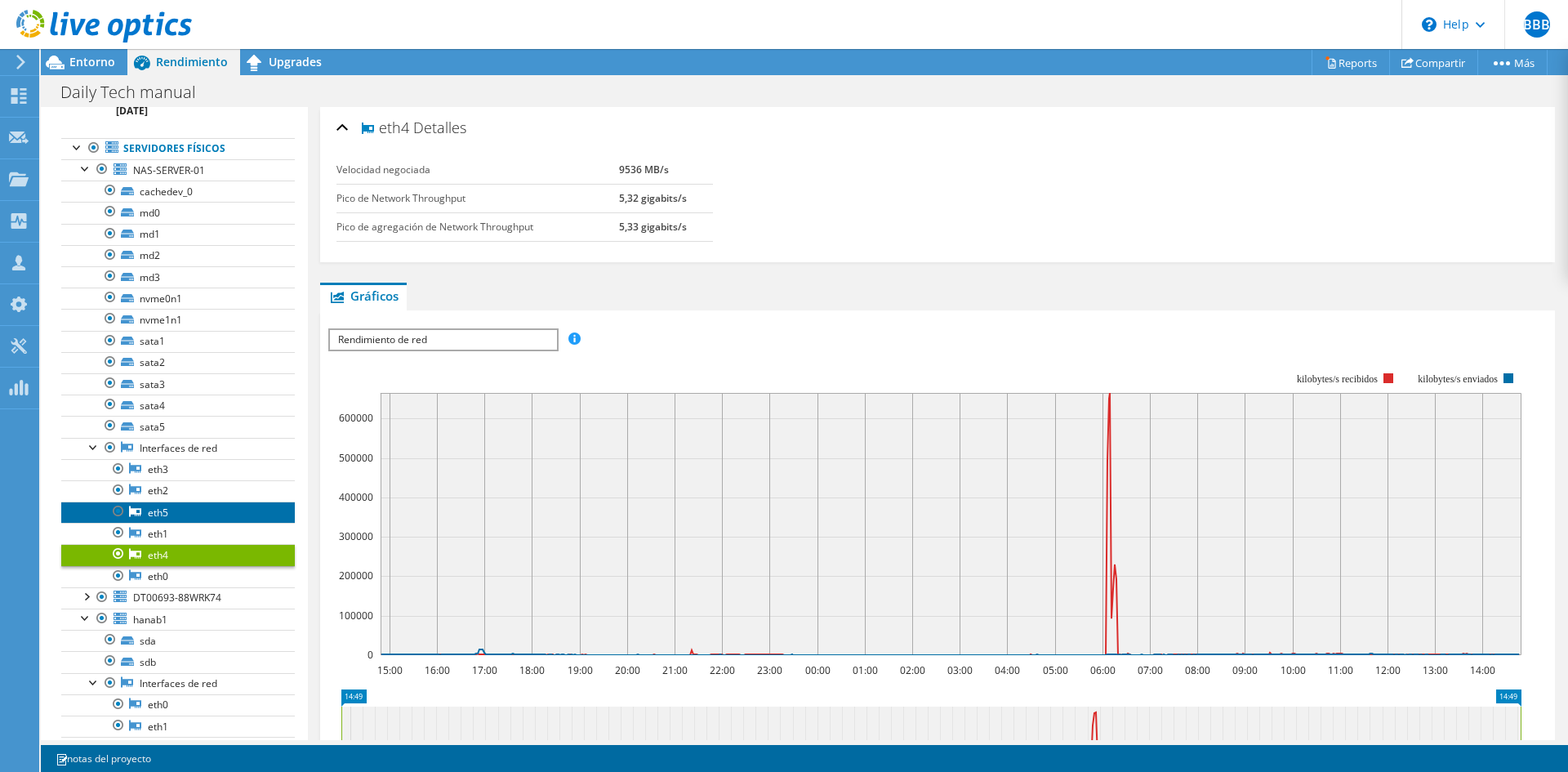 click on "eth5" at bounding box center [178, 512] 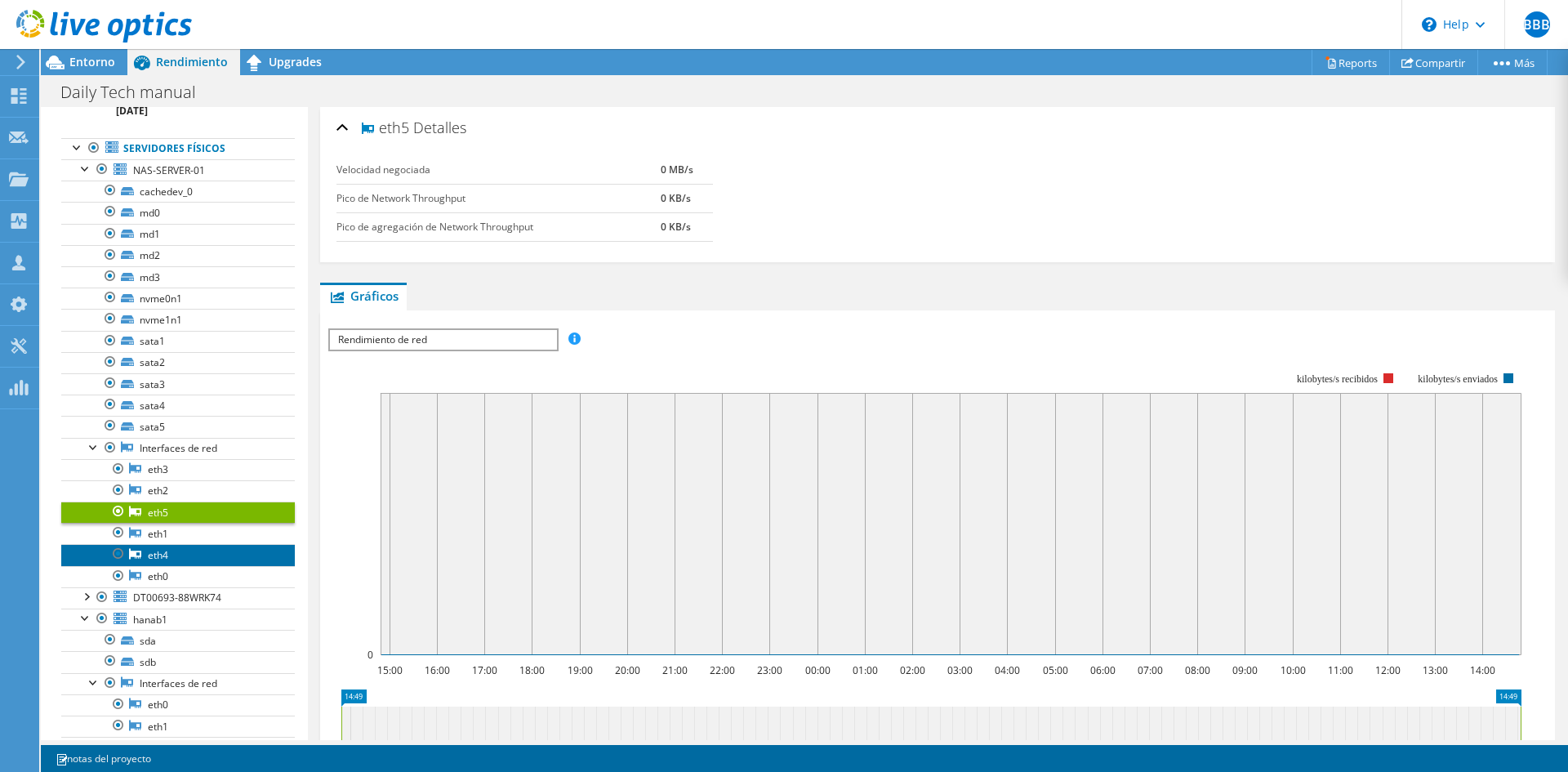 click on "eth4" at bounding box center [178, 555] 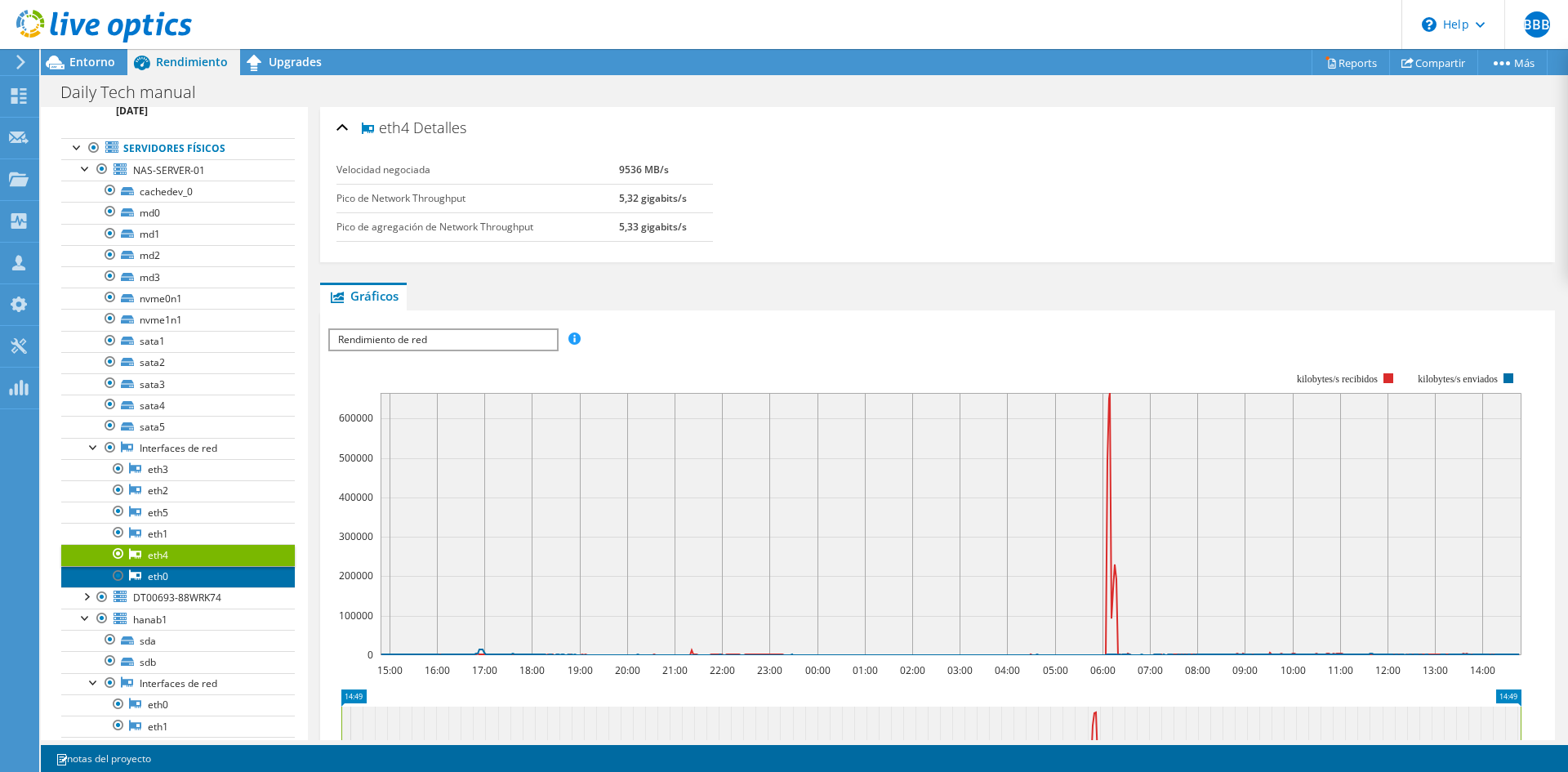 click on "eth0" at bounding box center (178, 577) 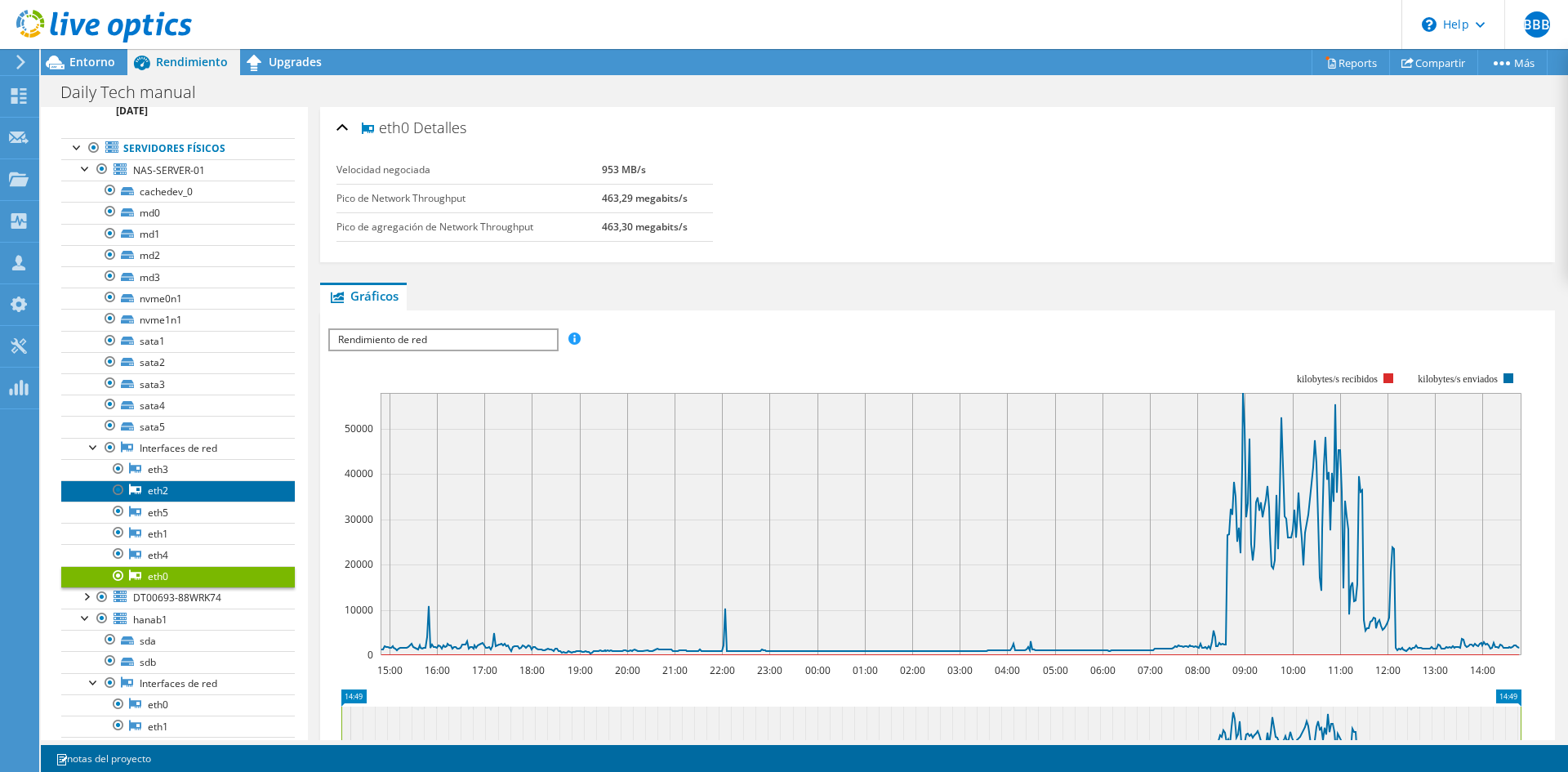 click on "eth2" at bounding box center [178, 491] 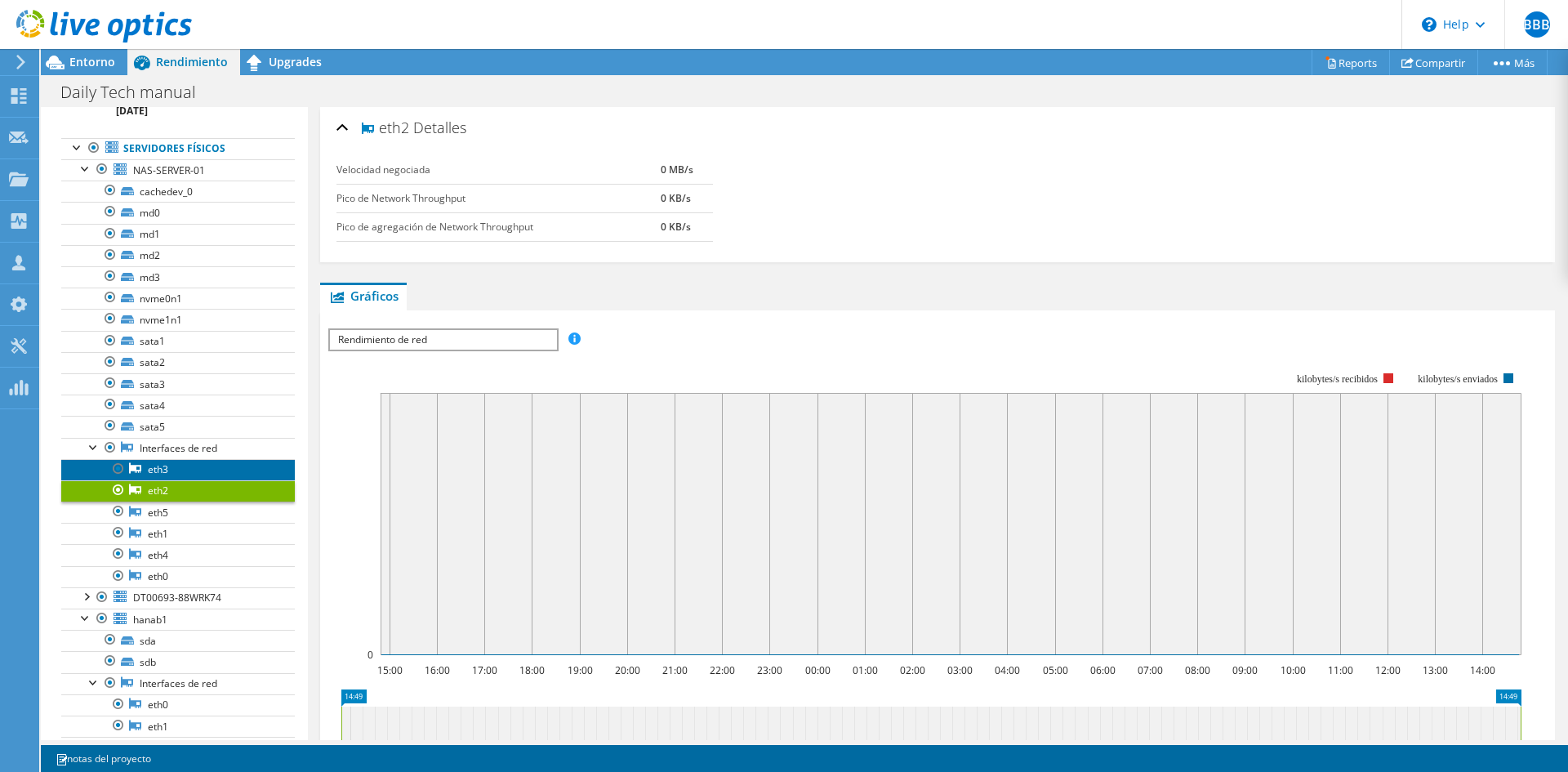click on "eth3" at bounding box center [178, 470] 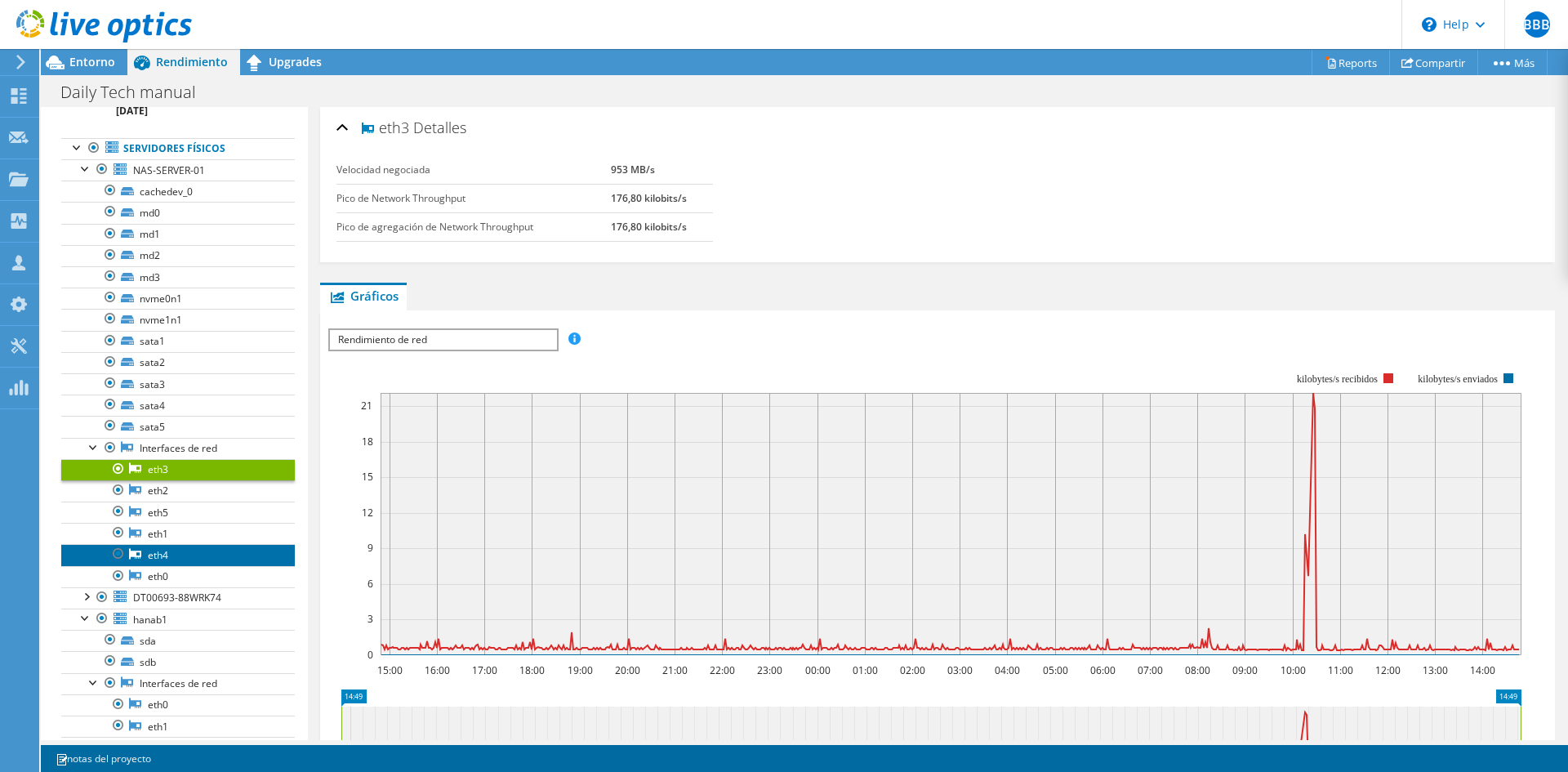click on "eth4" at bounding box center [178, 555] 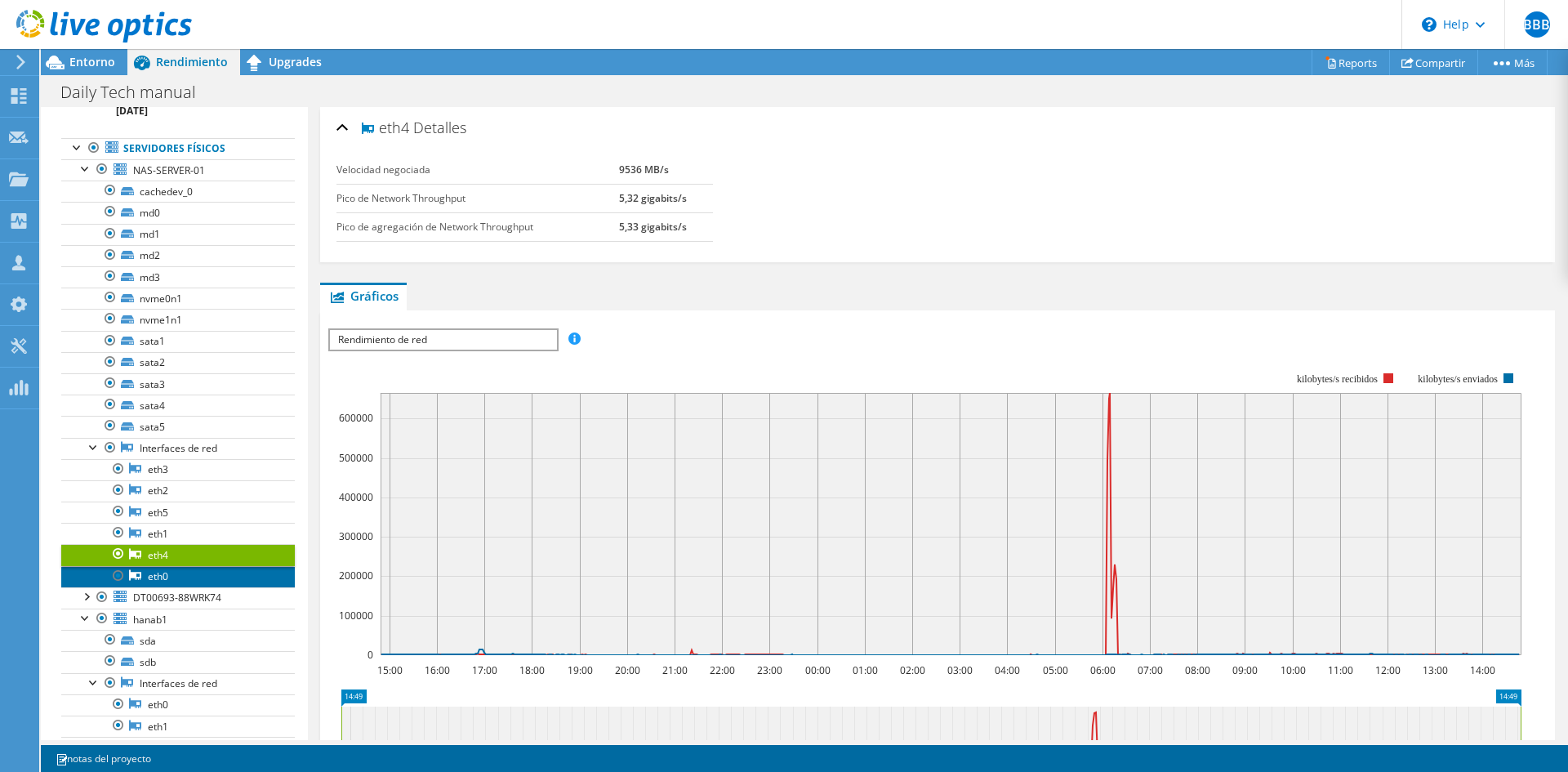 click on "eth0" at bounding box center [178, 577] 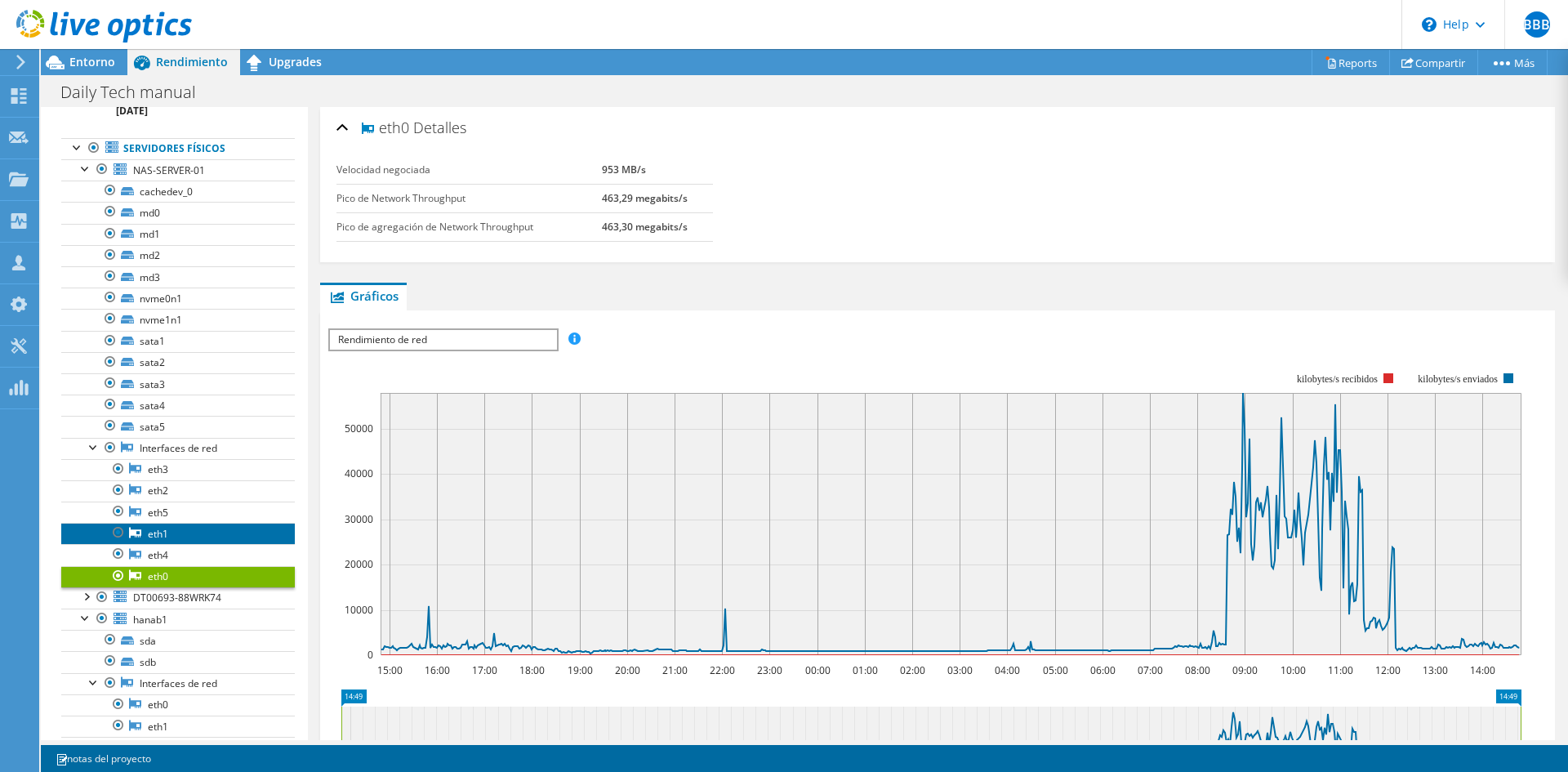 click on "eth1" at bounding box center [178, 533] 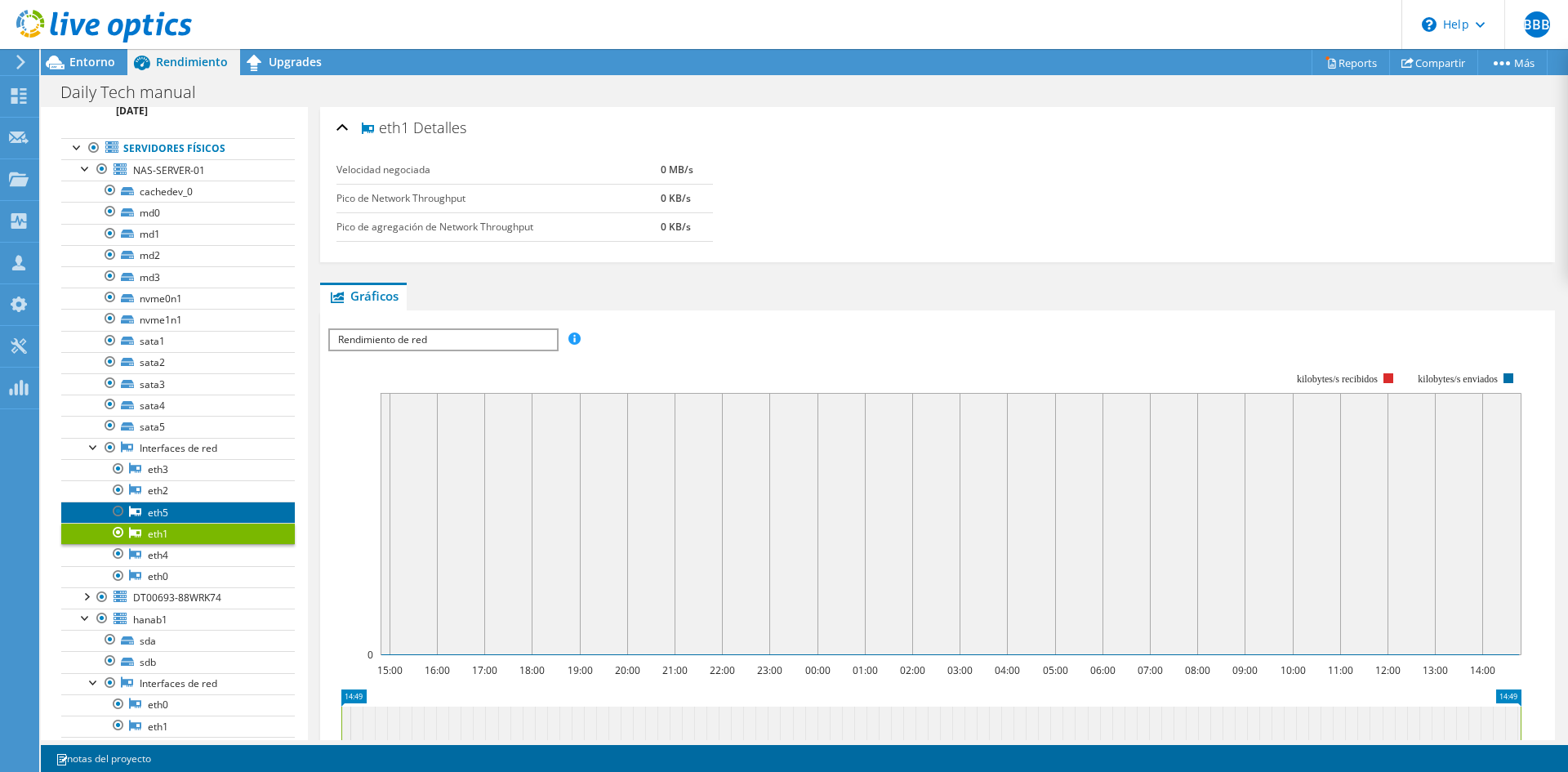 click on "eth5" at bounding box center [178, 512] 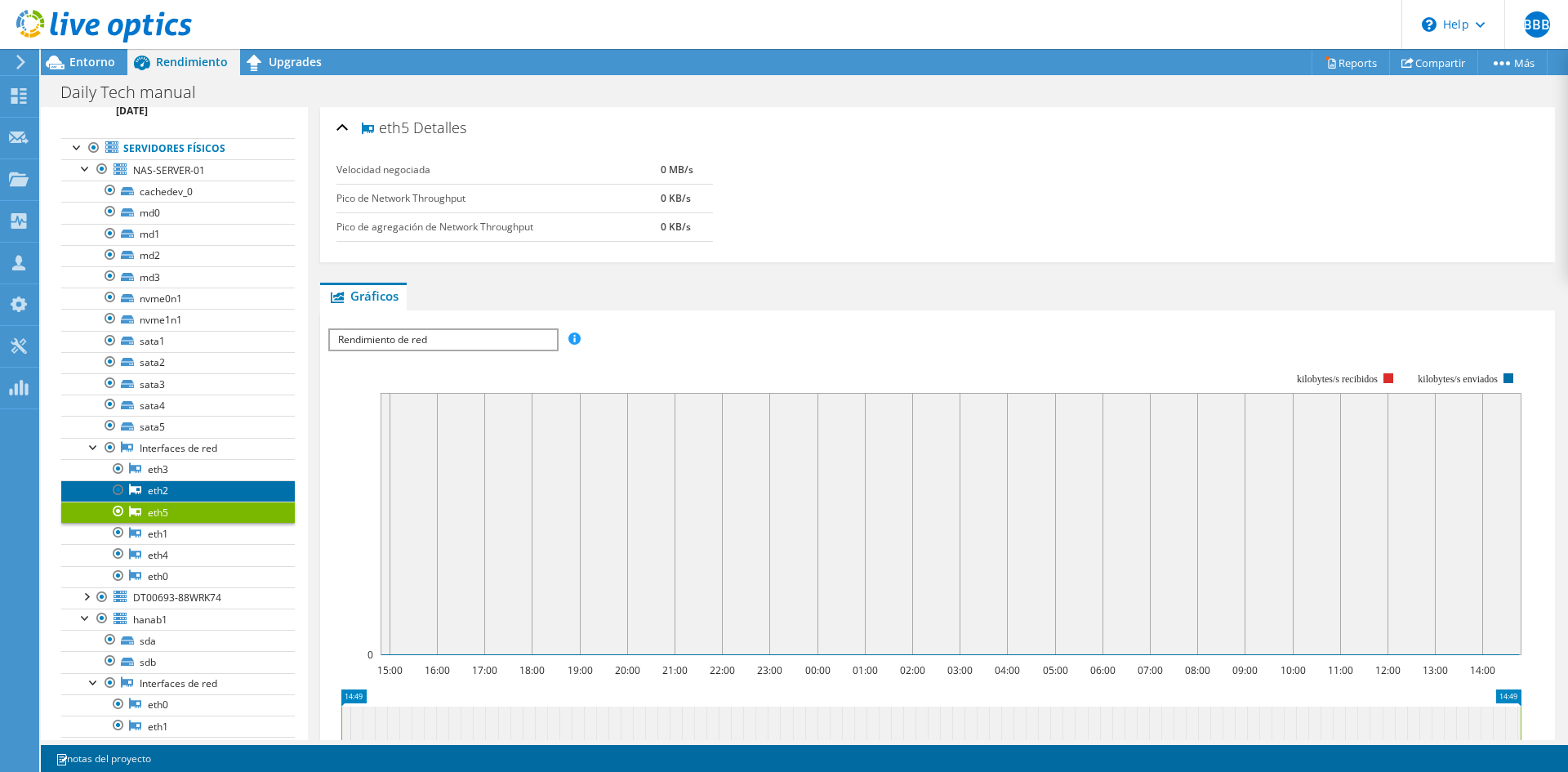 click on "eth2" at bounding box center [178, 491] 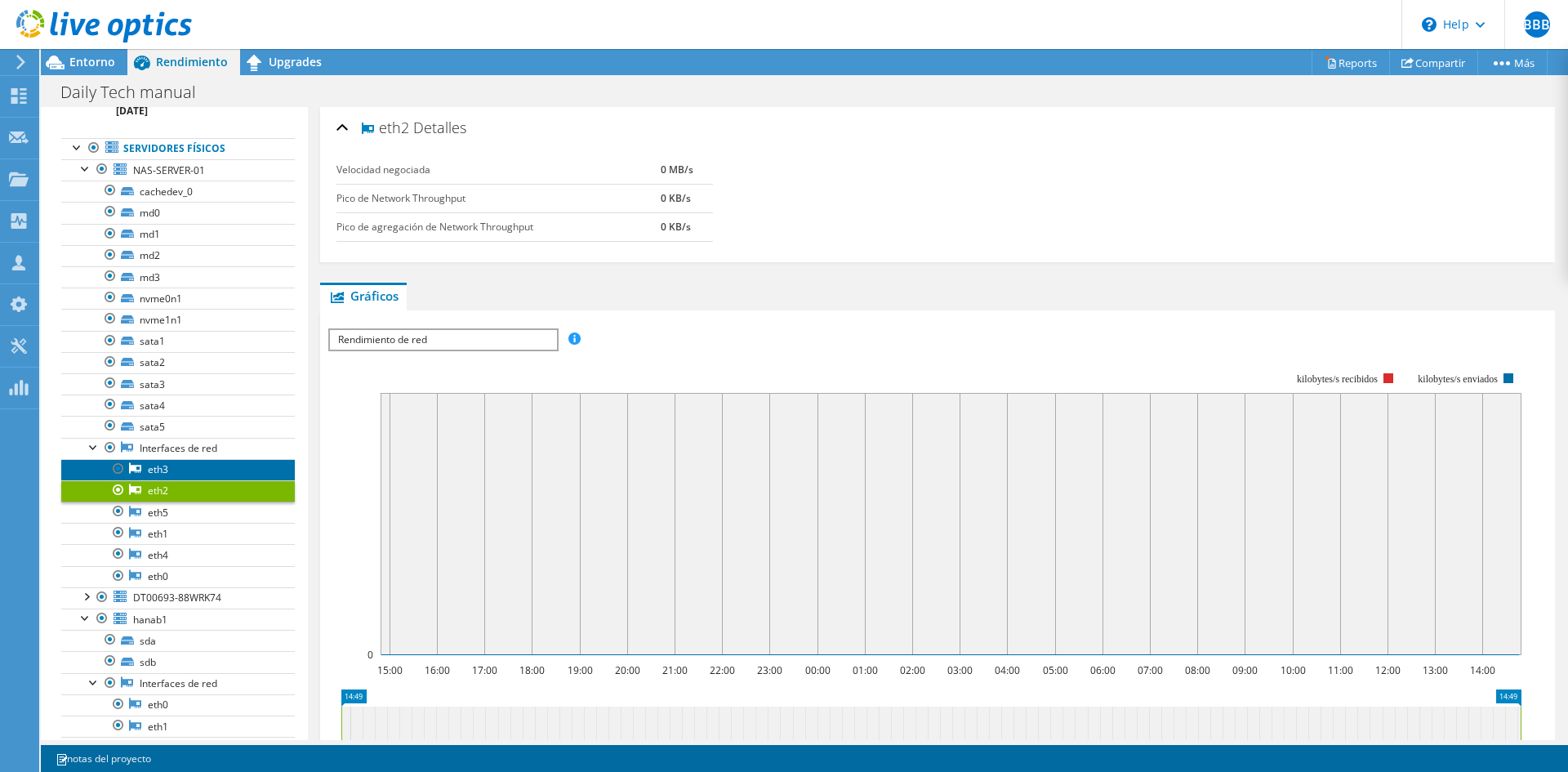 click on "eth3" at bounding box center [178, 470] 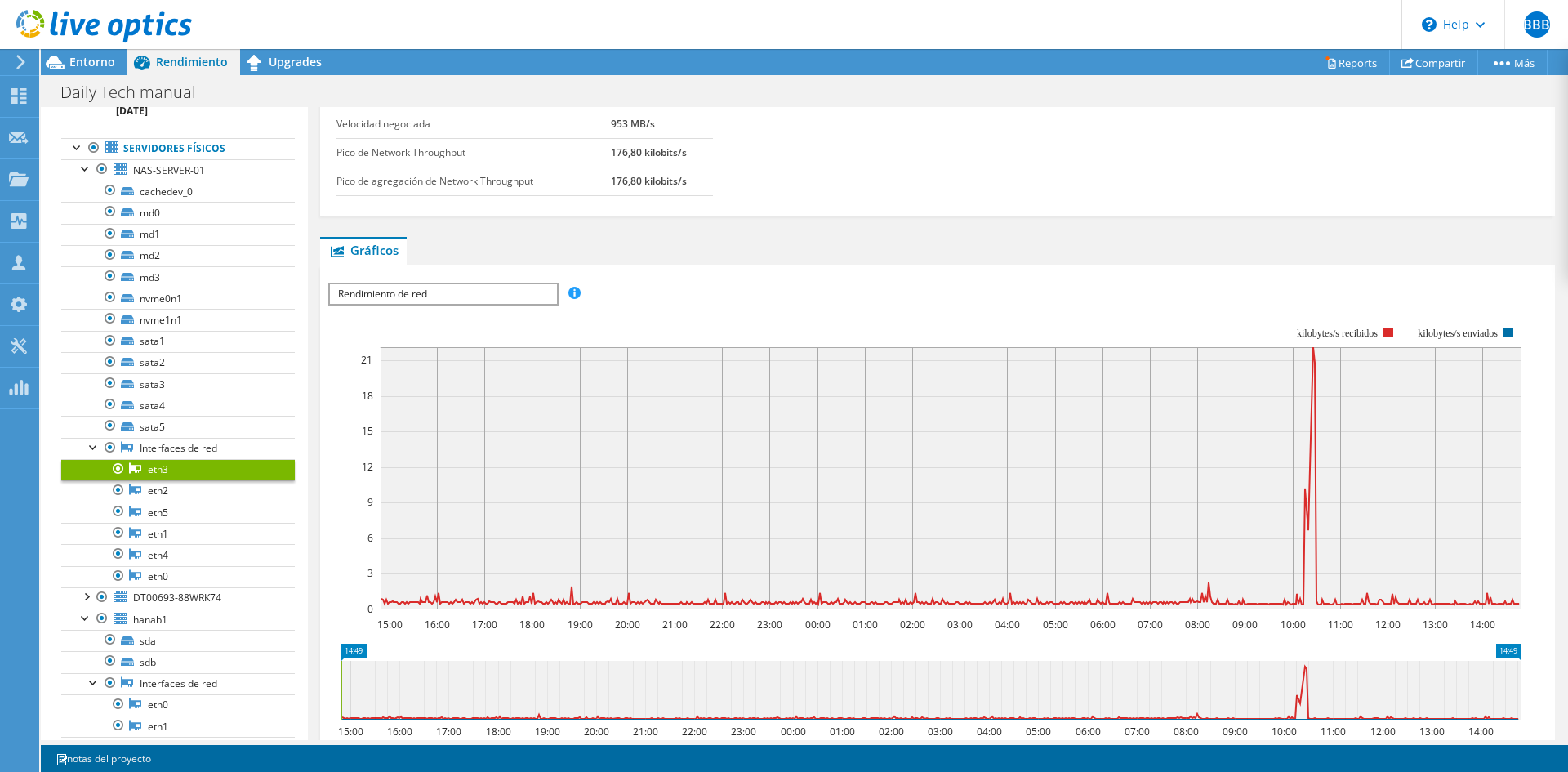 scroll, scrollTop: 0, scrollLeft: 0, axis: both 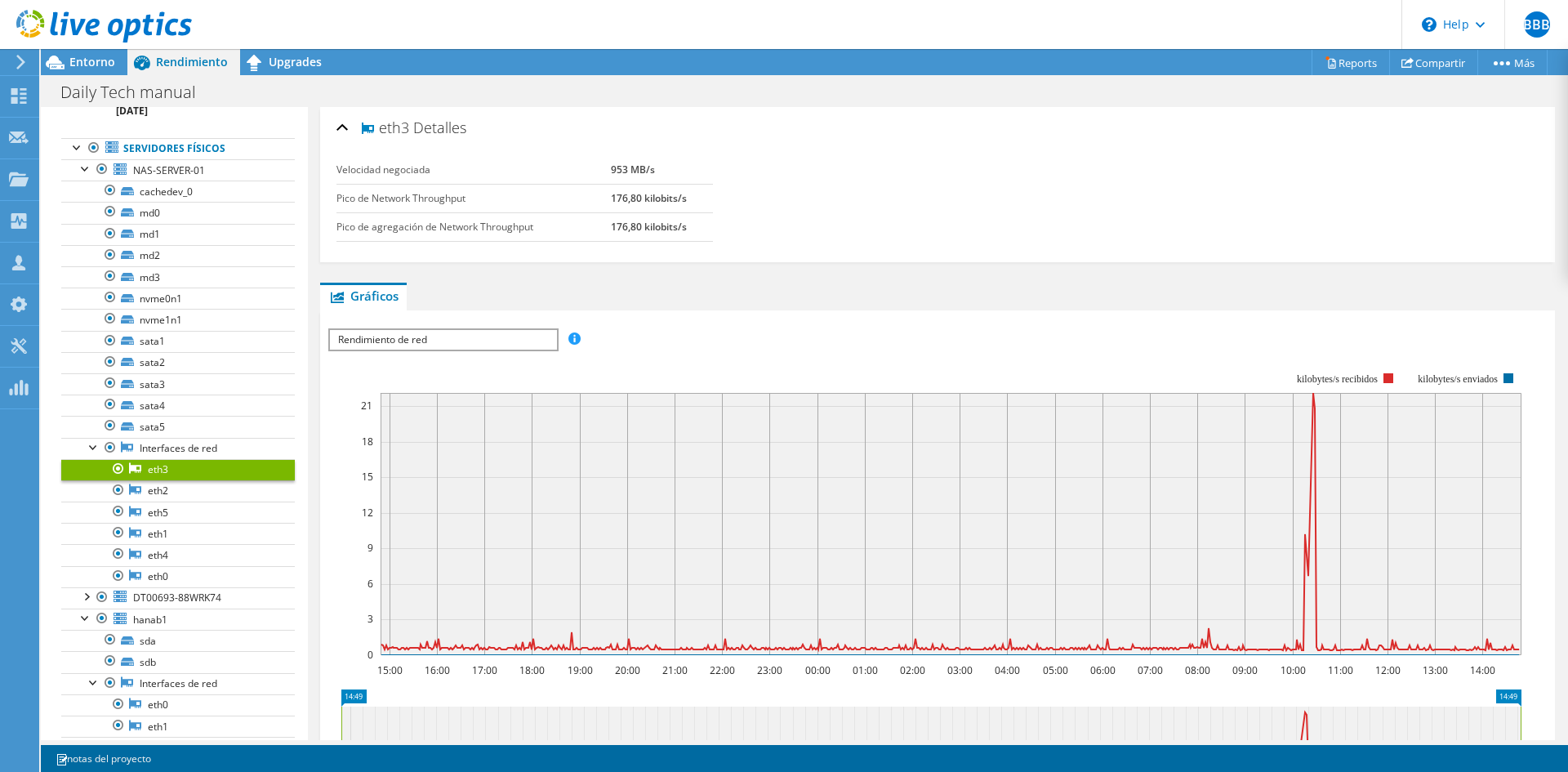 click at bounding box center [96, 27] 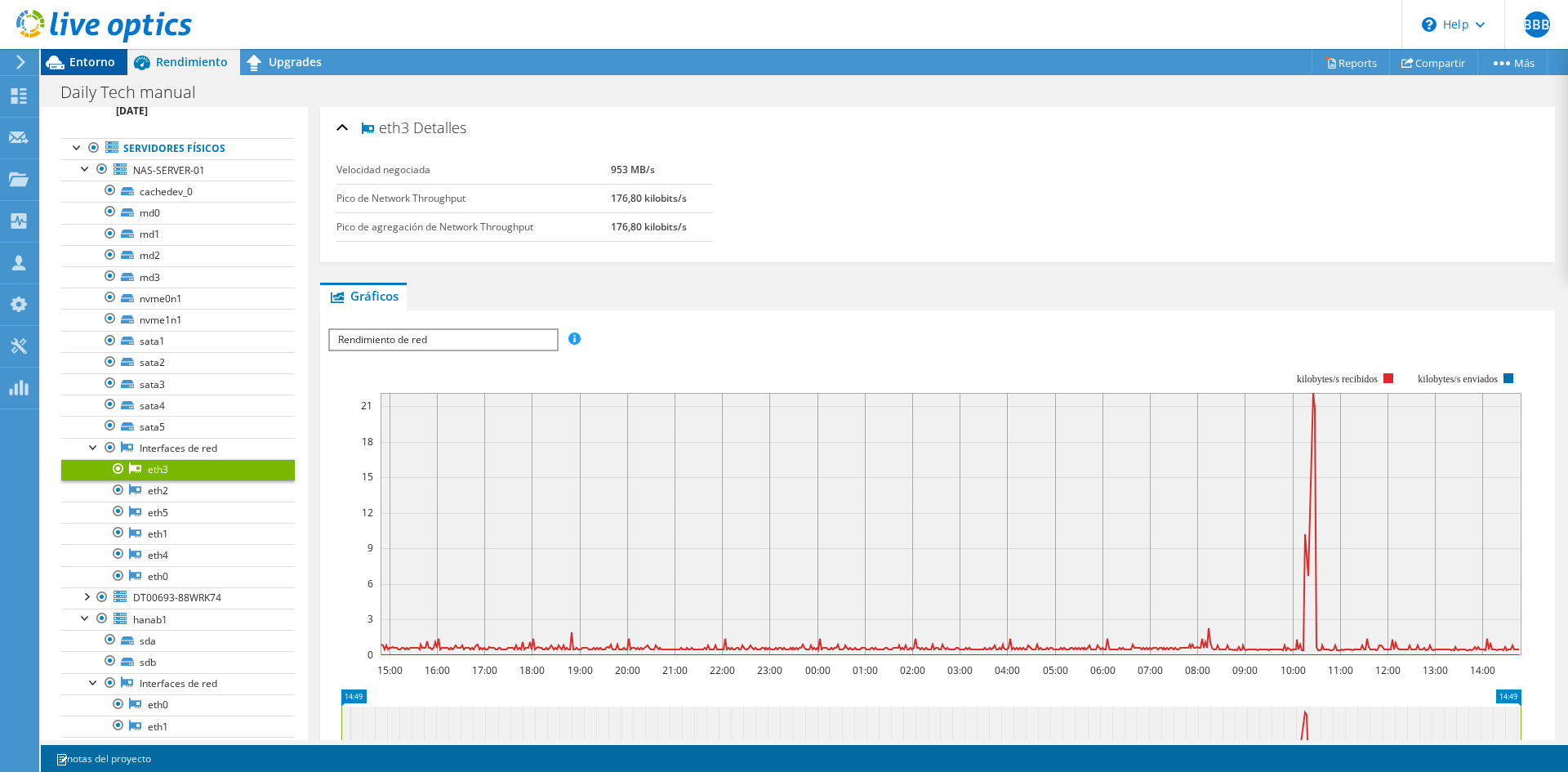 click on "Entorno" at bounding box center (92, 61) 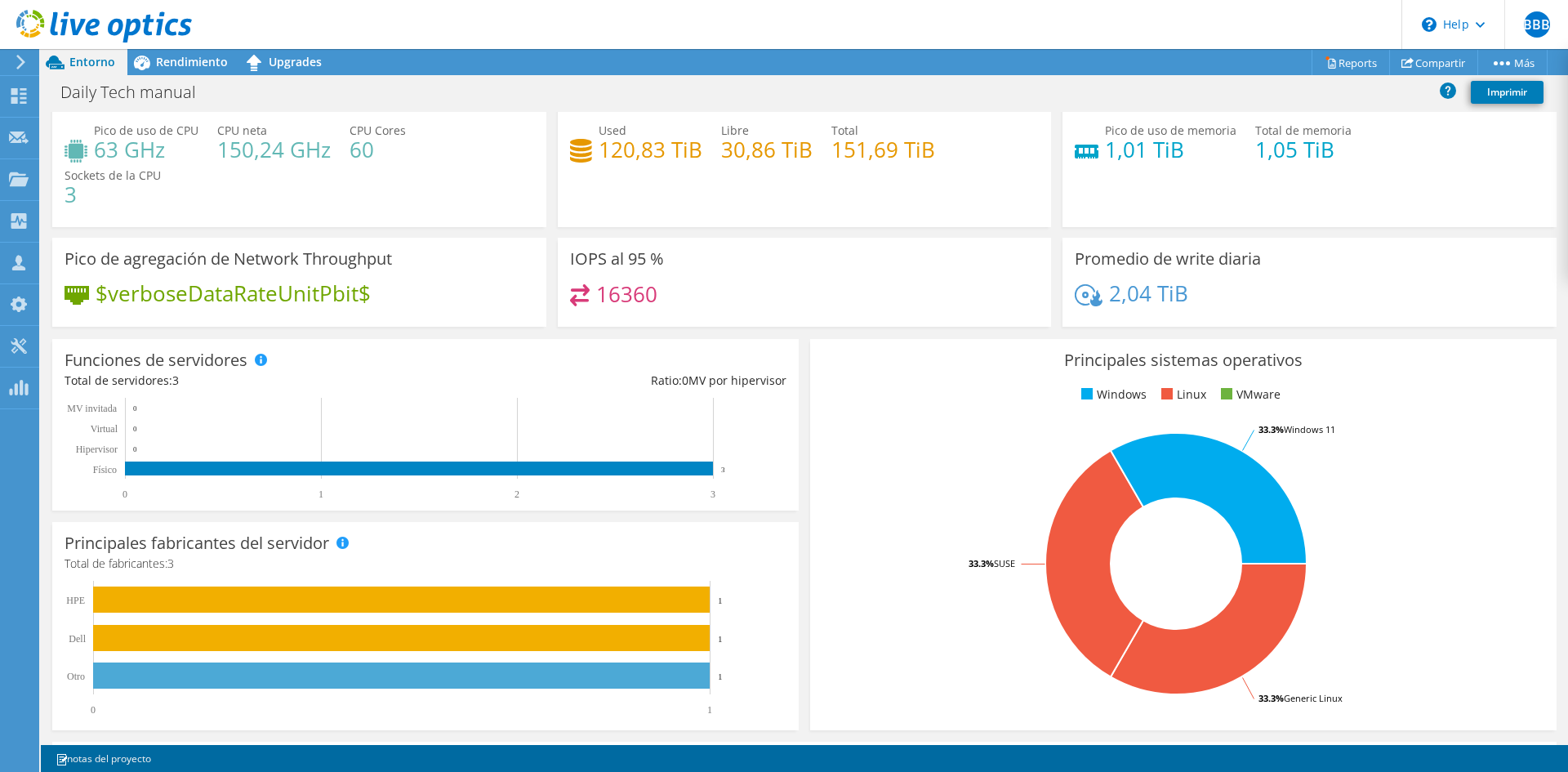 scroll, scrollTop: 0, scrollLeft: 0, axis: both 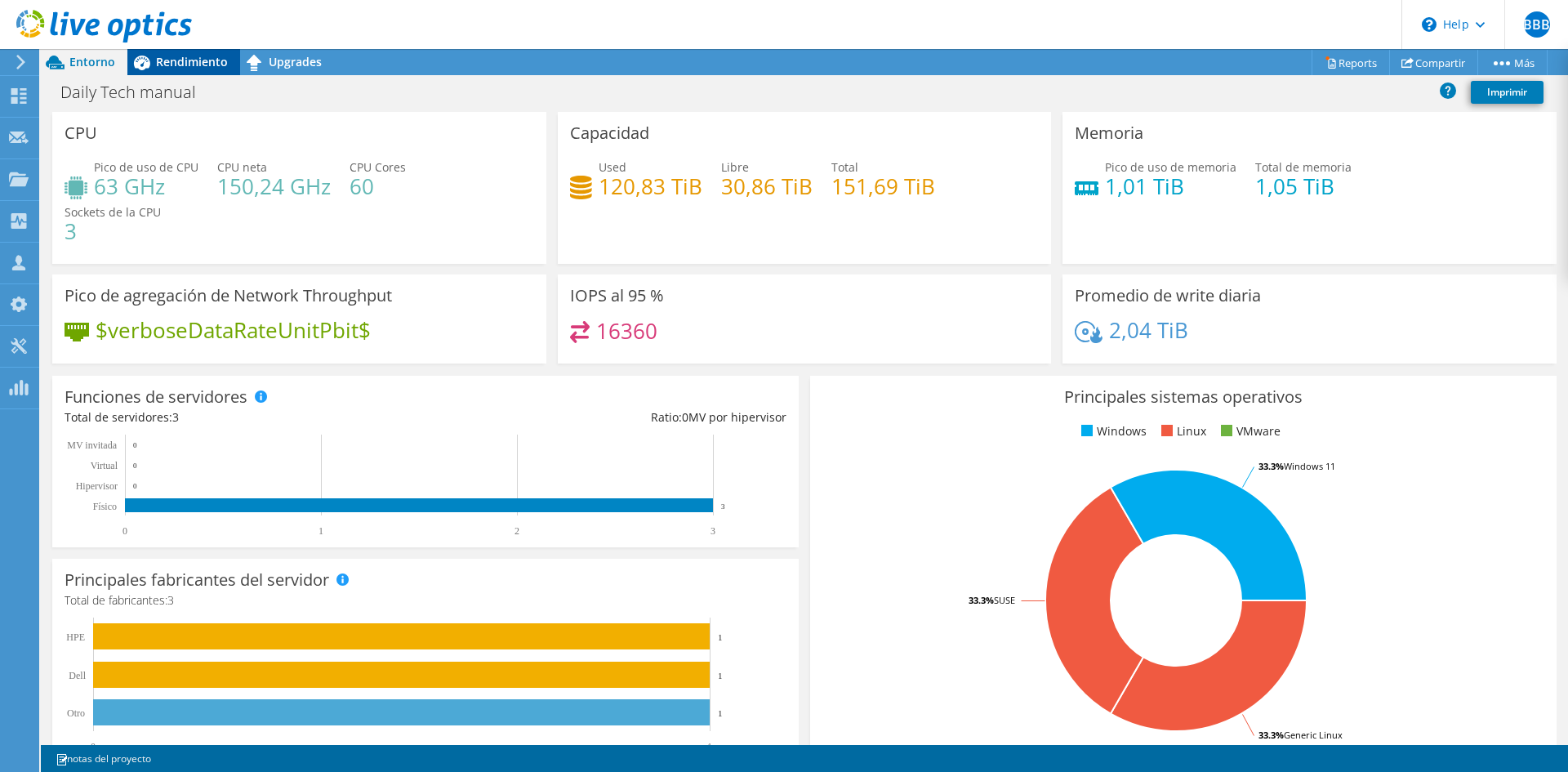 click on "Rendimiento" at bounding box center [192, 61] 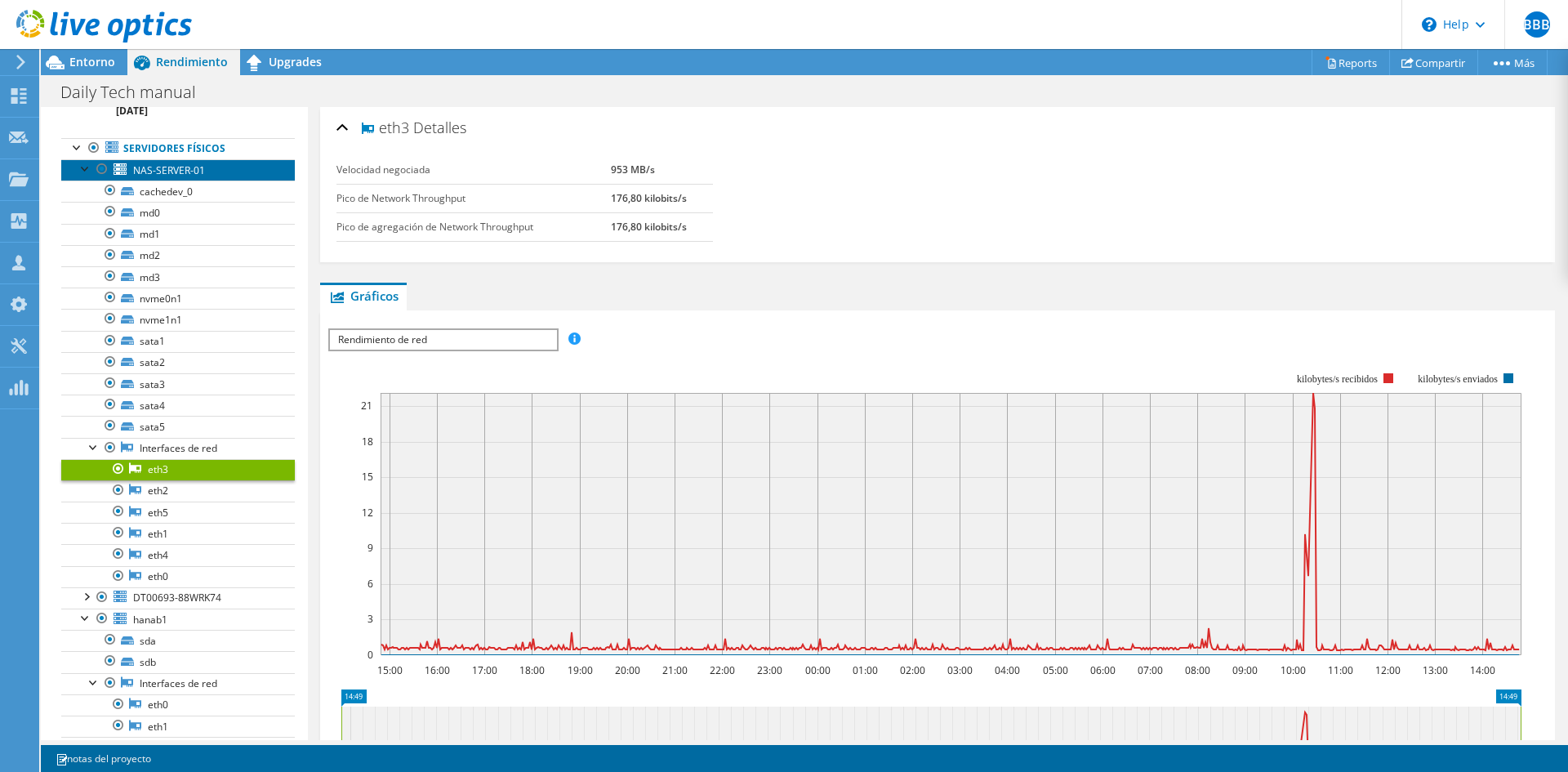 click on "NAS-SERVER-01" at bounding box center (169, 170) 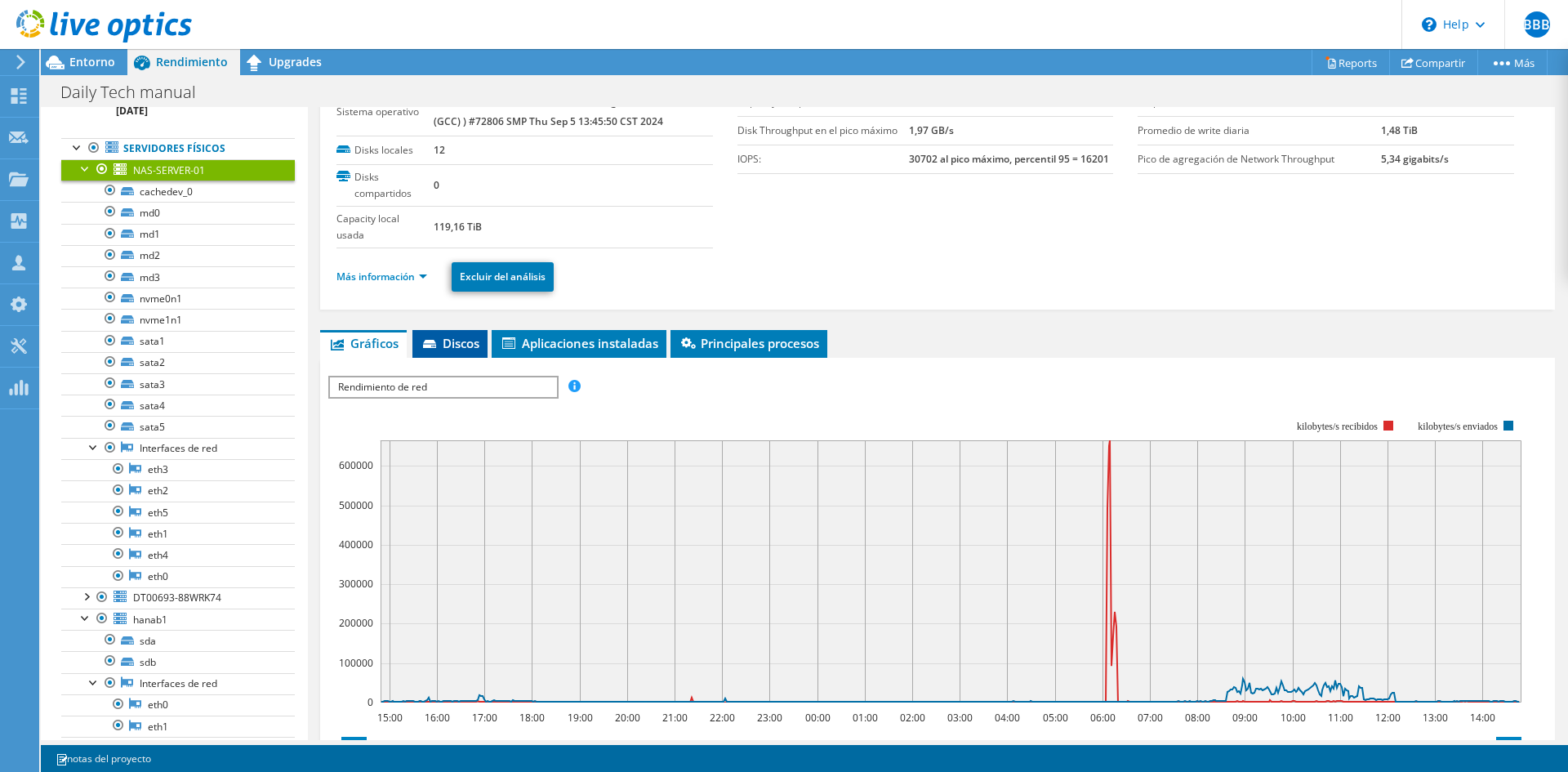 scroll, scrollTop: 82, scrollLeft: 0, axis: vertical 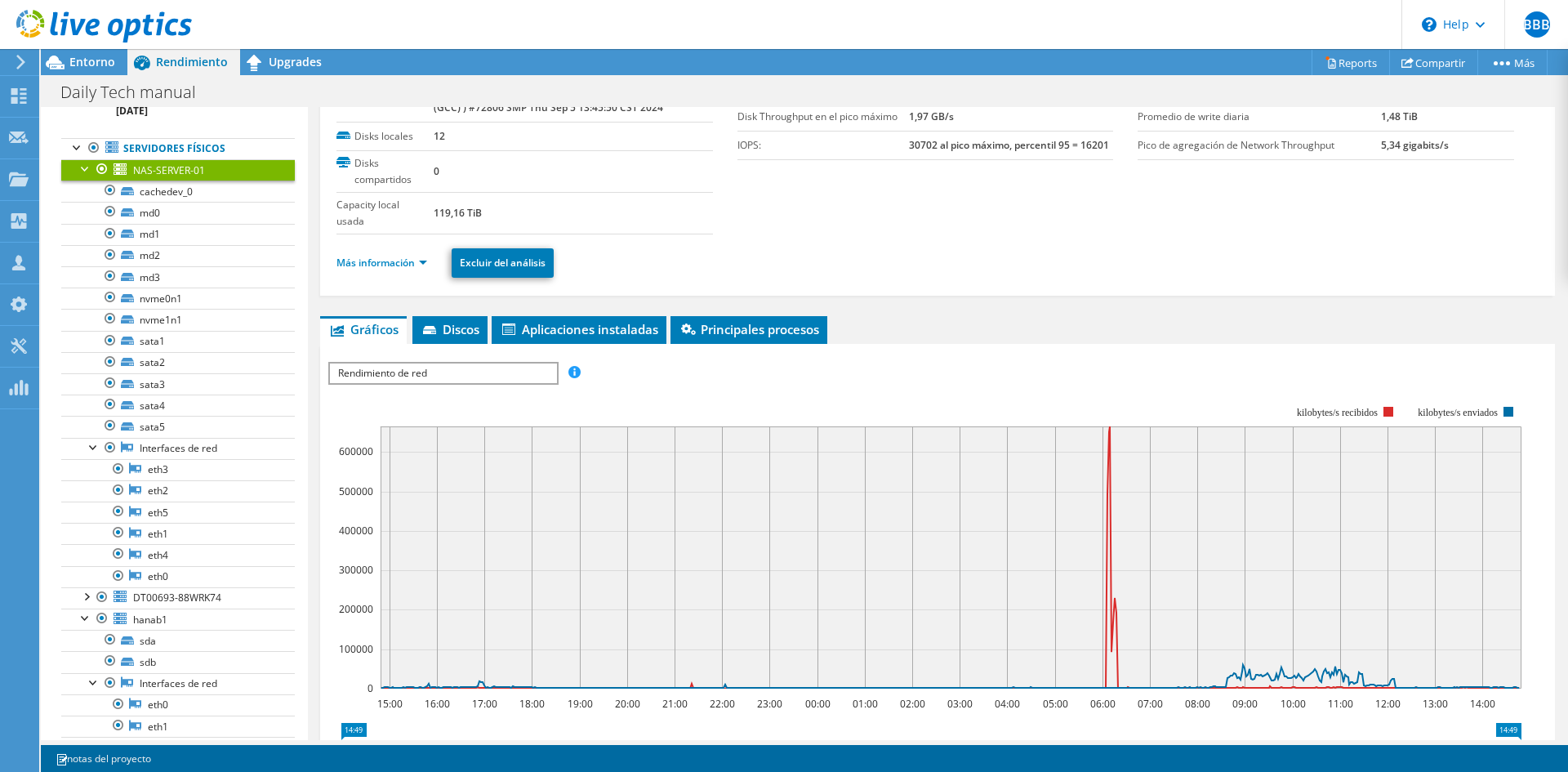 click on "Rendimiento de red" at bounding box center (443, 373) 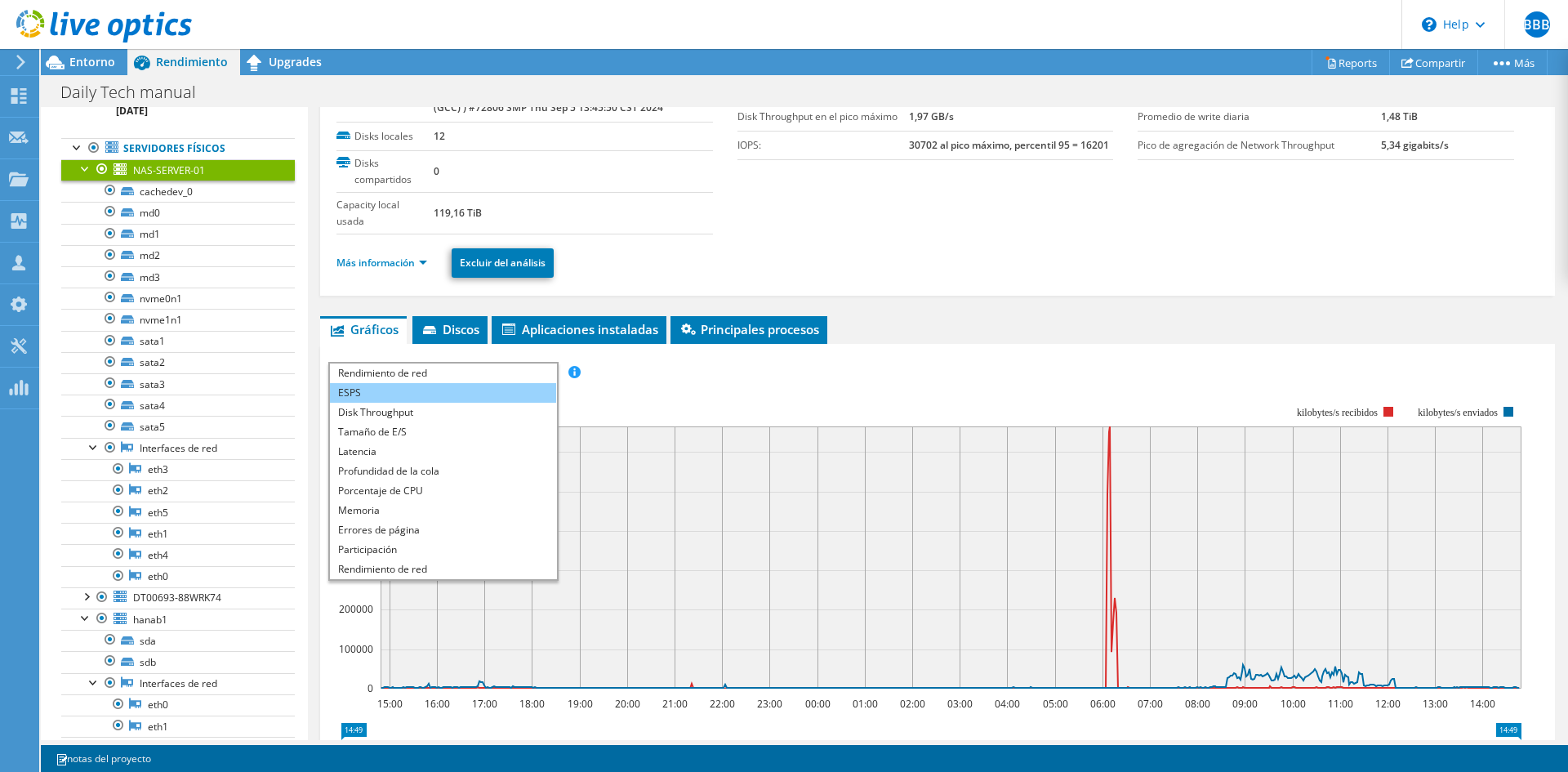 click on "ESPS" at bounding box center [443, 393] 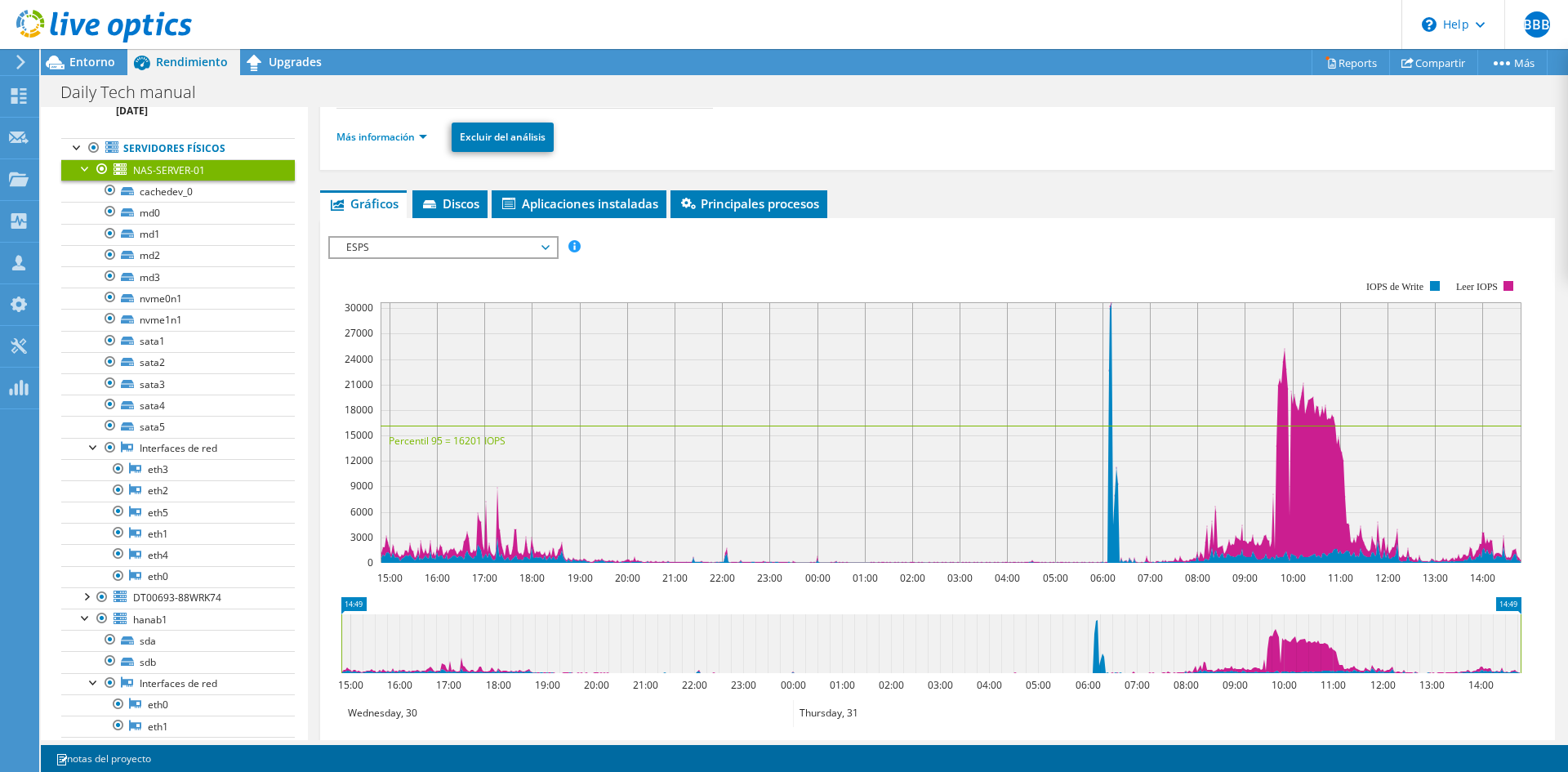 scroll, scrollTop: 245, scrollLeft: 0, axis: vertical 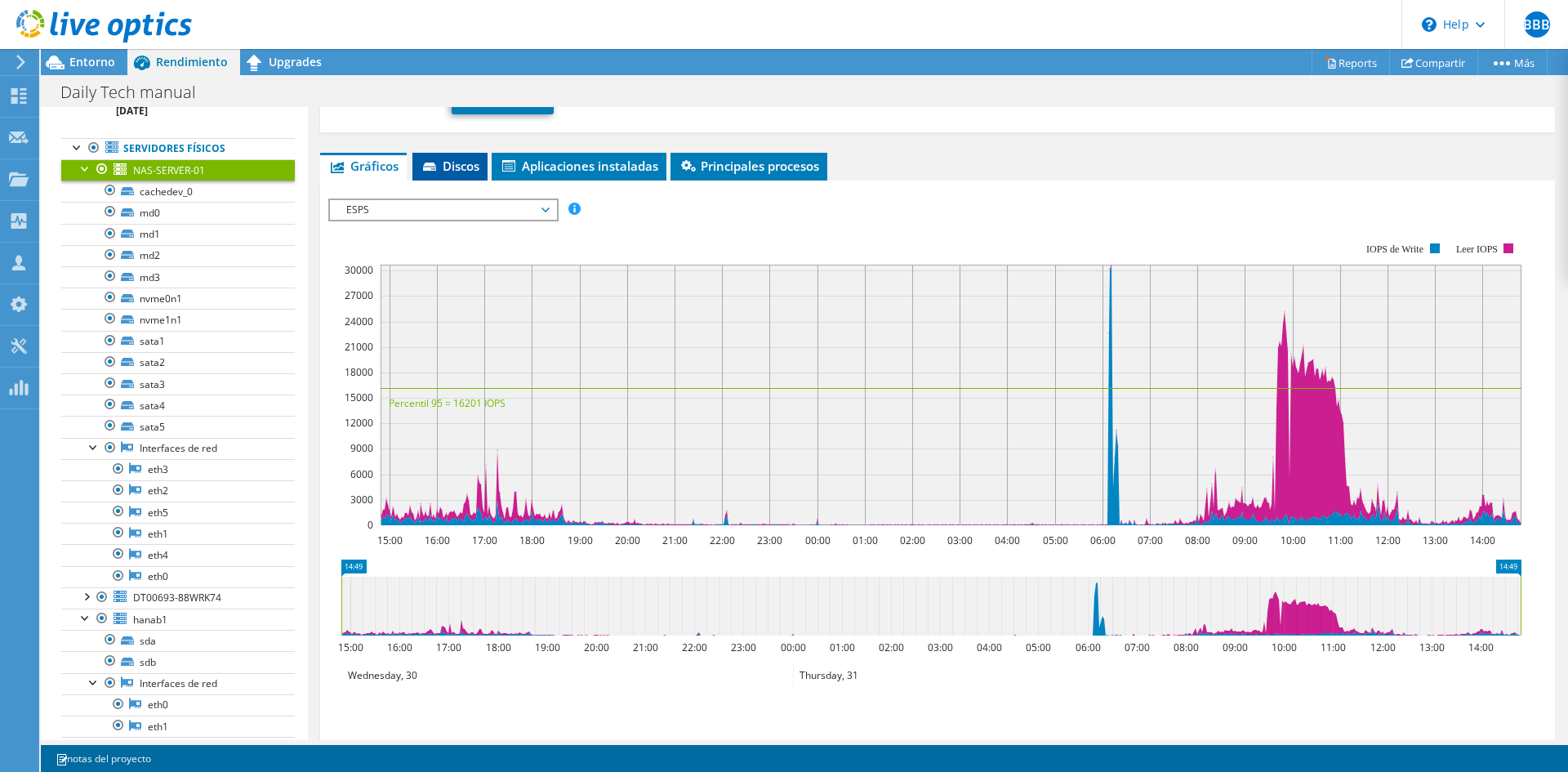 click on "Discos" at bounding box center (450, 166) 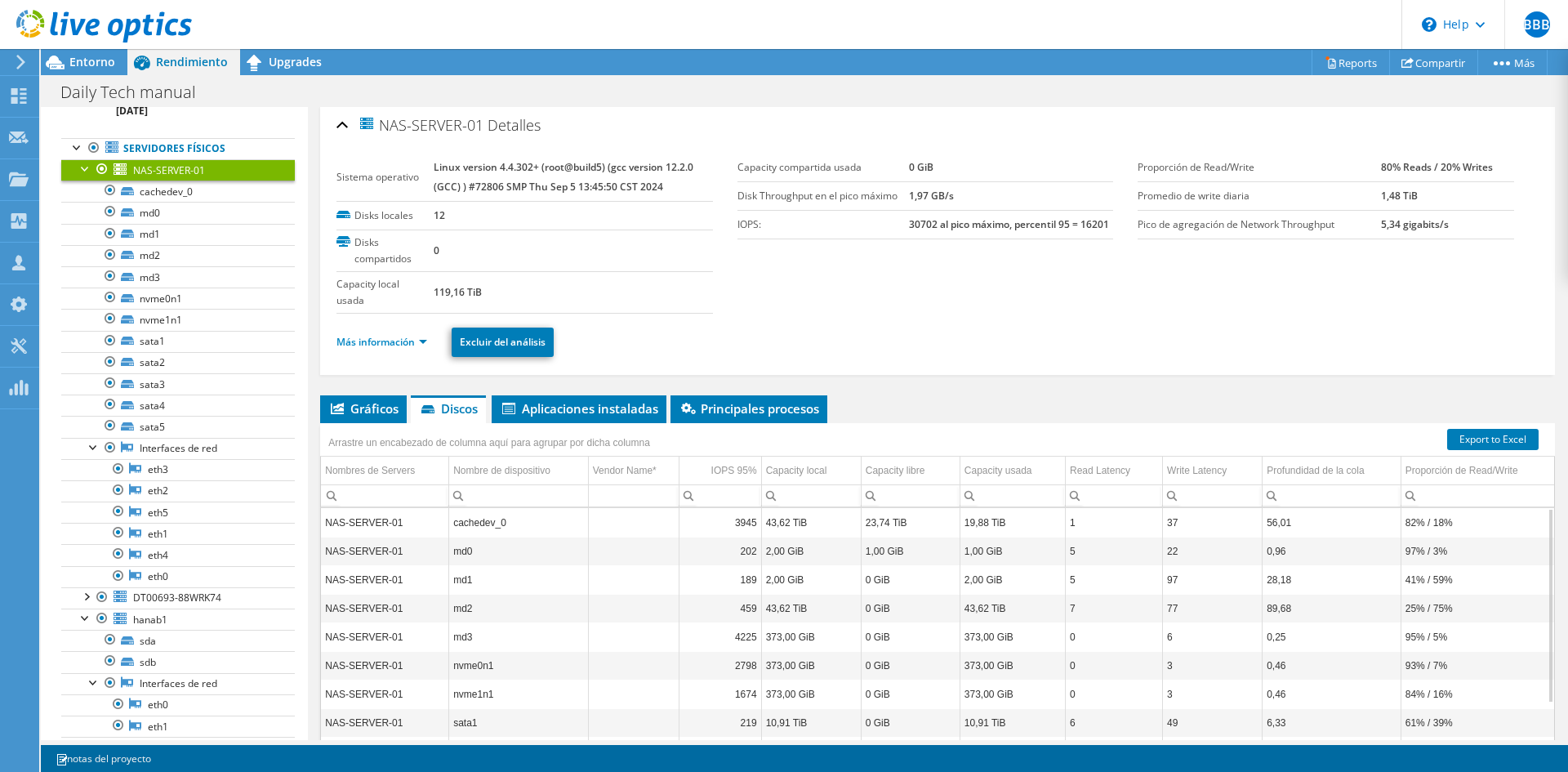 scroll, scrollTop: 0, scrollLeft: 0, axis: both 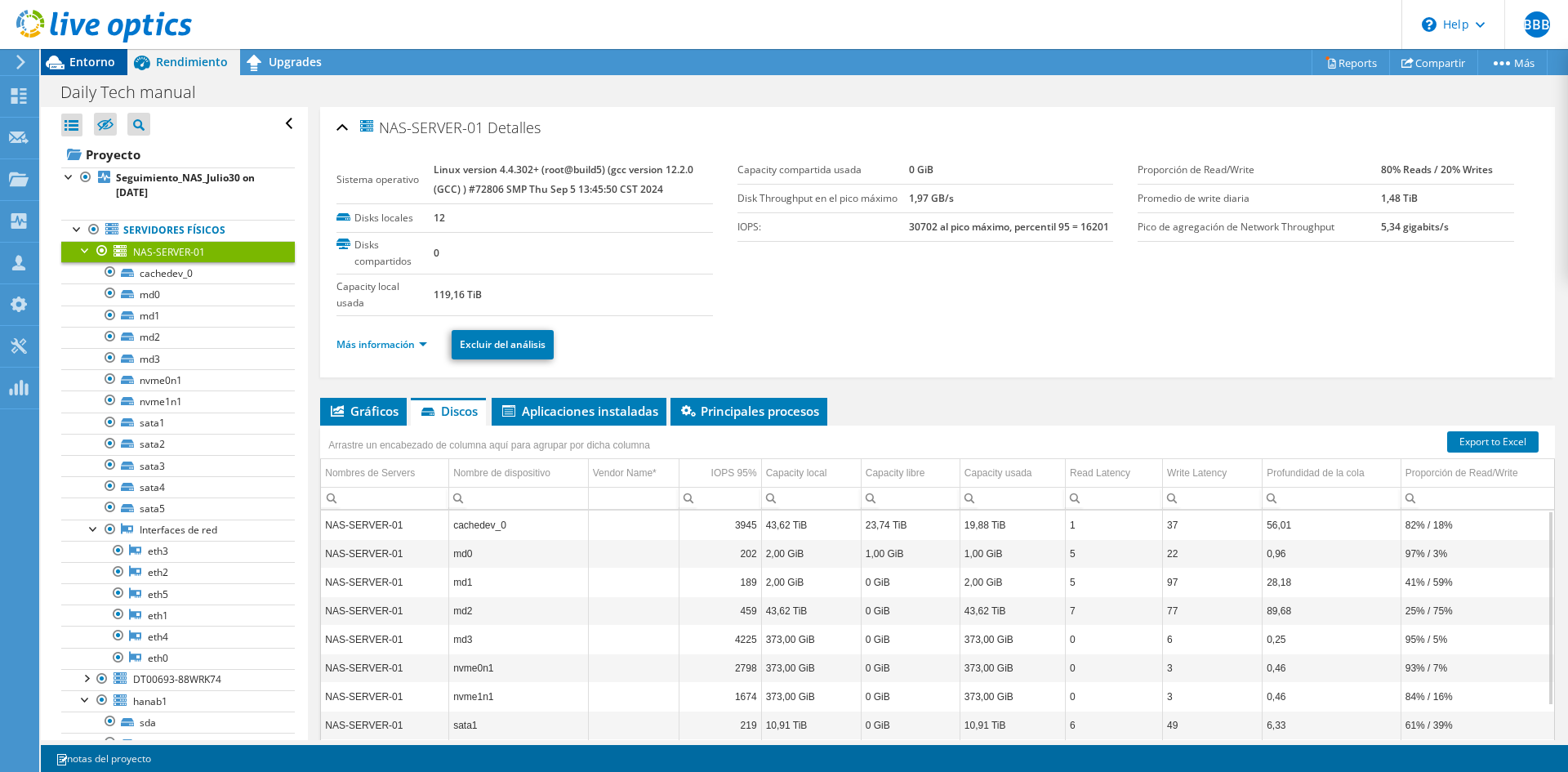 click on "Entorno" at bounding box center [92, 61] 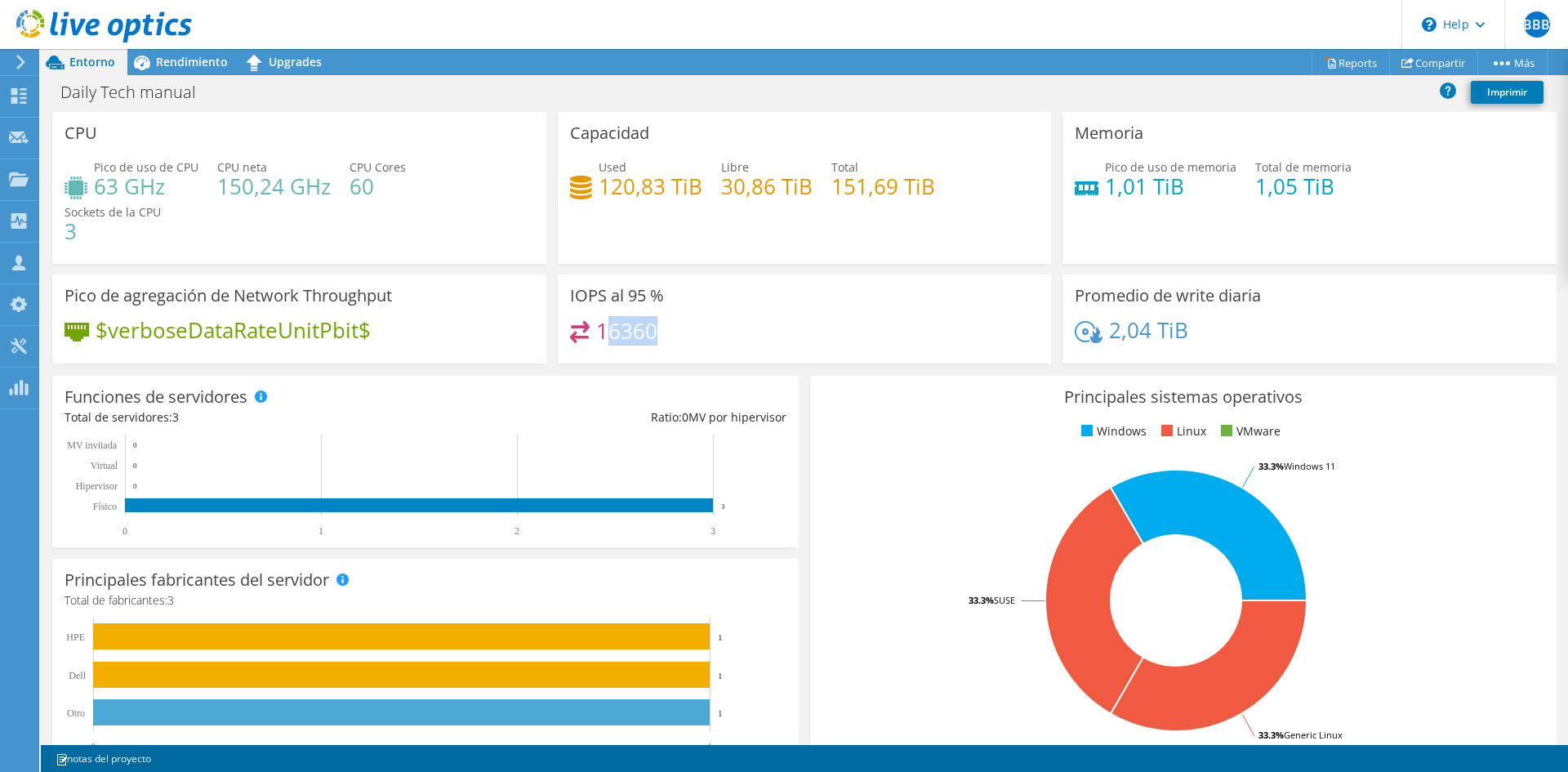 drag, startPoint x: 608, startPoint y: 332, endPoint x: 658, endPoint y: 332, distance: 50 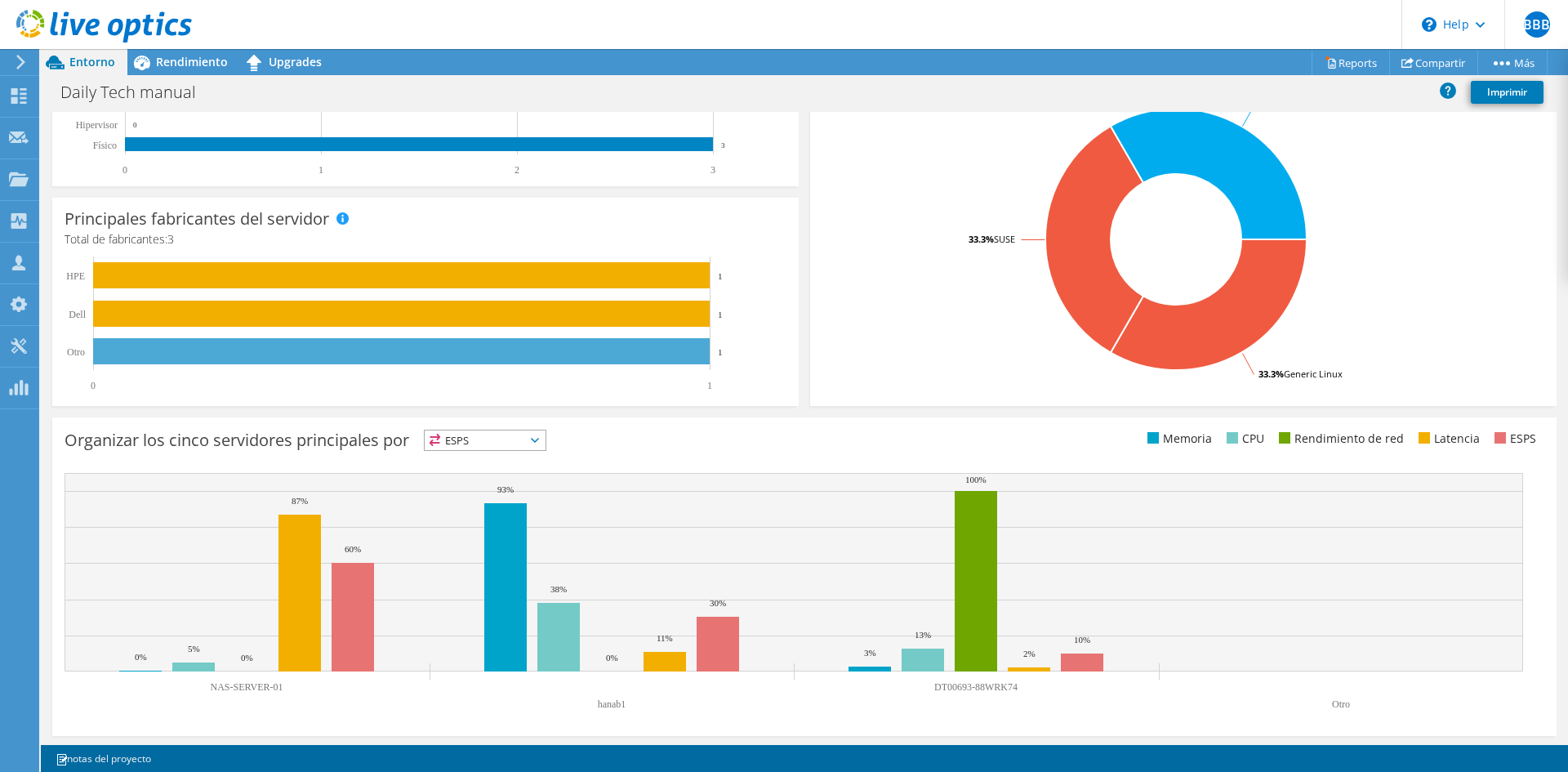 scroll, scrollTop: 364, scrollLeft: 0, axis: vertical 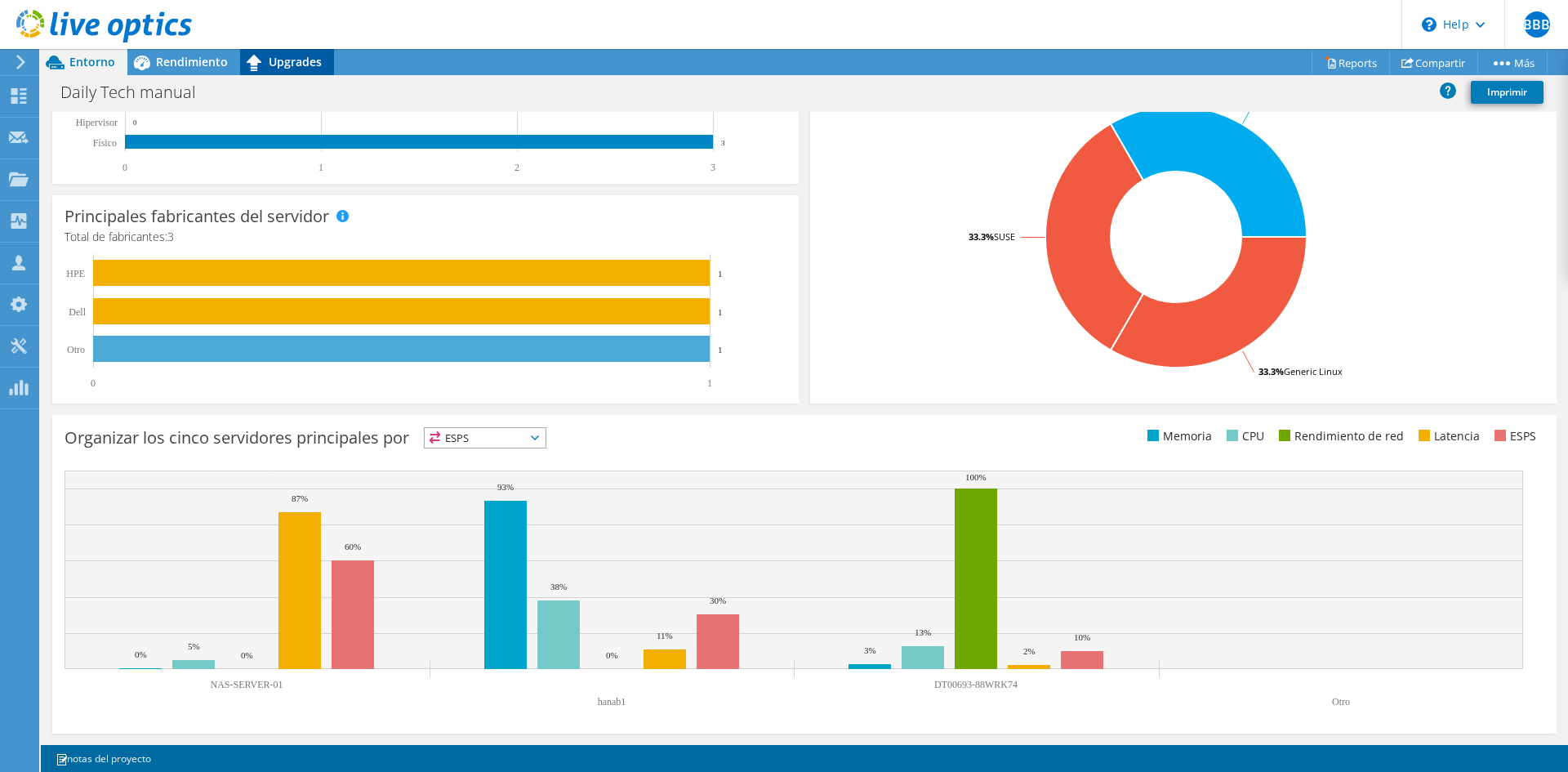 click on "Upgrades" at bounding box center [295, 61] 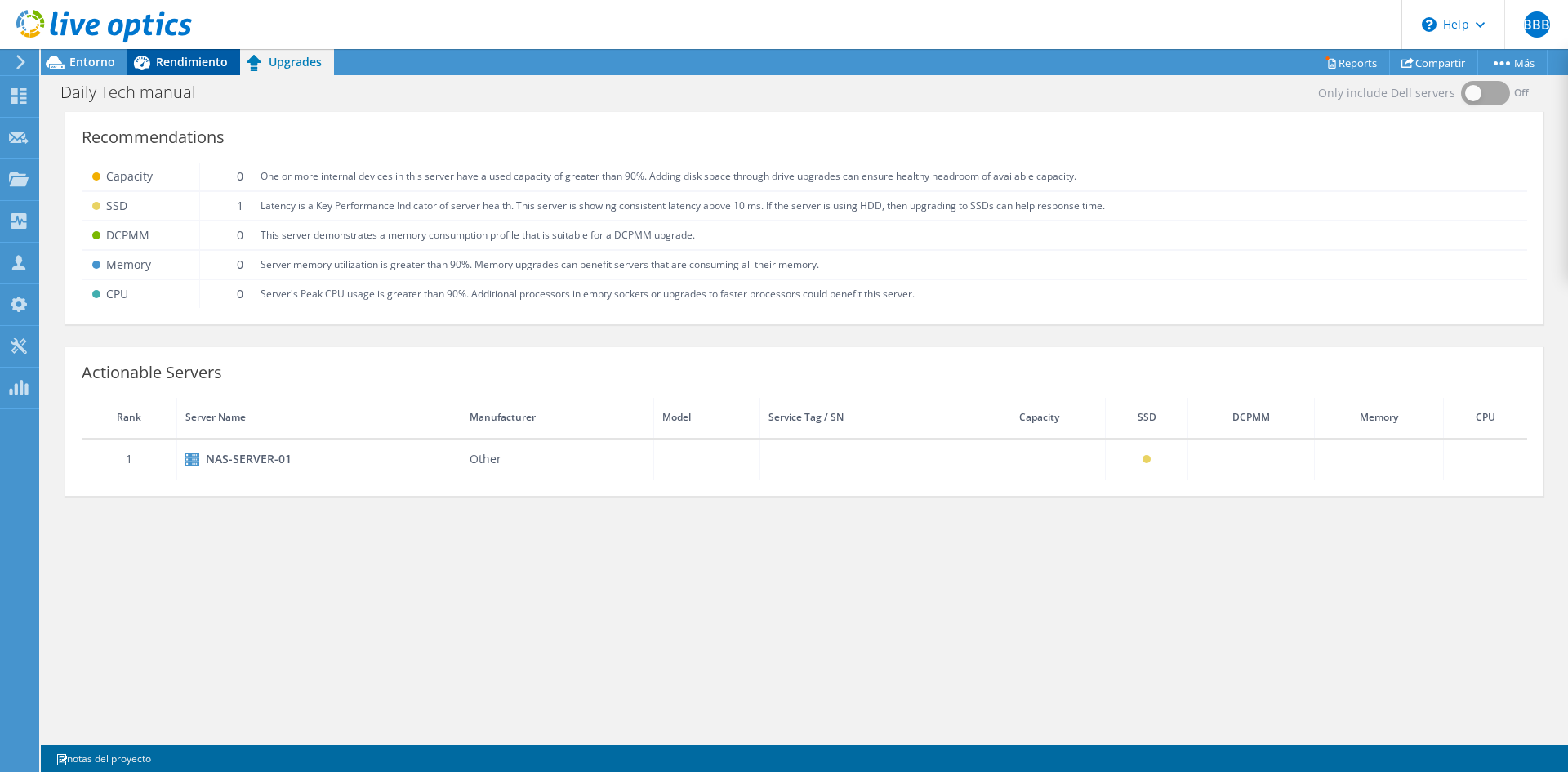 click on "Rendimiento" at bounding box center (192, 61) 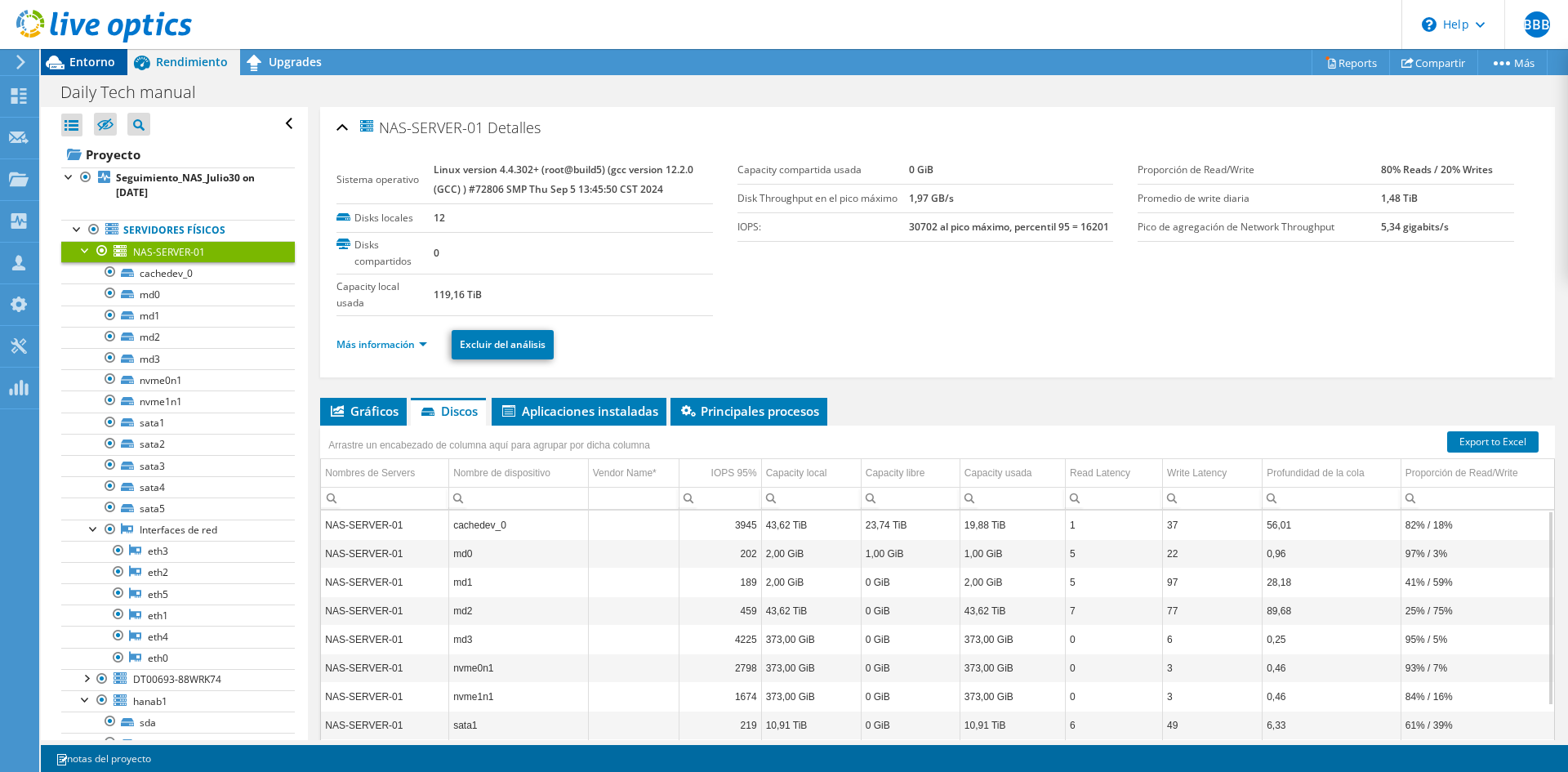 click on "Entorno" at bounding box center (92, 61) 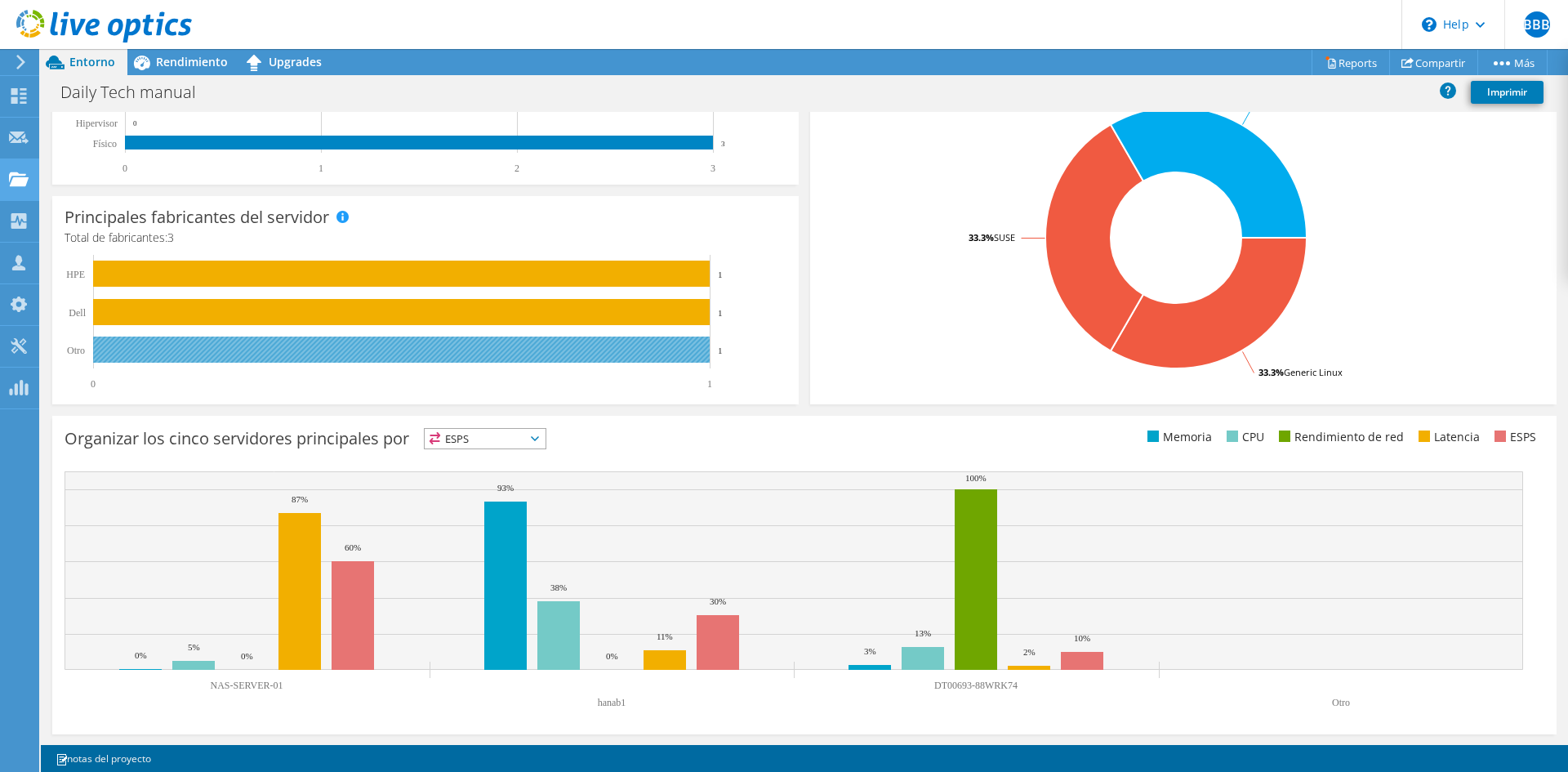 scroll, scrollTop: 364, scrollLeft: 0, axis: vertical 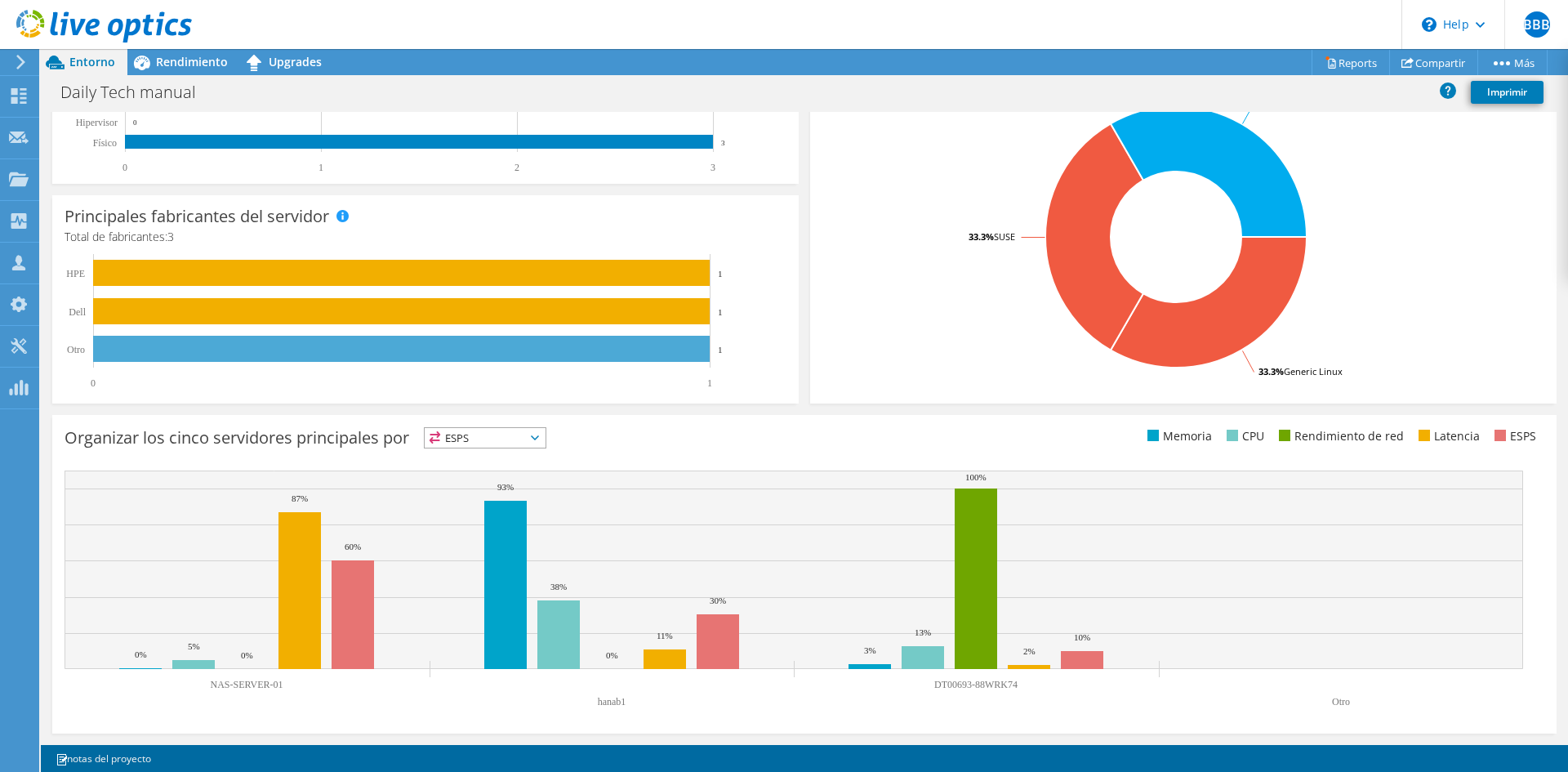 click on "ESPS" at bounding box center [485, 438] 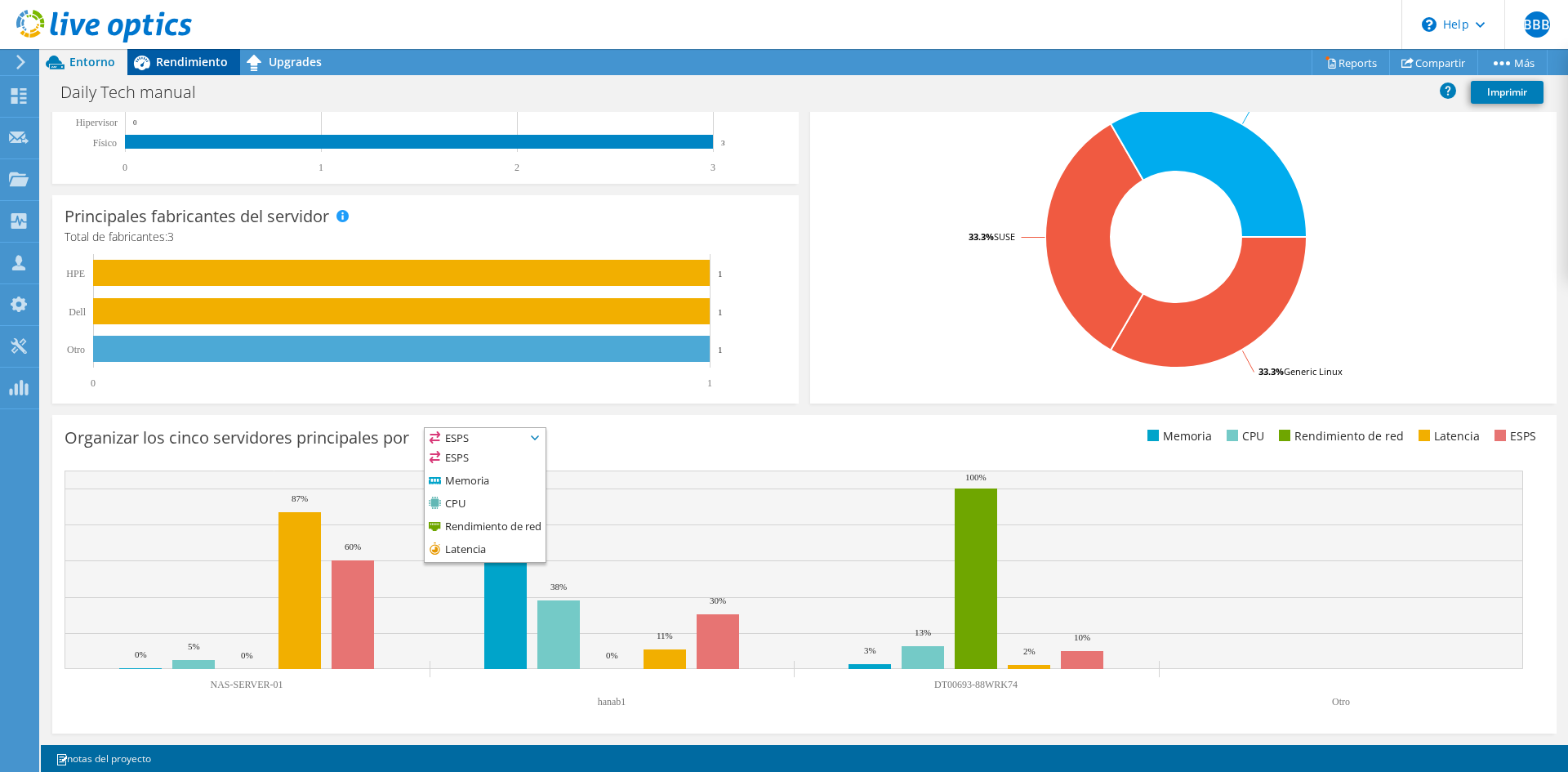 click on "Rendimiento" at bounding box center [192, 61] 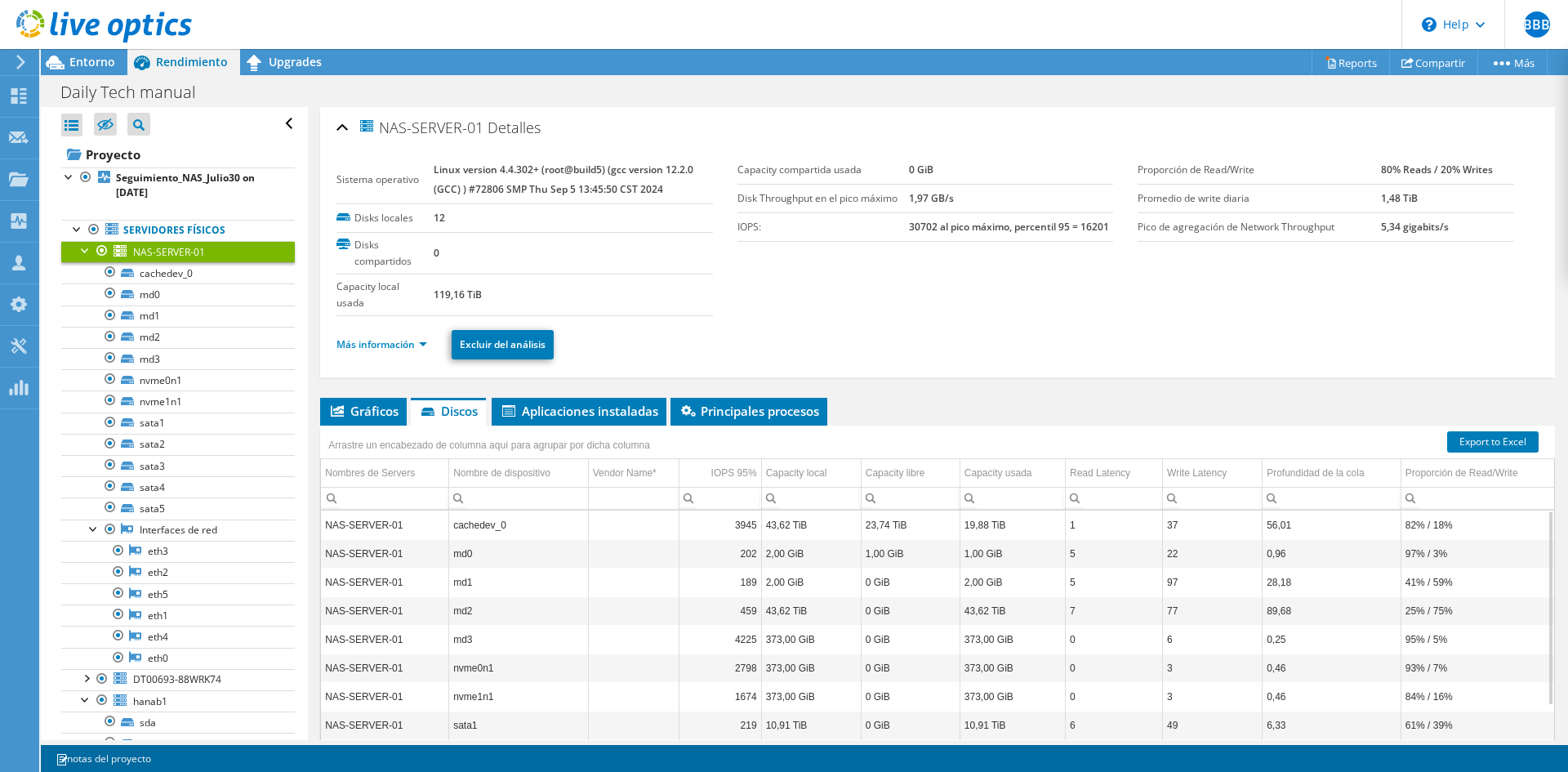 scroll, scrollTop: 0, scrollLeft: 0, axis: both 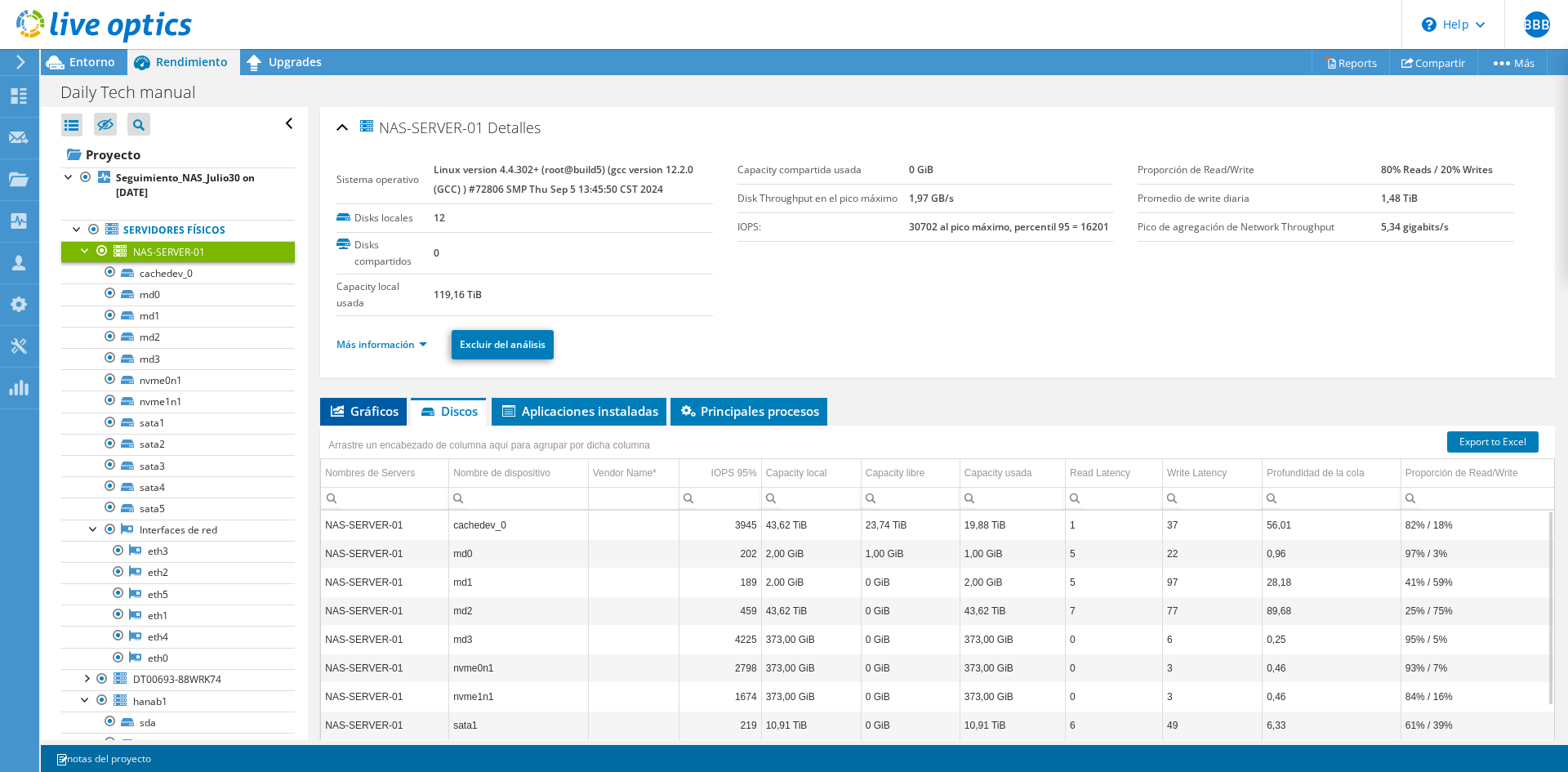 click on "Gráficos" at bounding box center (363, 412) 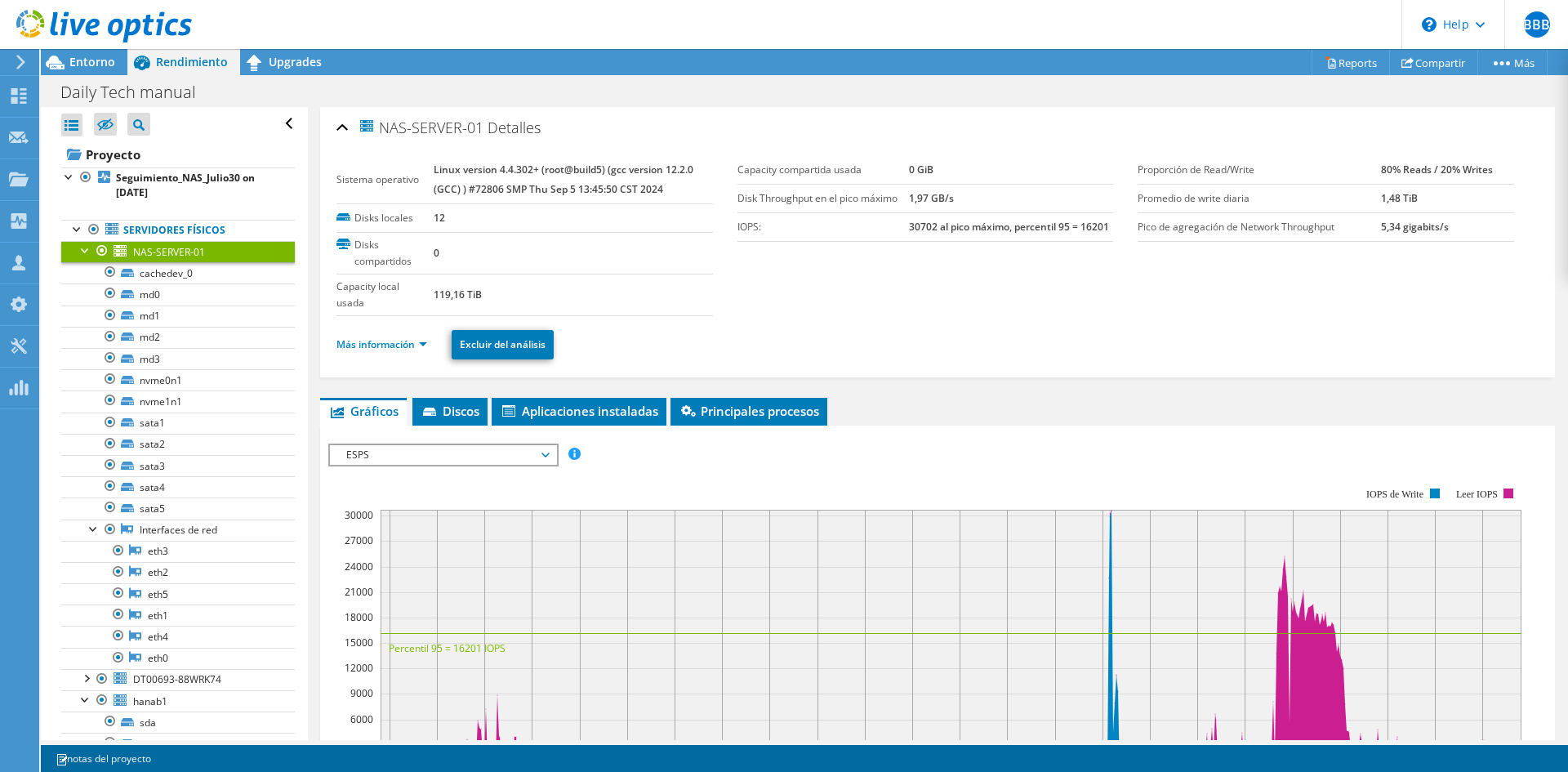 click on "ESPS" at bounding box center (443, 455) 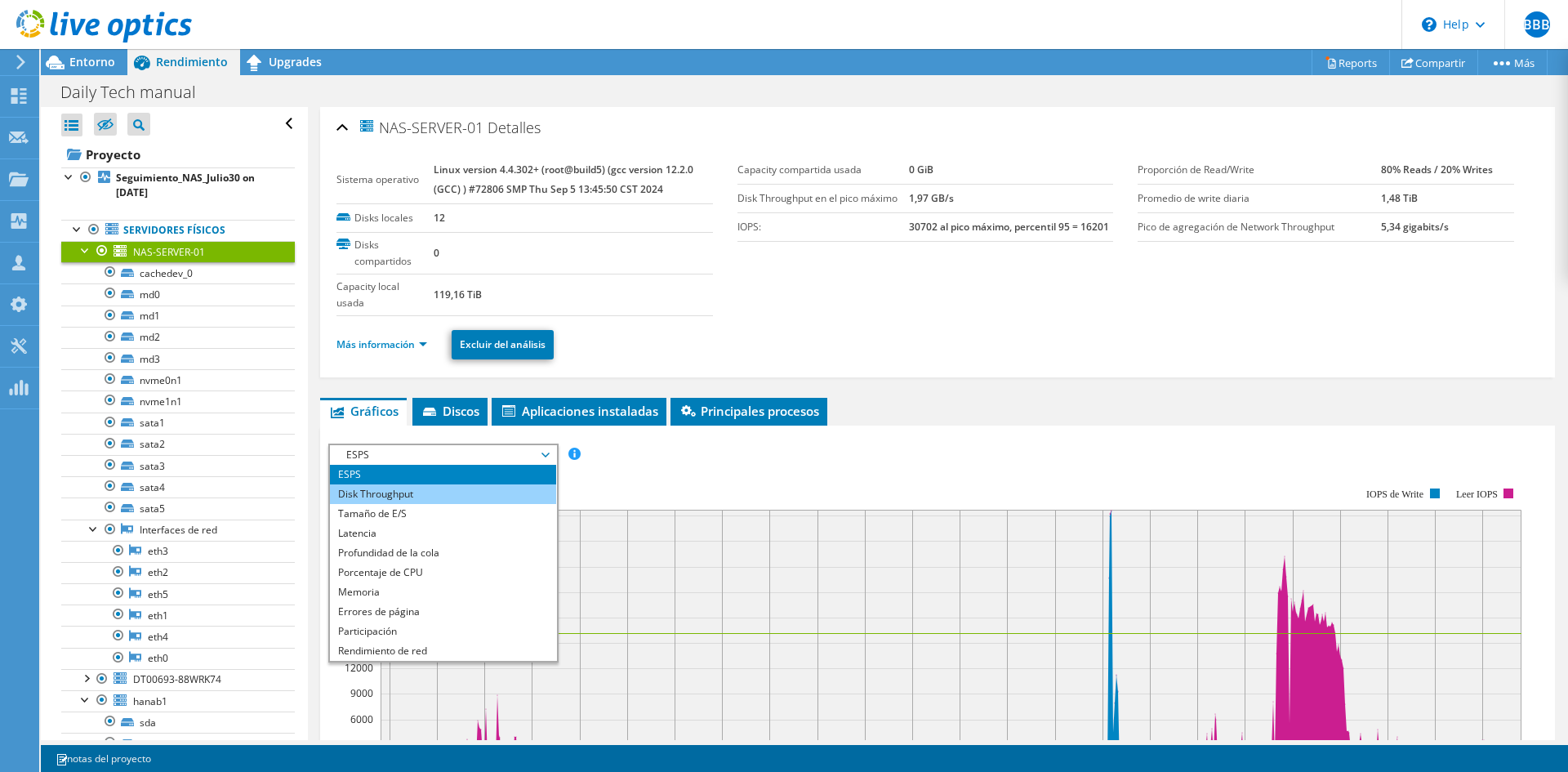 click on "Disk Throughput" at bounding box center [443, 494] 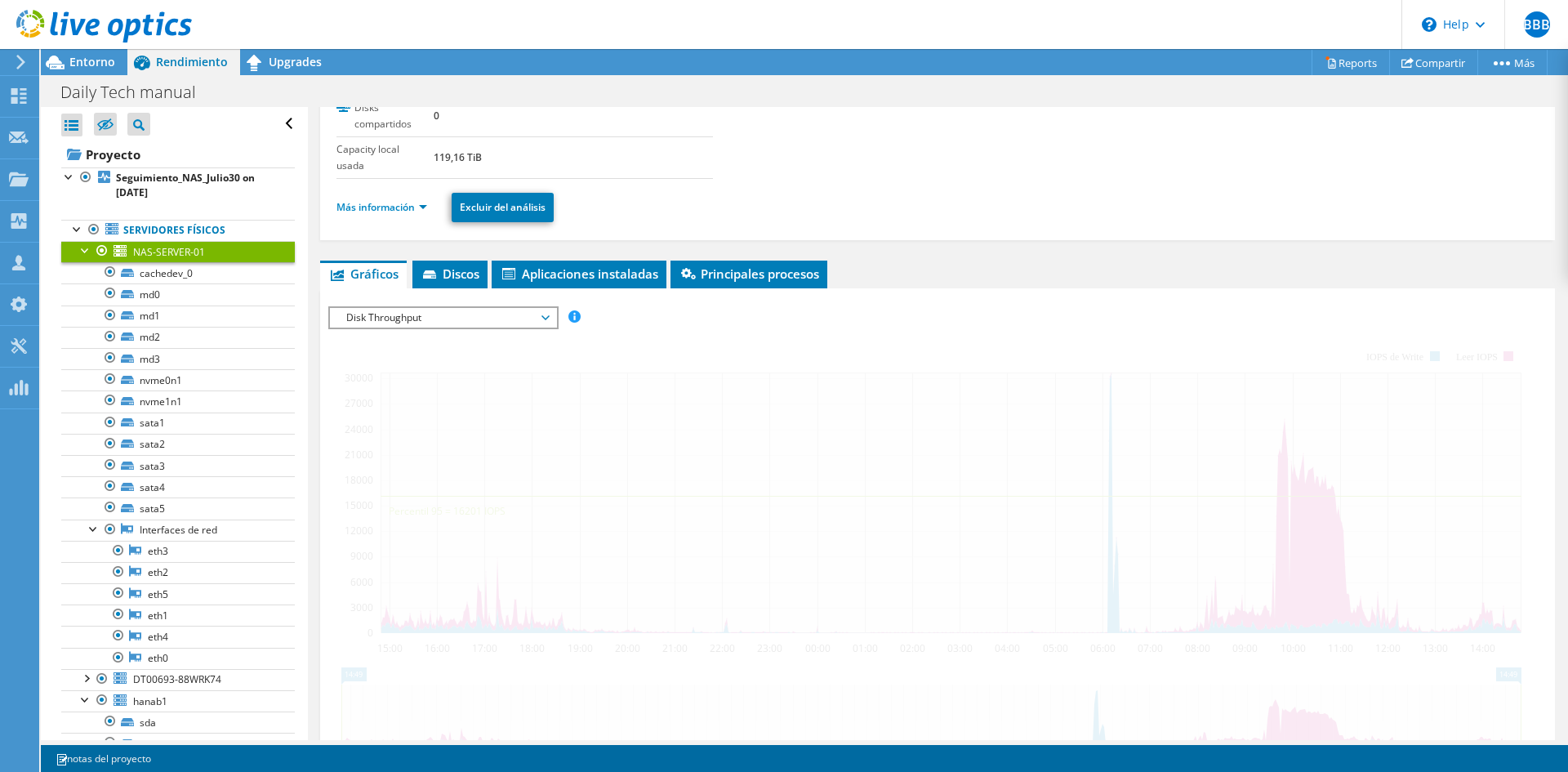 scroll, scrollTop: 163, scrollLeft: 0, axis: vertical 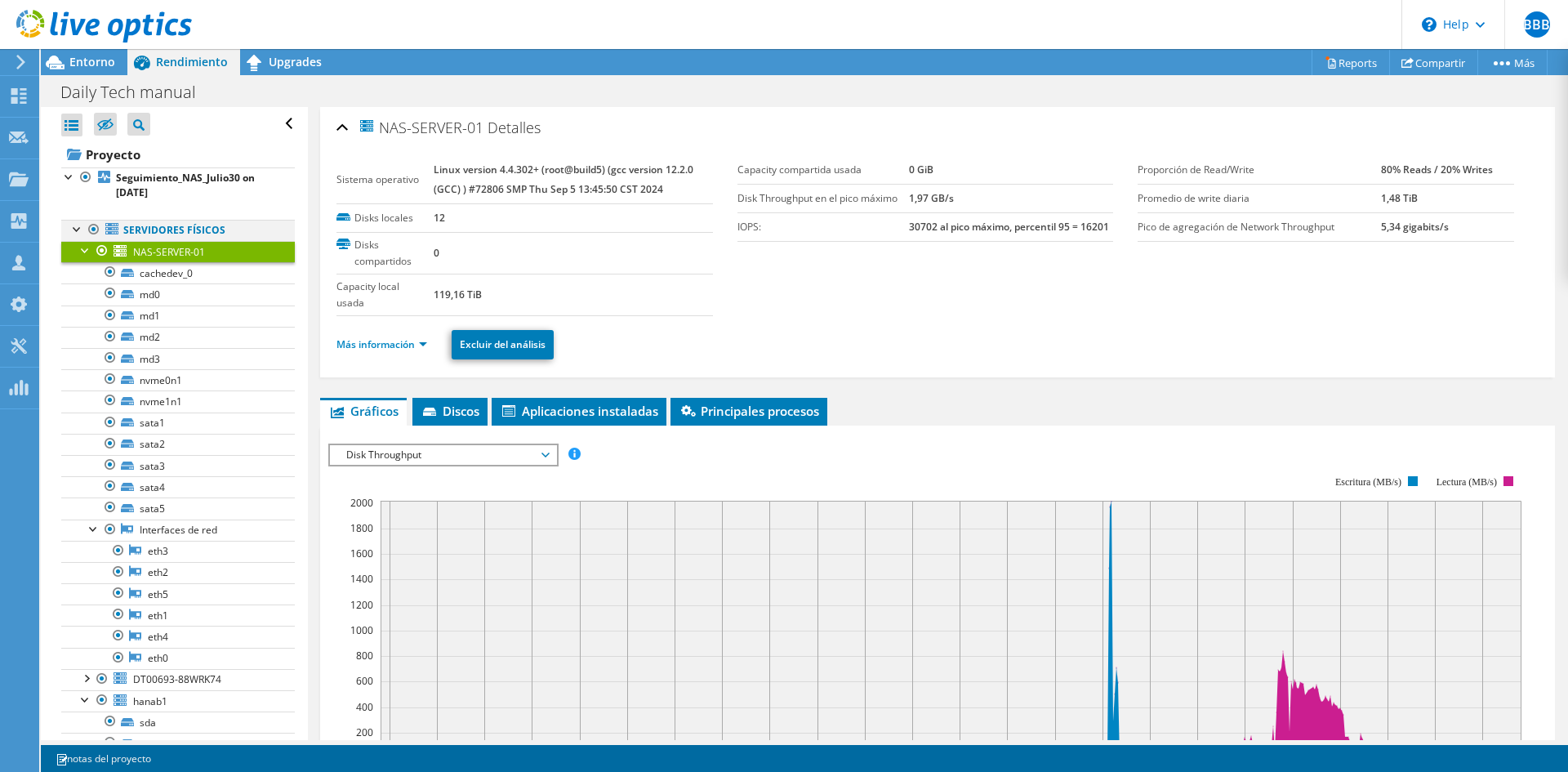 click at bounding box center [78, 228] 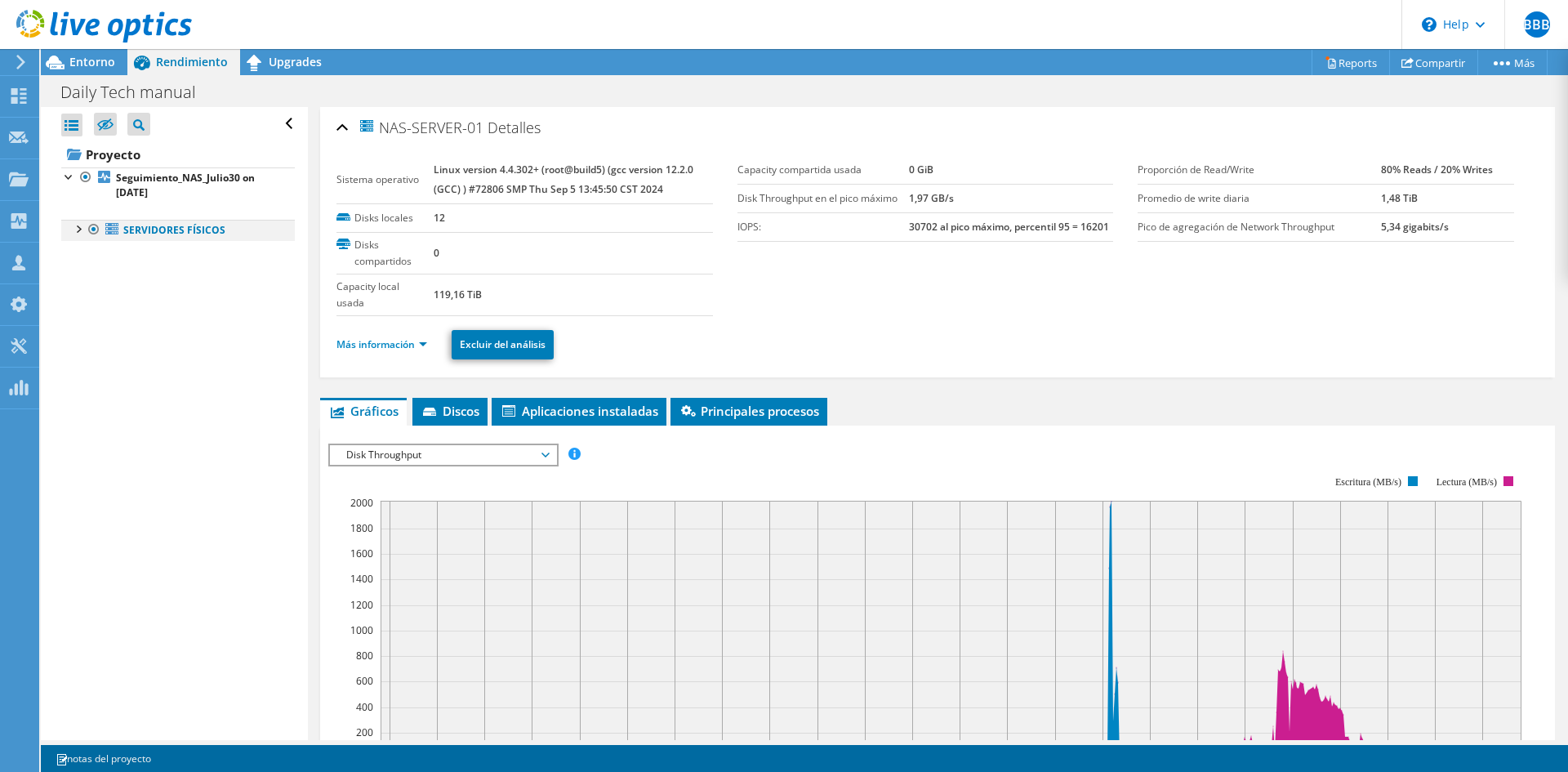 click at bounding box center (78, 228) 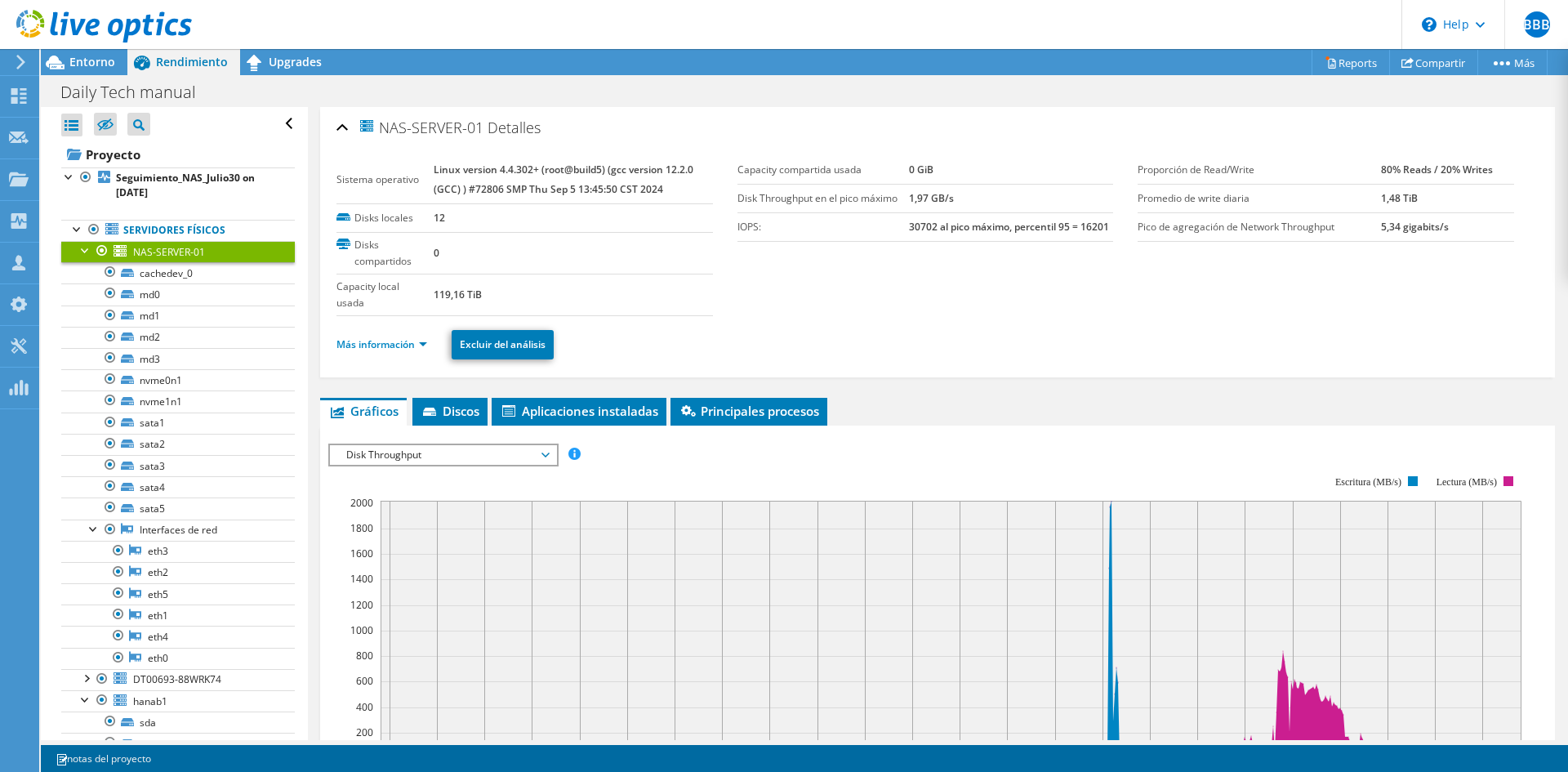 click at bounding box center (86, 249) 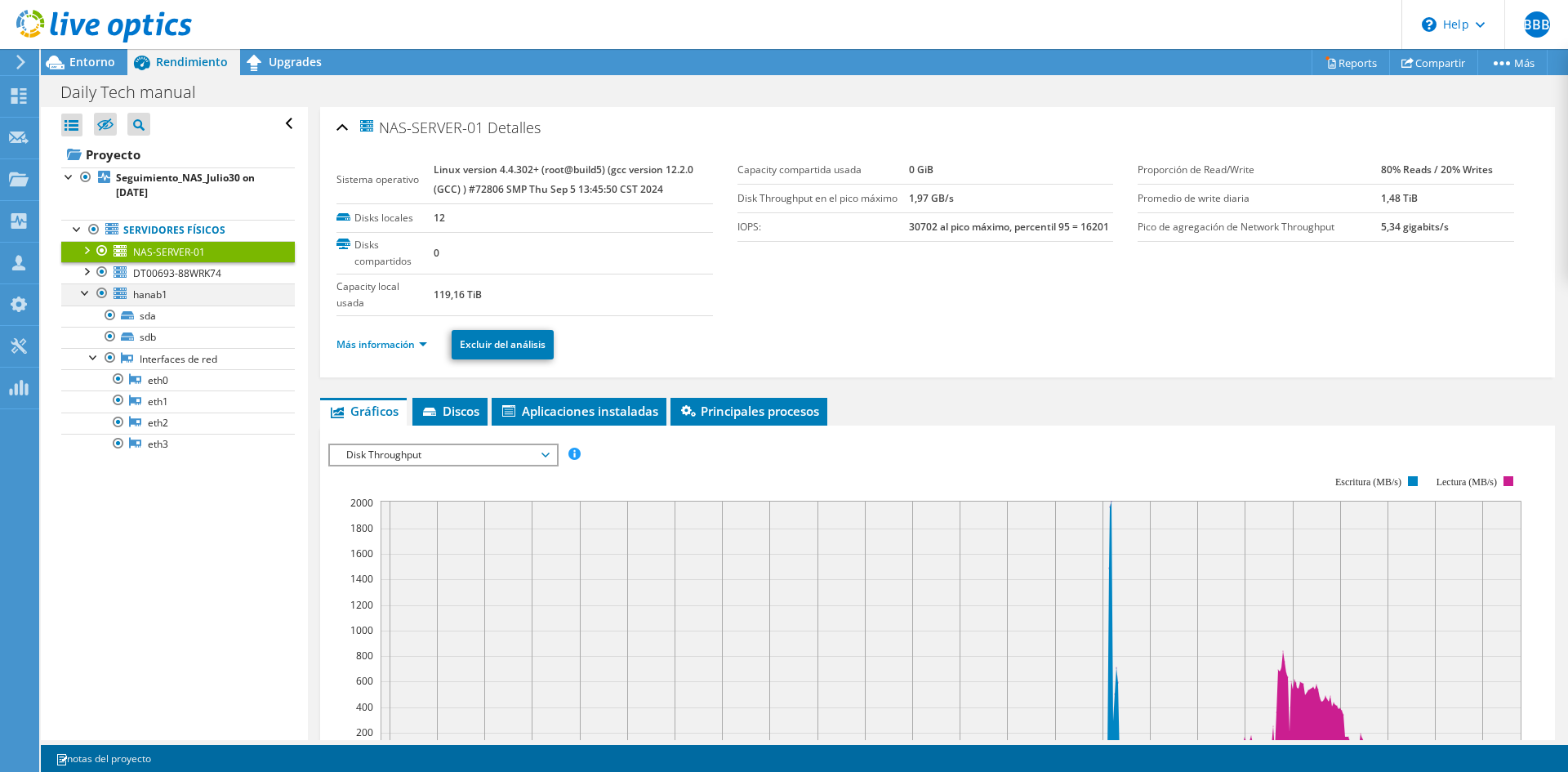 click at bounding box center [86, 292] 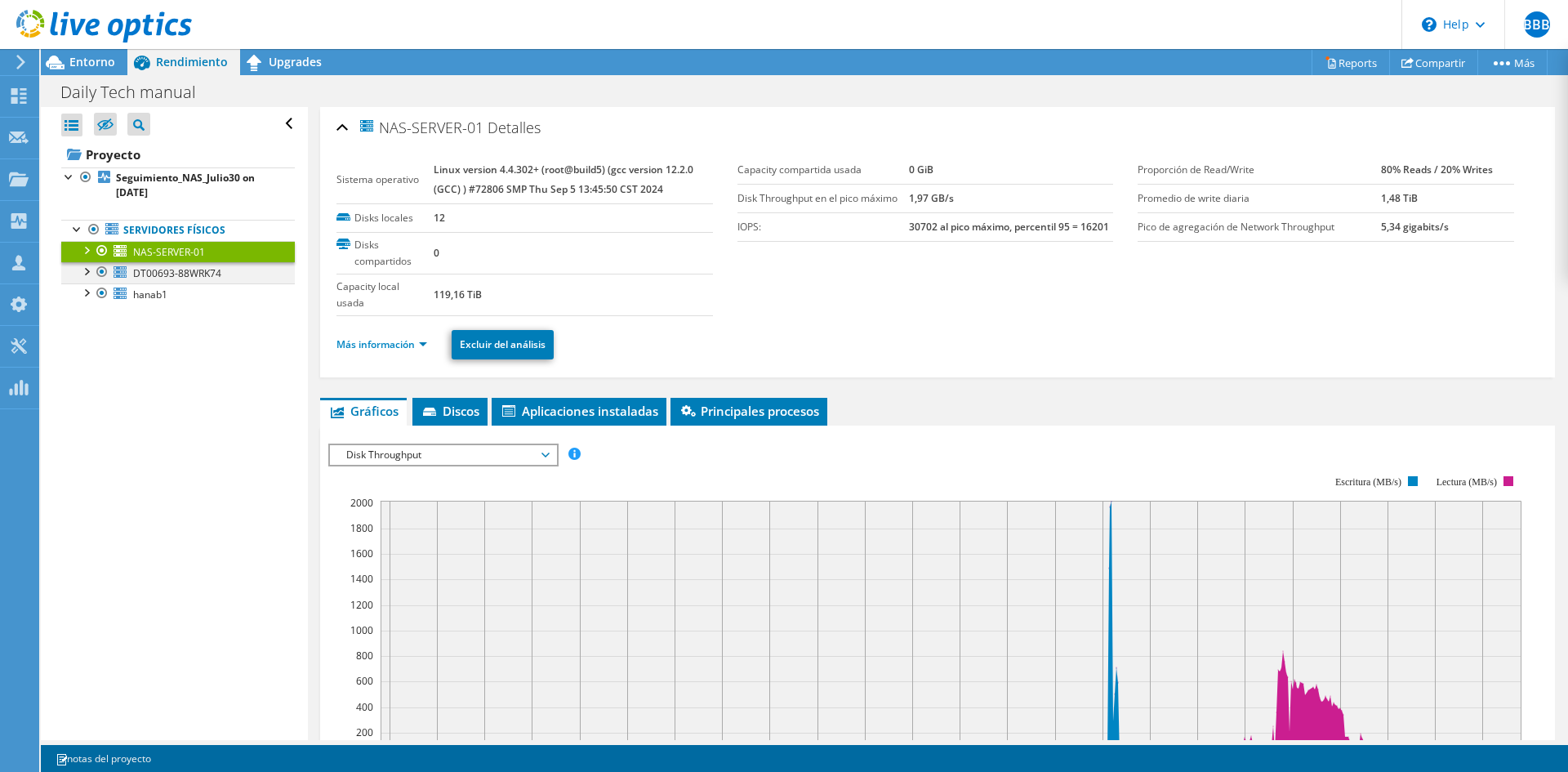 click at bounding box center [86, 270] 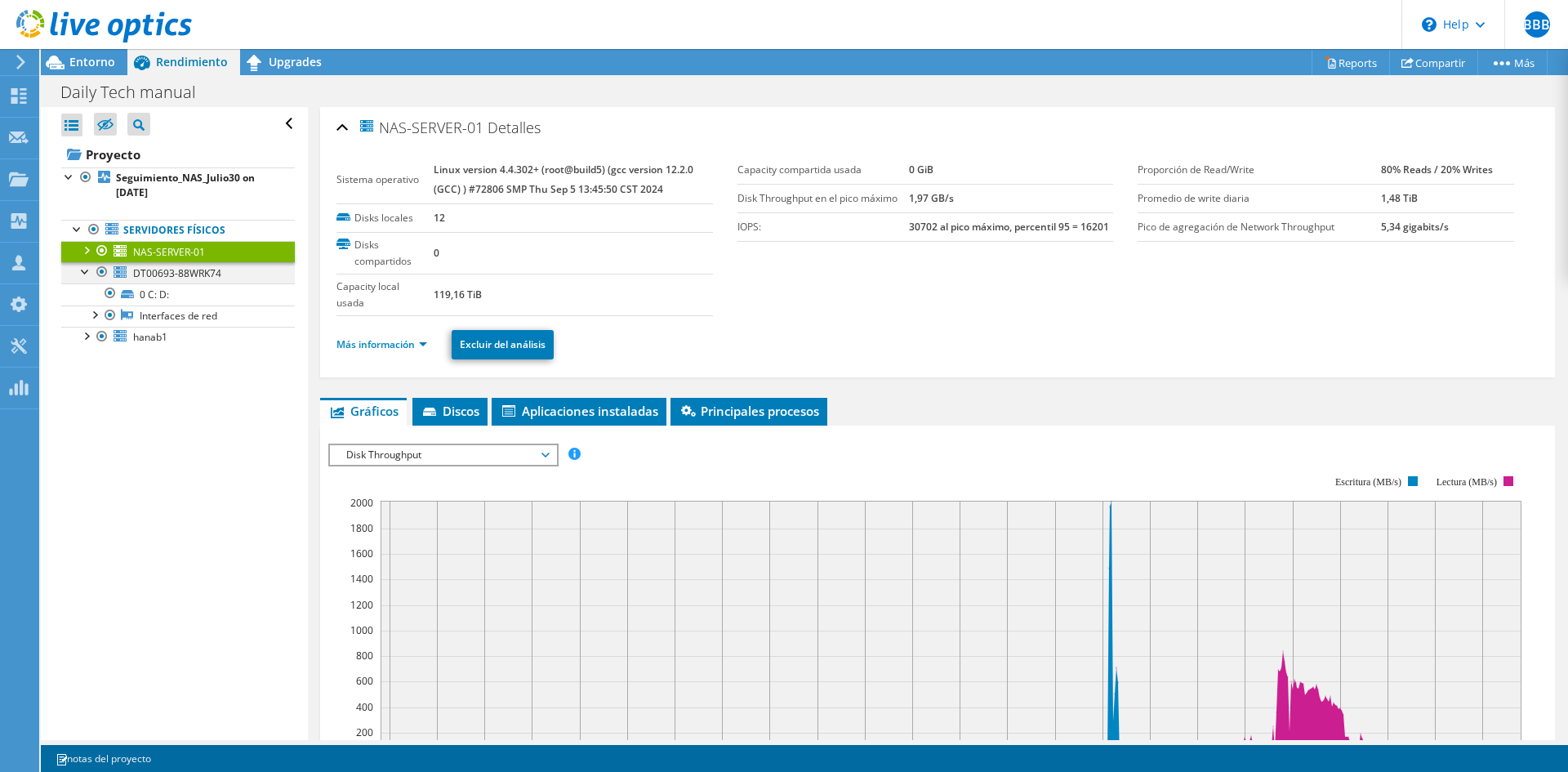 click at bounding box center (86, 270) 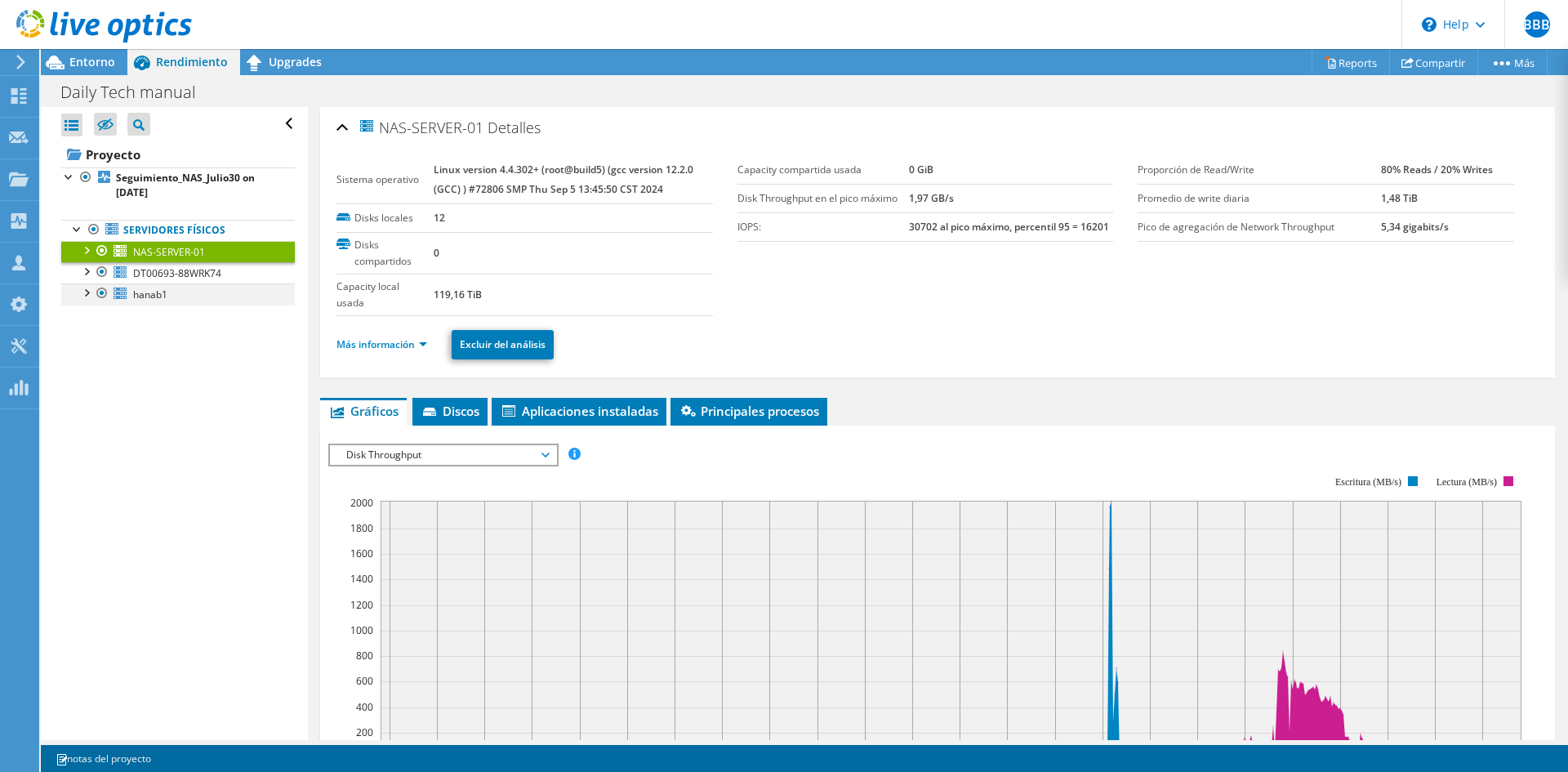 click at bounding box center [86, 292] 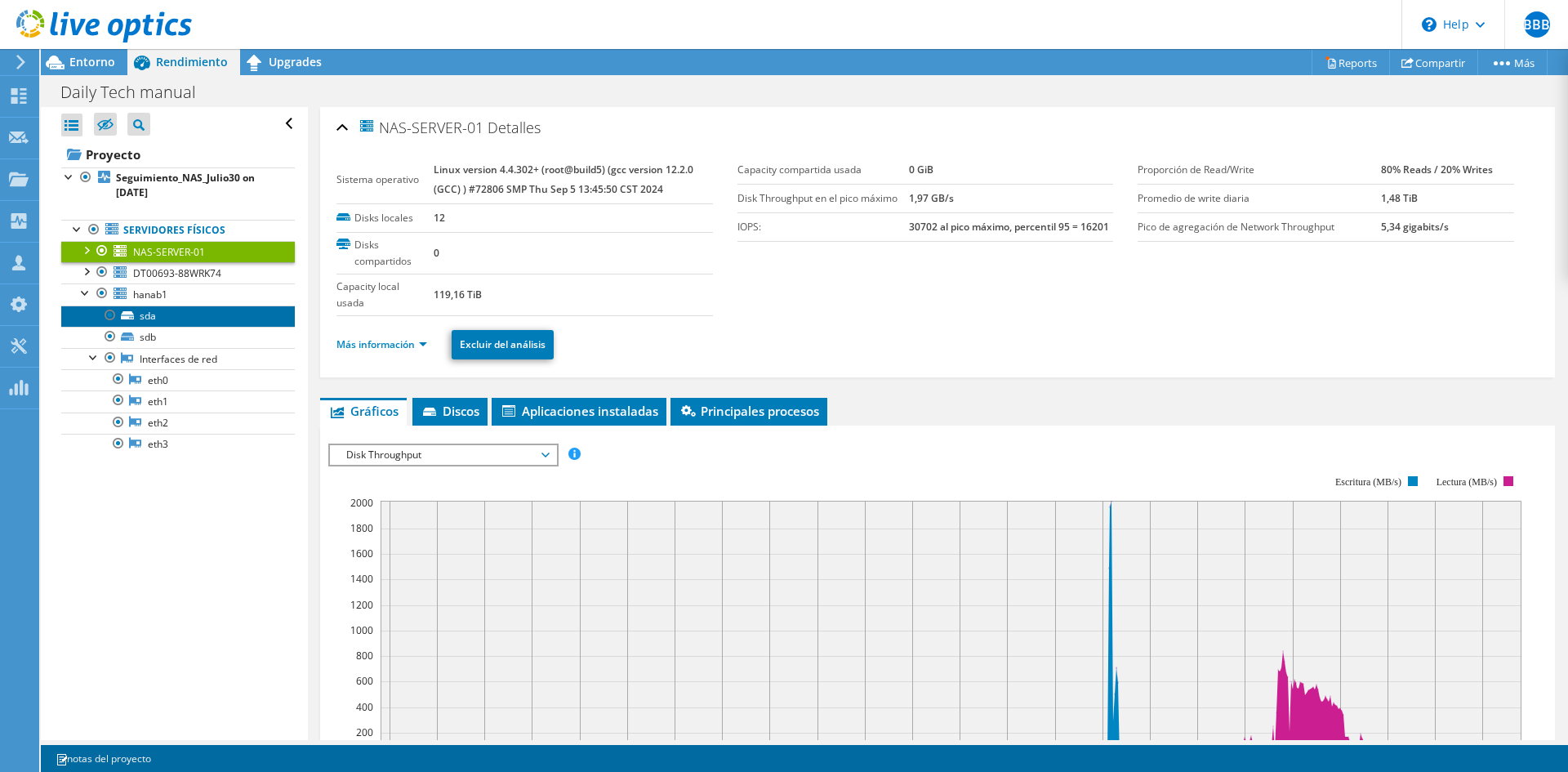 click on "sda" at bounding box center (178, 316) 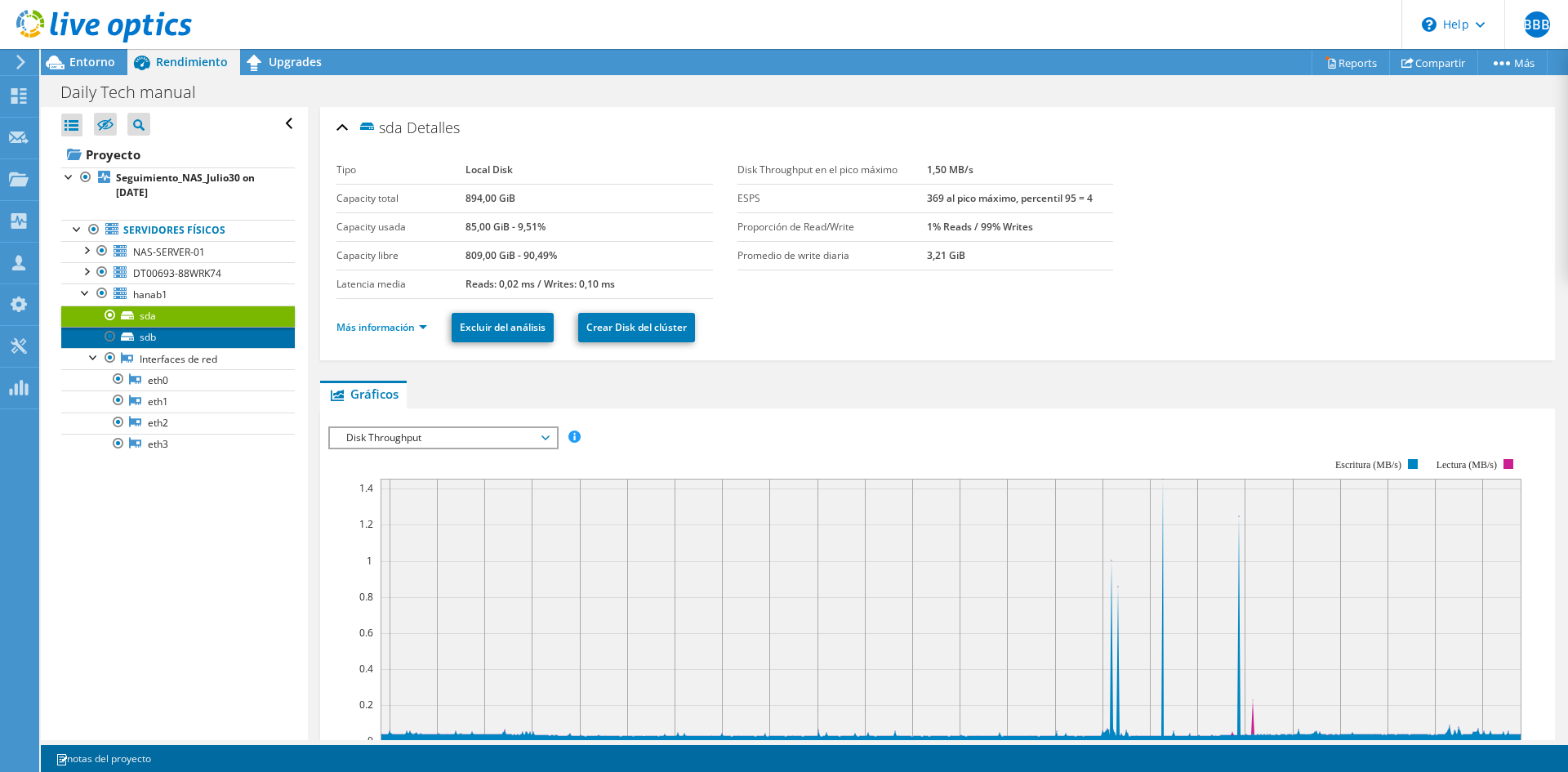 click on "sdb" at bounding box center (178, 337) 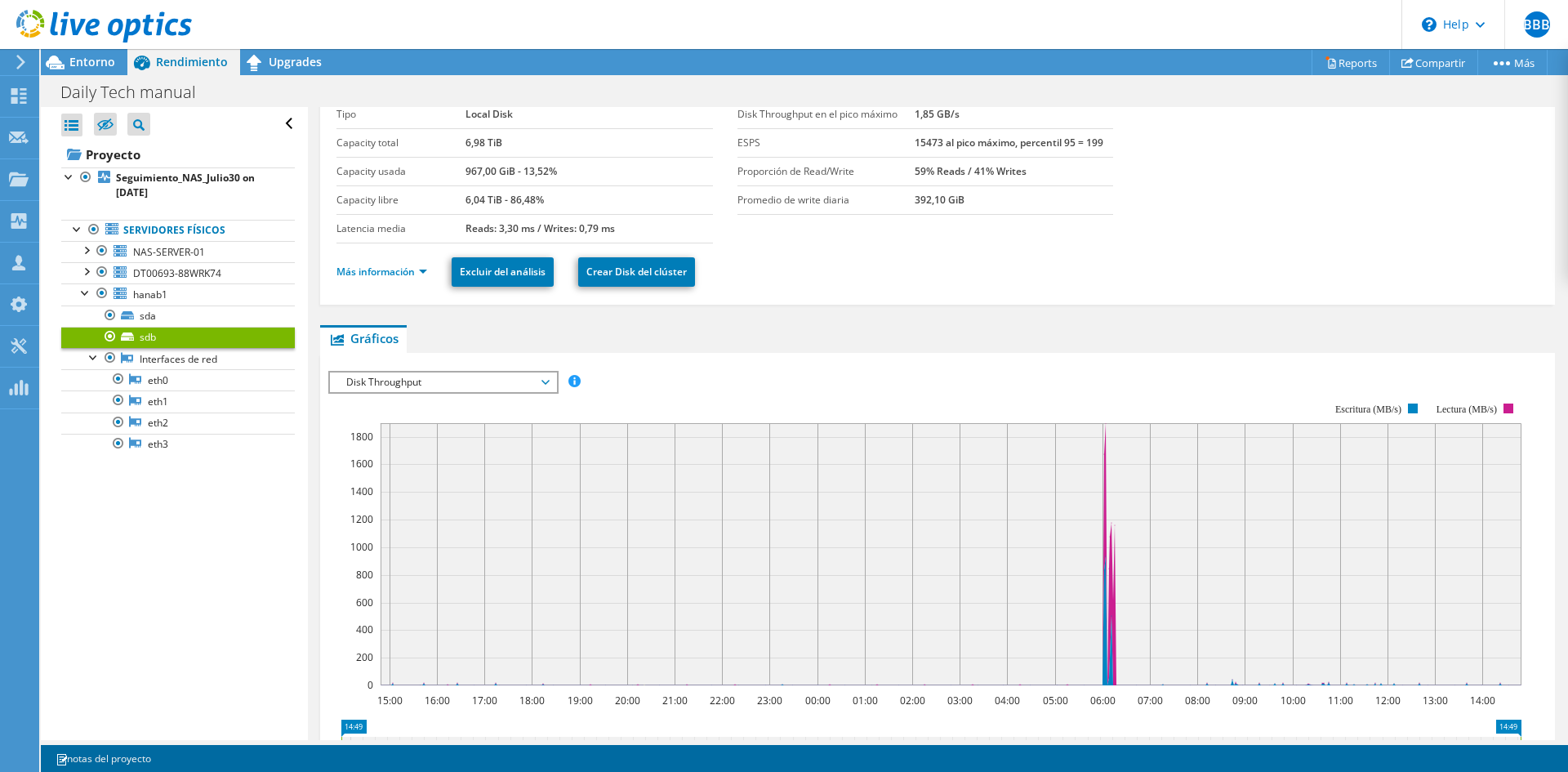scroll, scrollTop: 82, scrollLeft: 0, axis: vertical 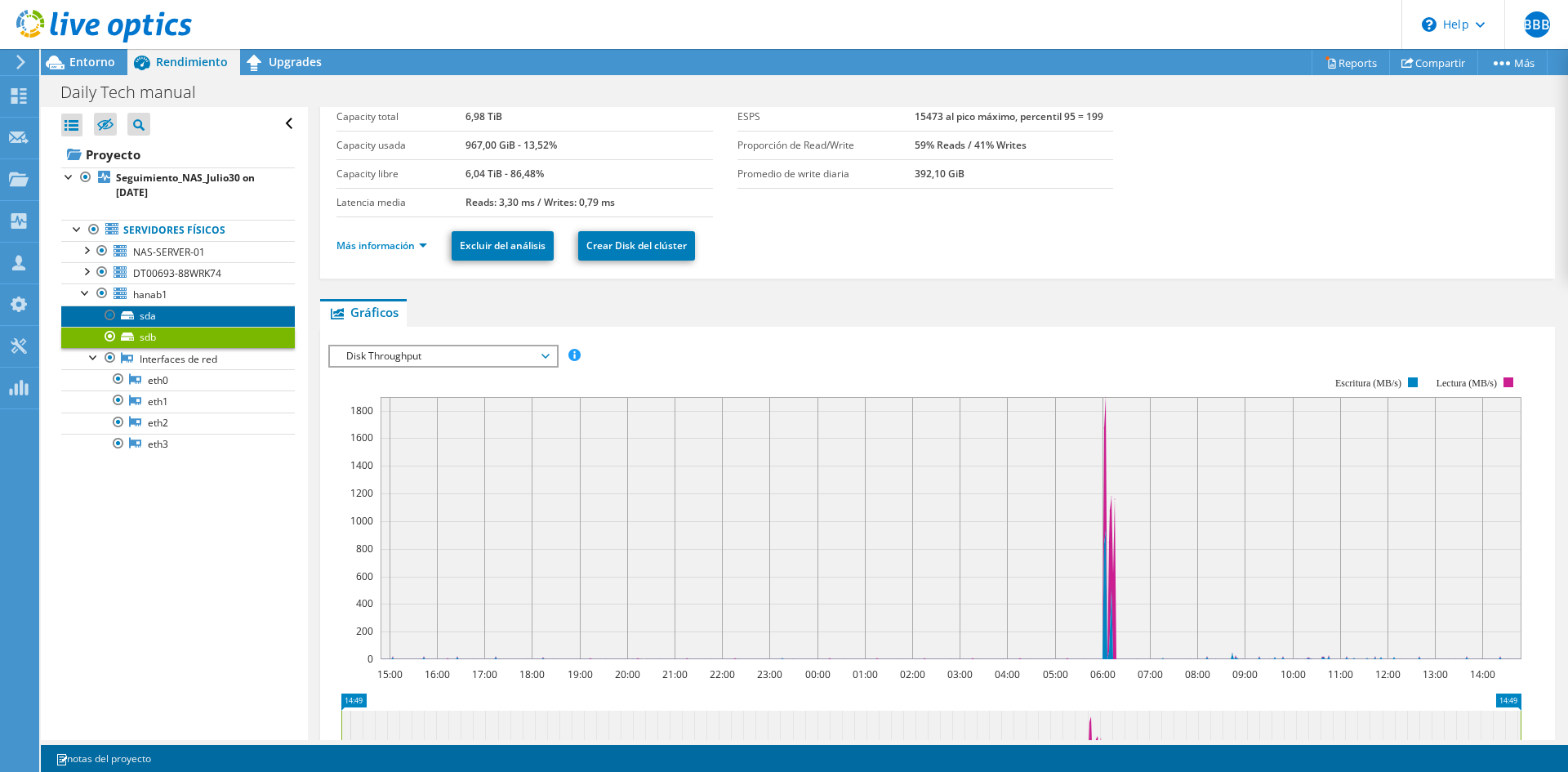 click on "sda" at bounding box center (178, 316) 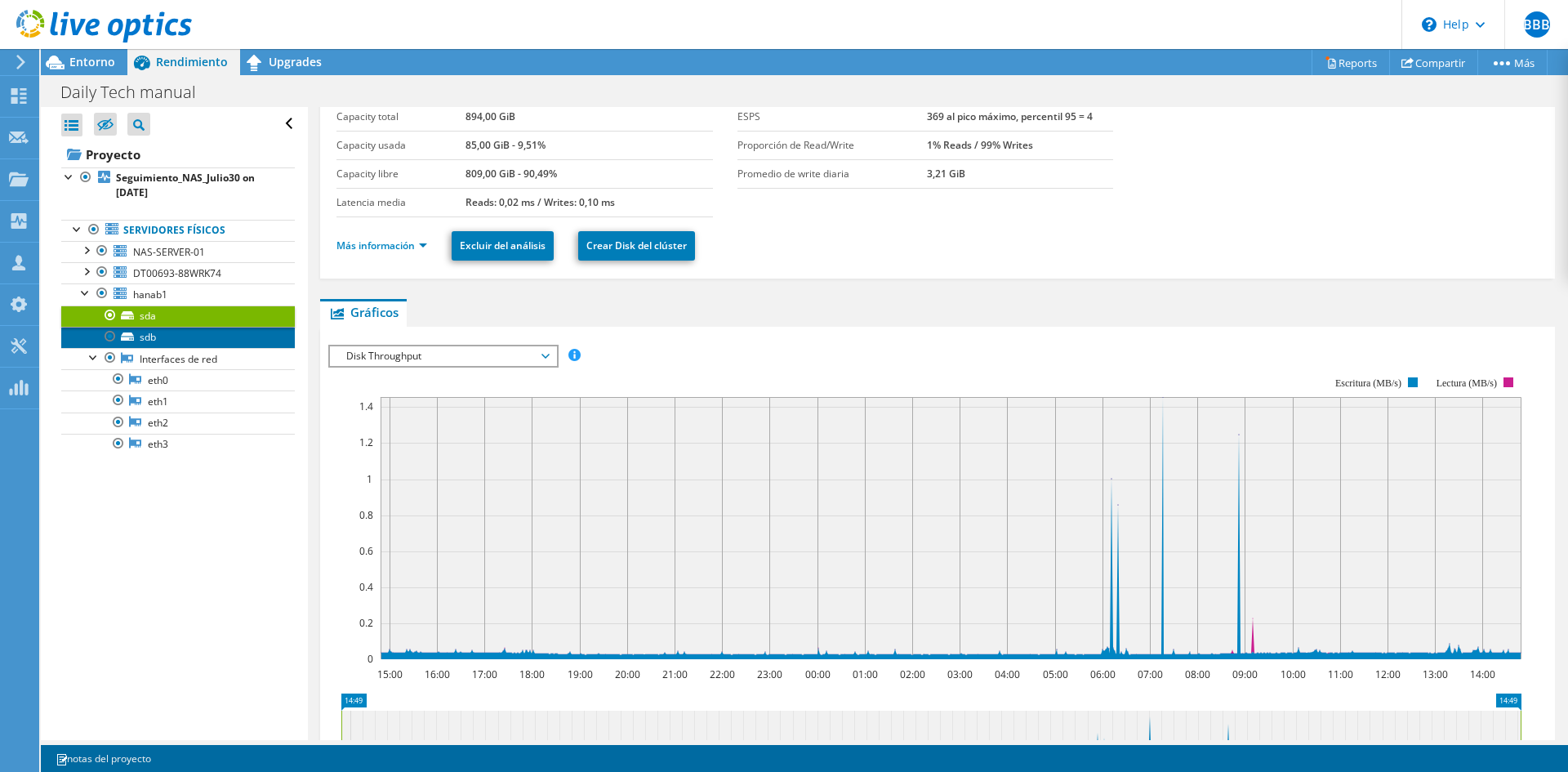 click on "sdb" at bounding box center (178, 337) 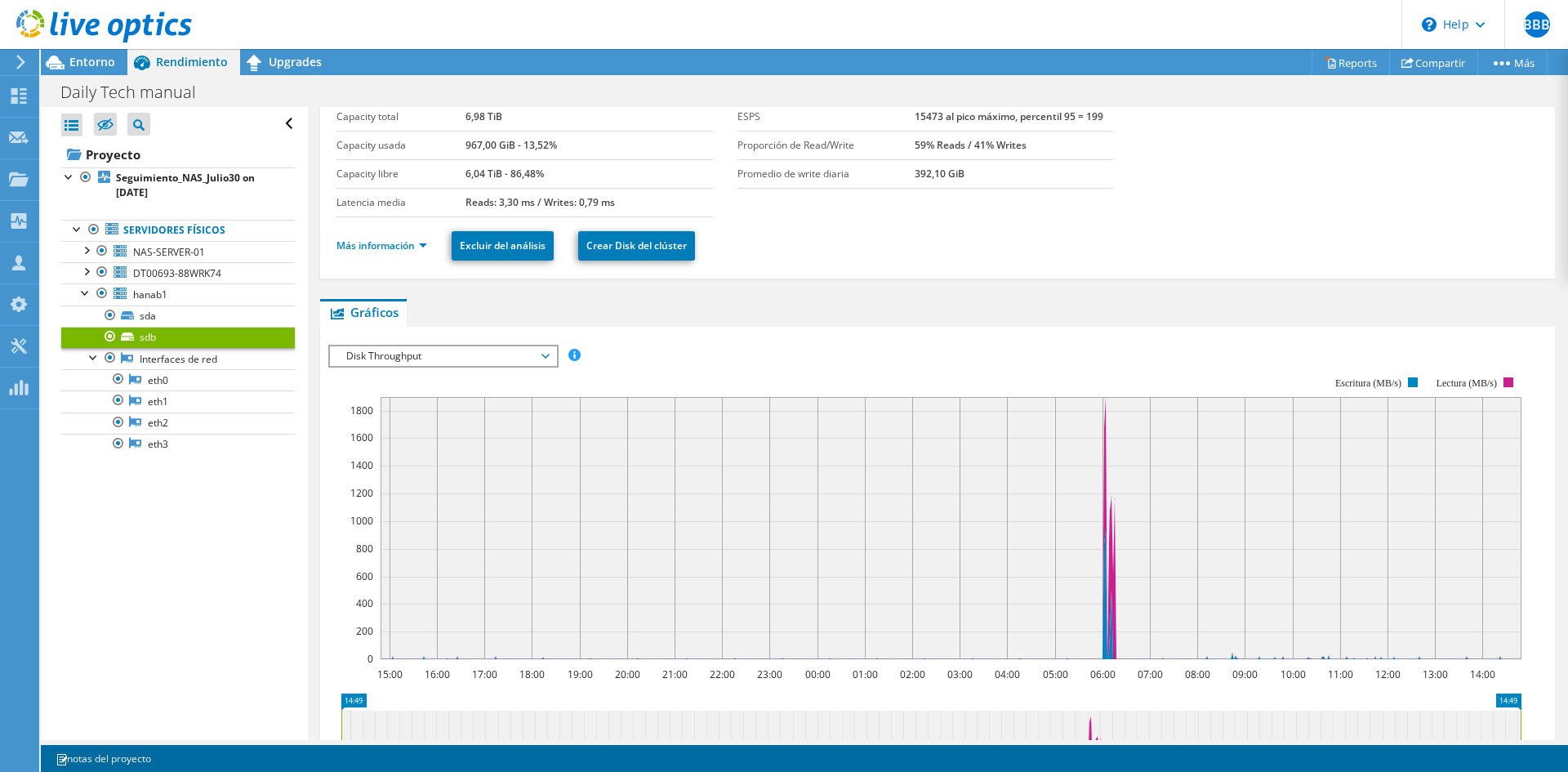 scroll, scrollTop: 0, scrollLeft: 0, axis: both 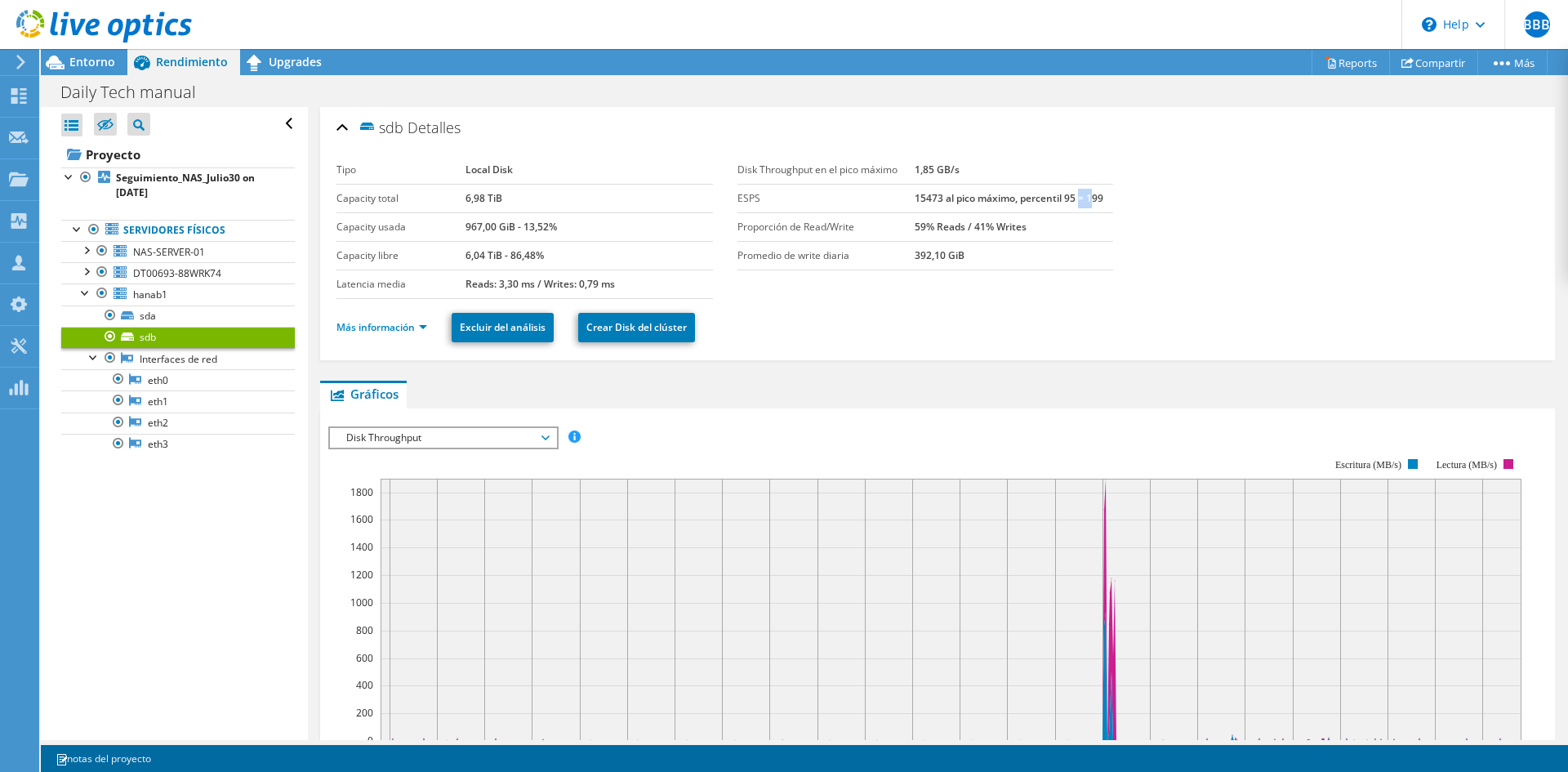 drag, startPoint x: 920, startPoint y: 195, endPoint x: 935, endPoint y: 195, distance: 15 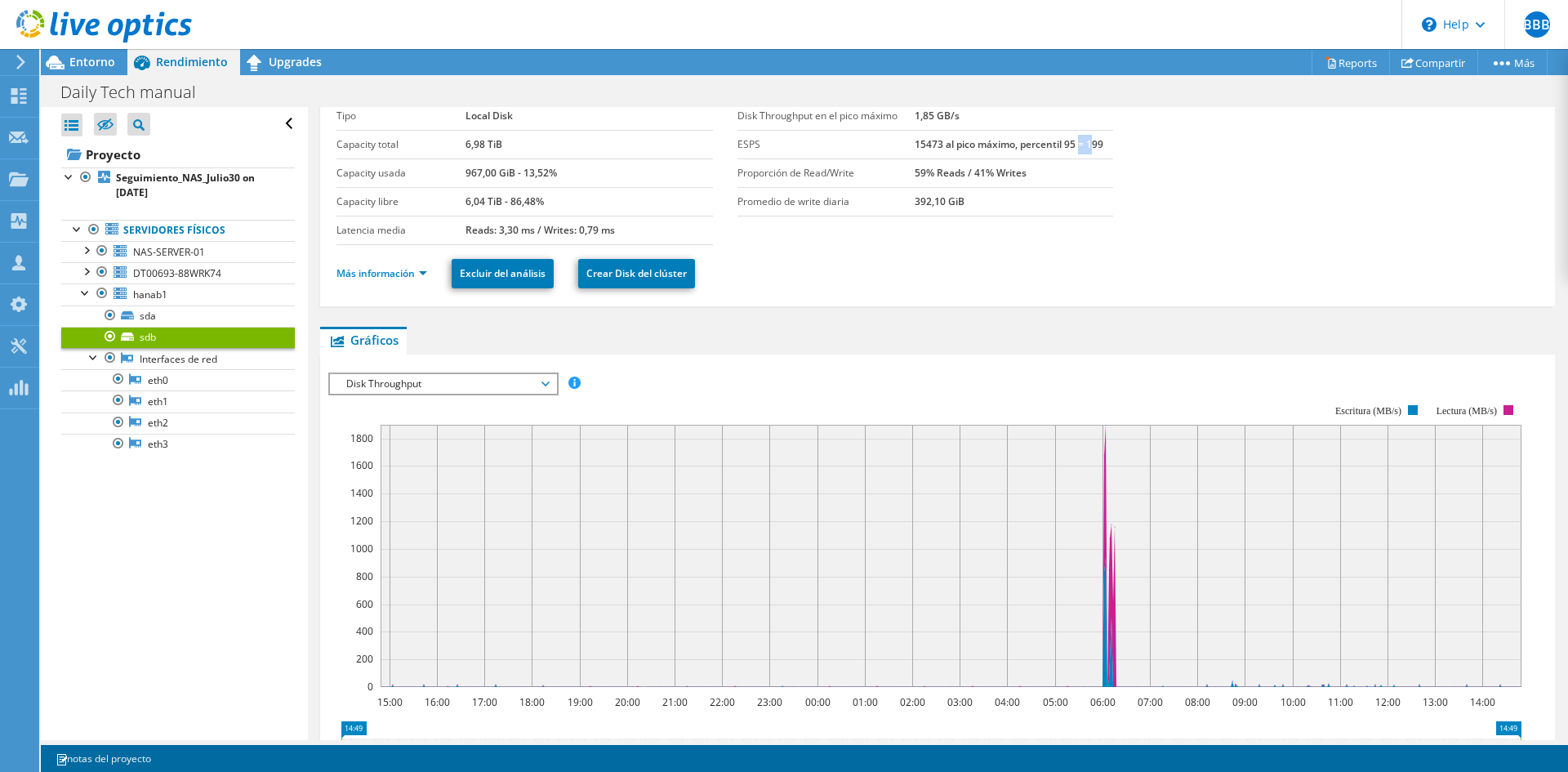 scroll, scrollTop: 82, scrollLeft: 0, axis: vertical 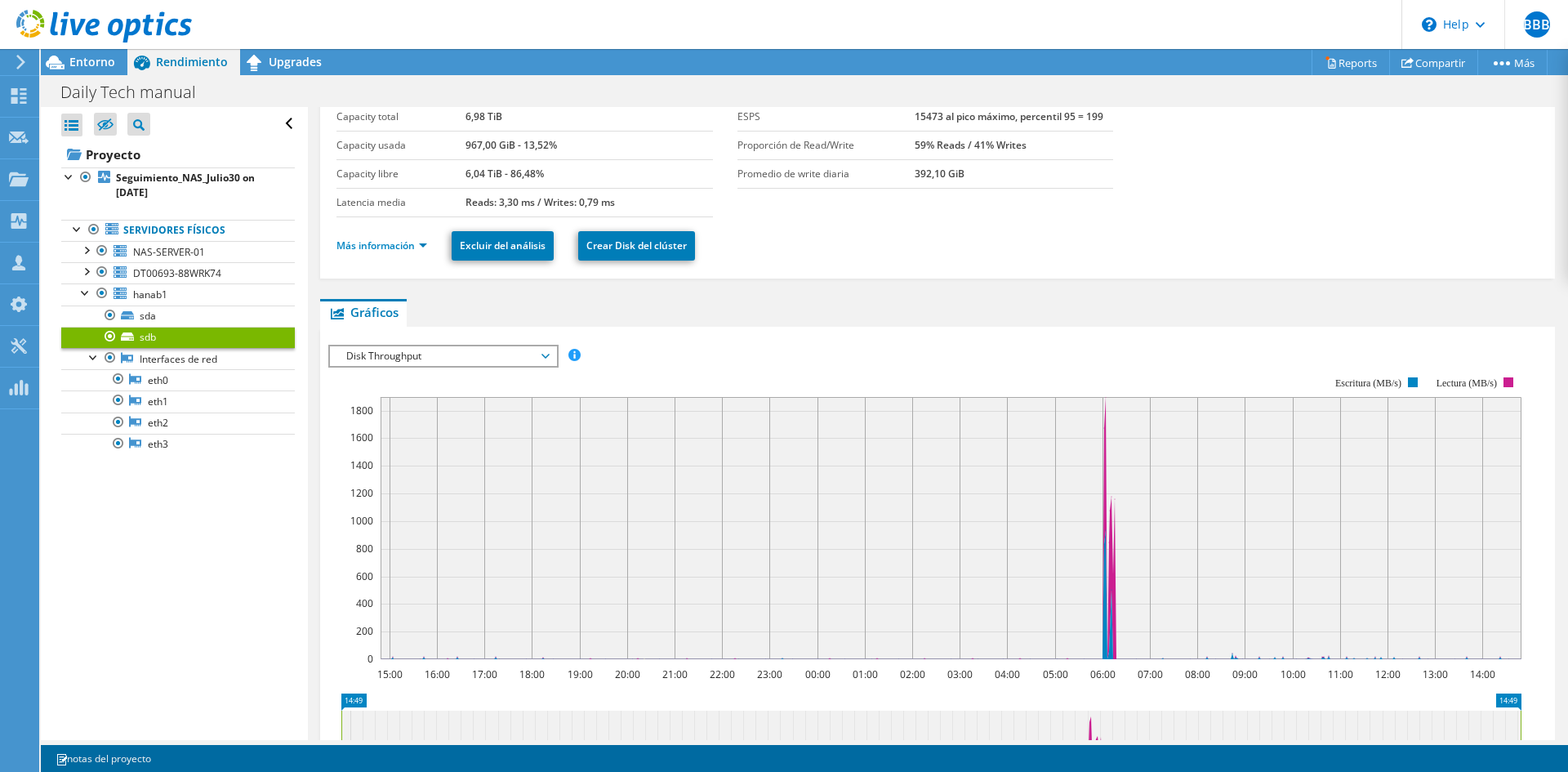 click on "Disk Throughput" at bounding box center [443, 356] 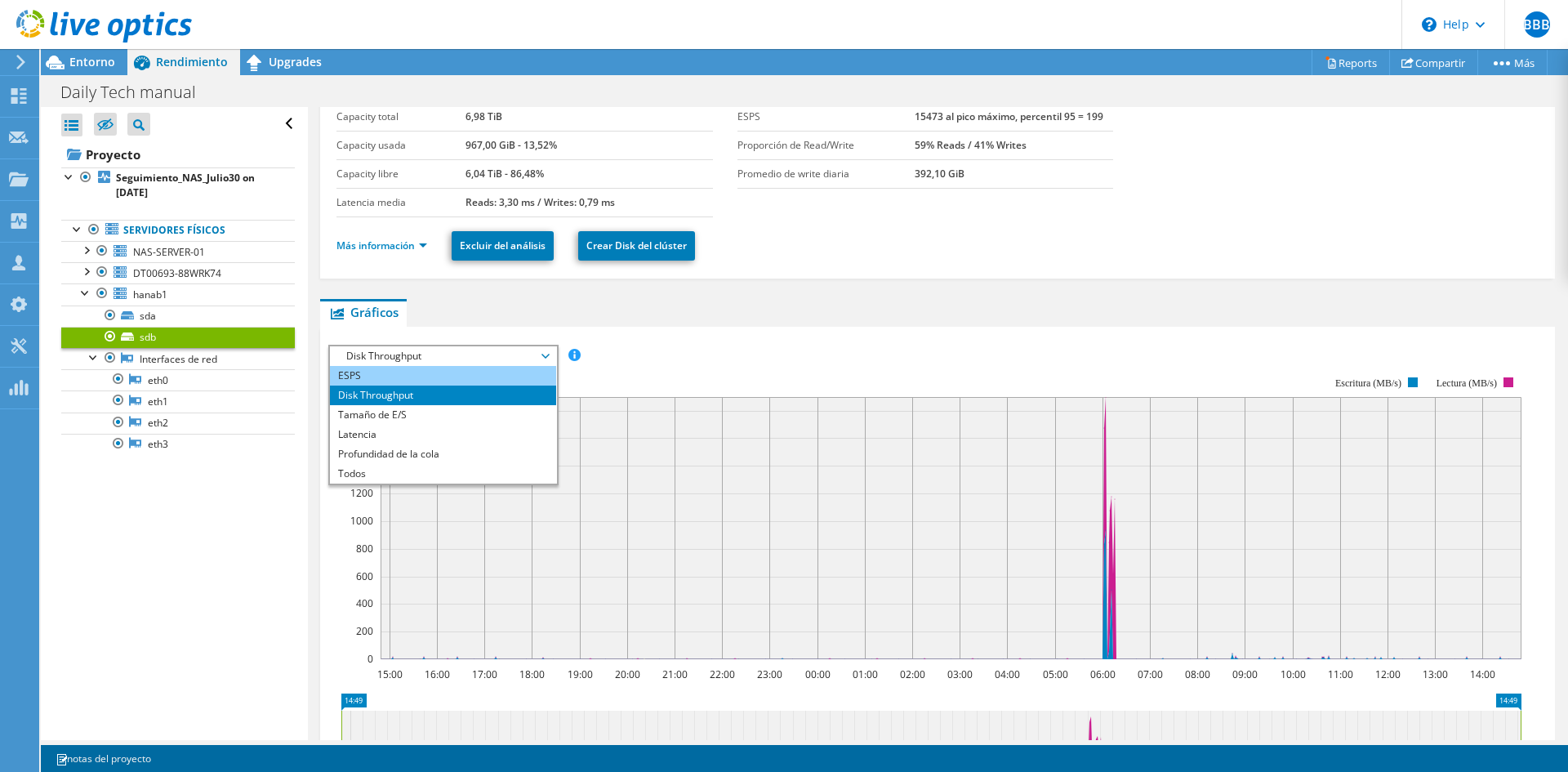 click on "ESPS" at bounding box center (443, 376) 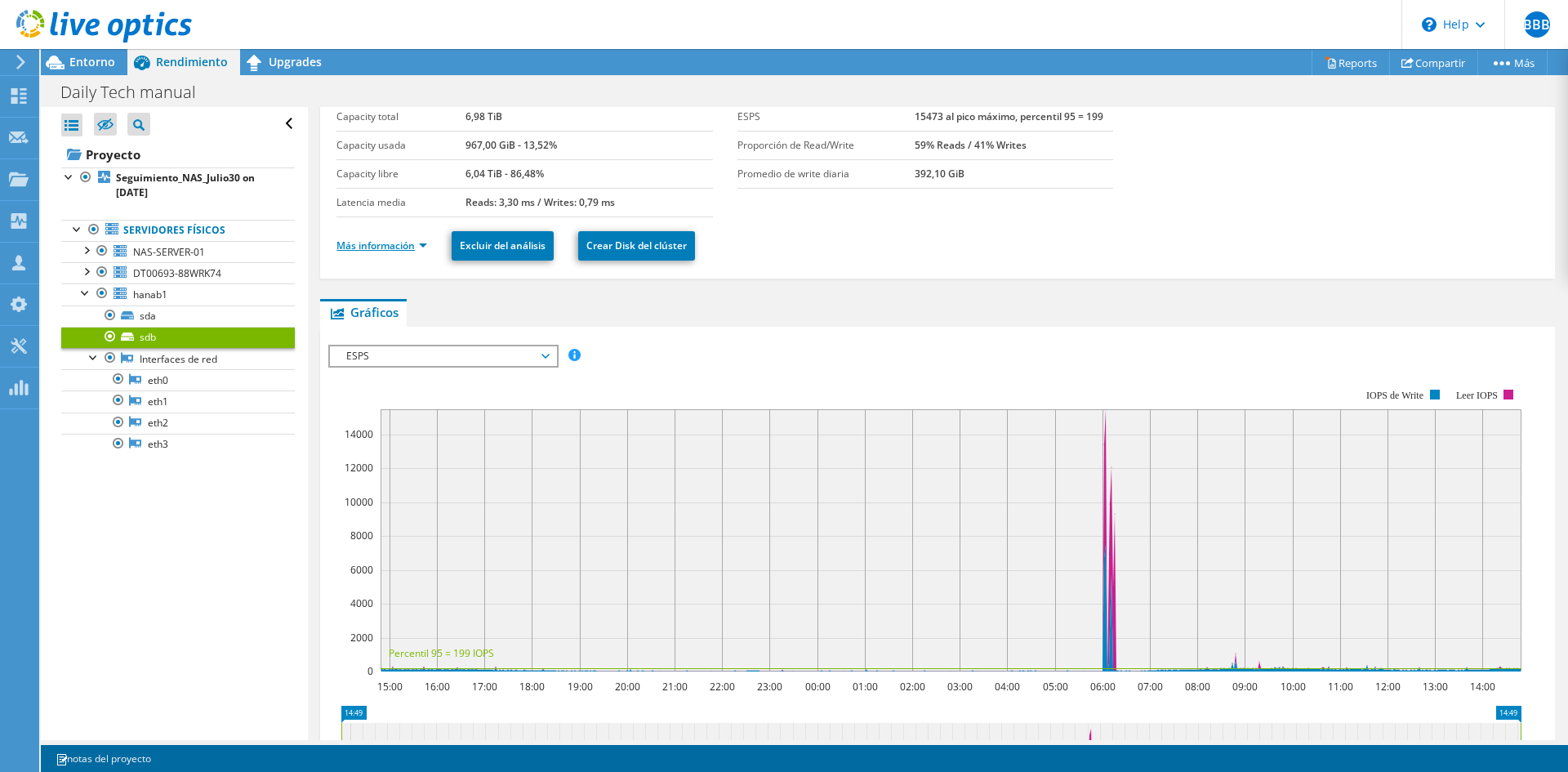 click on "Más información" at bounding box center (381, 245) 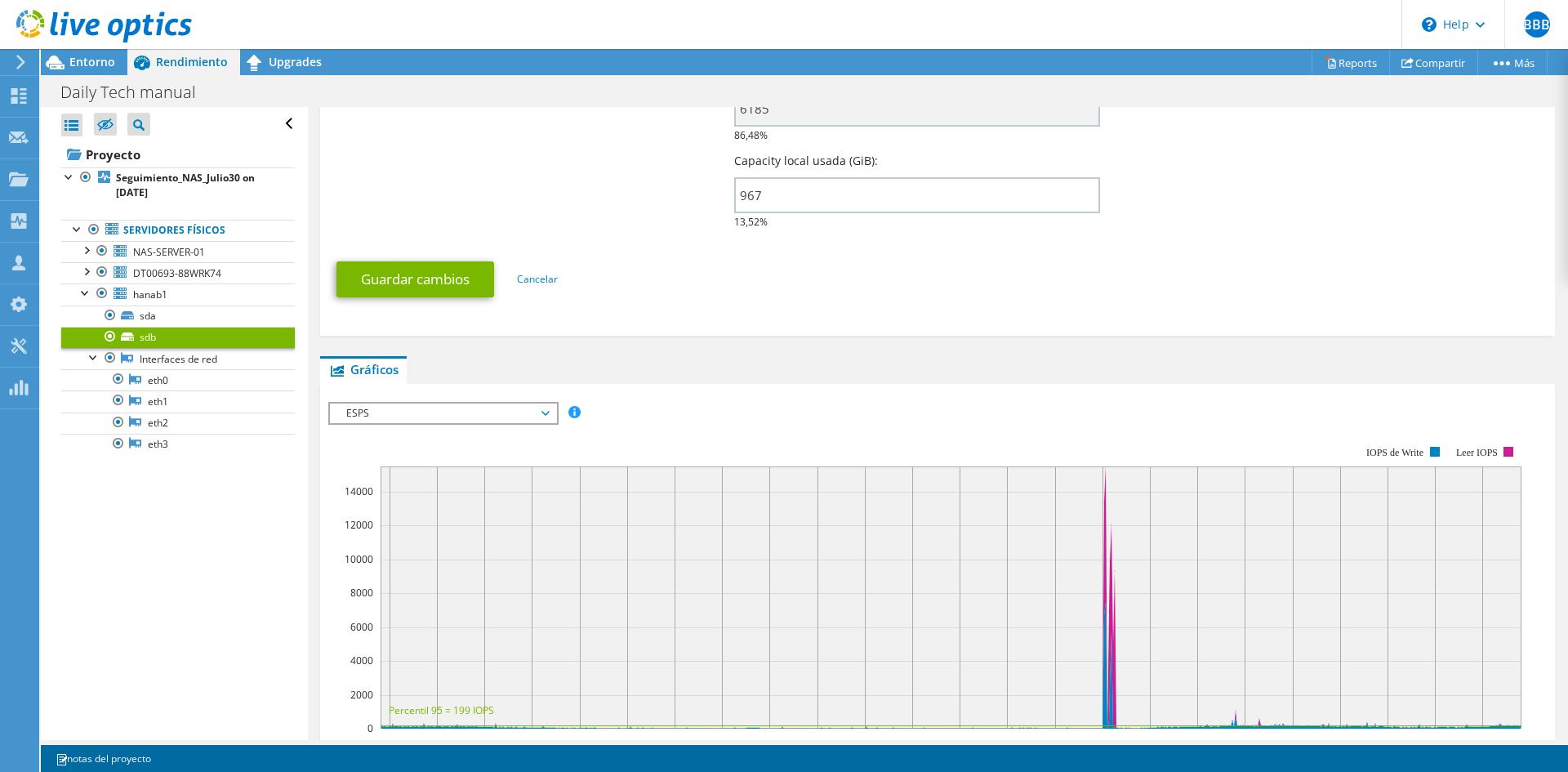 scroll, scrollTop: 408, scrollLeft: 0, axis: vertical 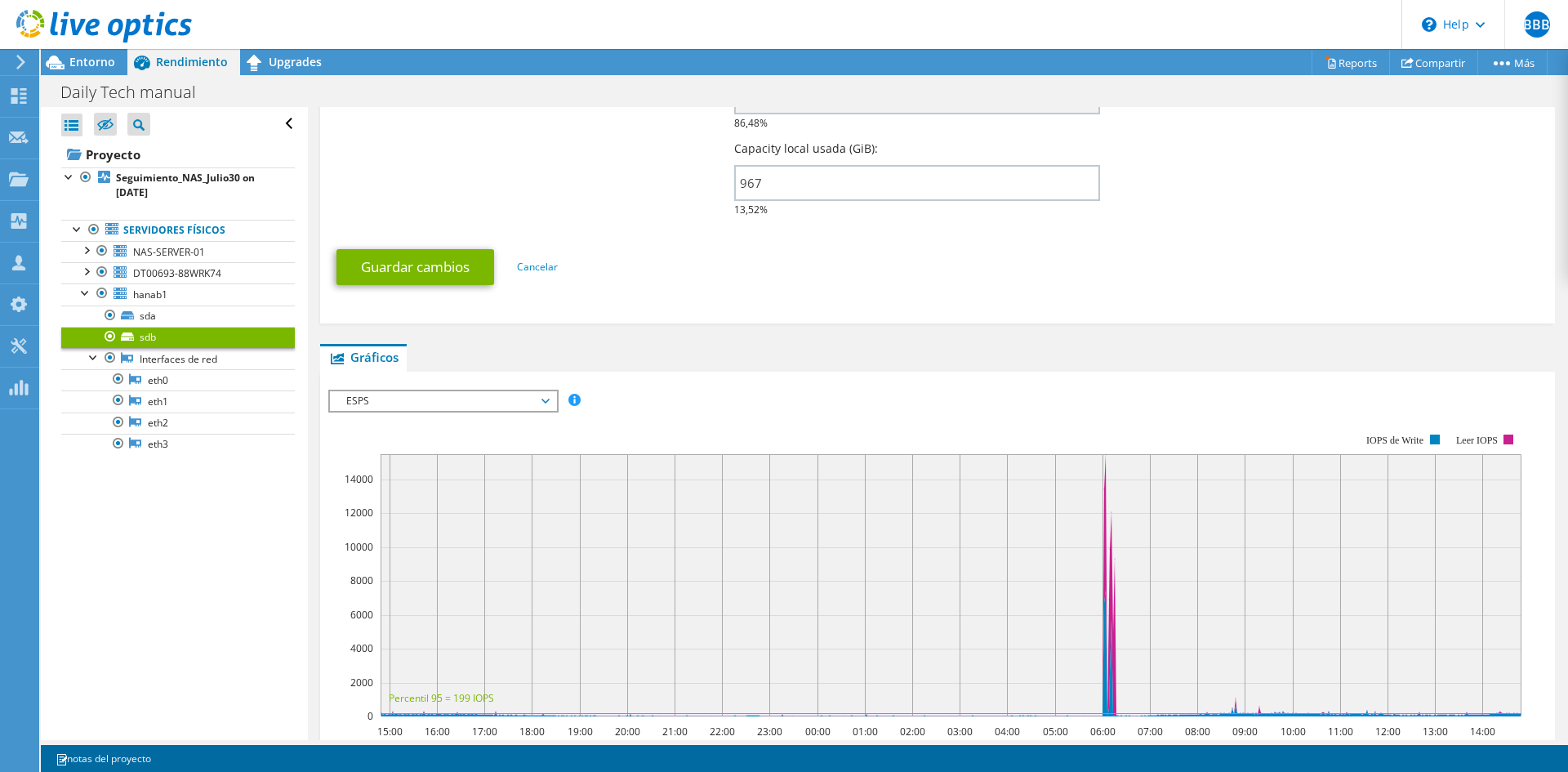 click on "ESPS" at bounding box center [443, 401] 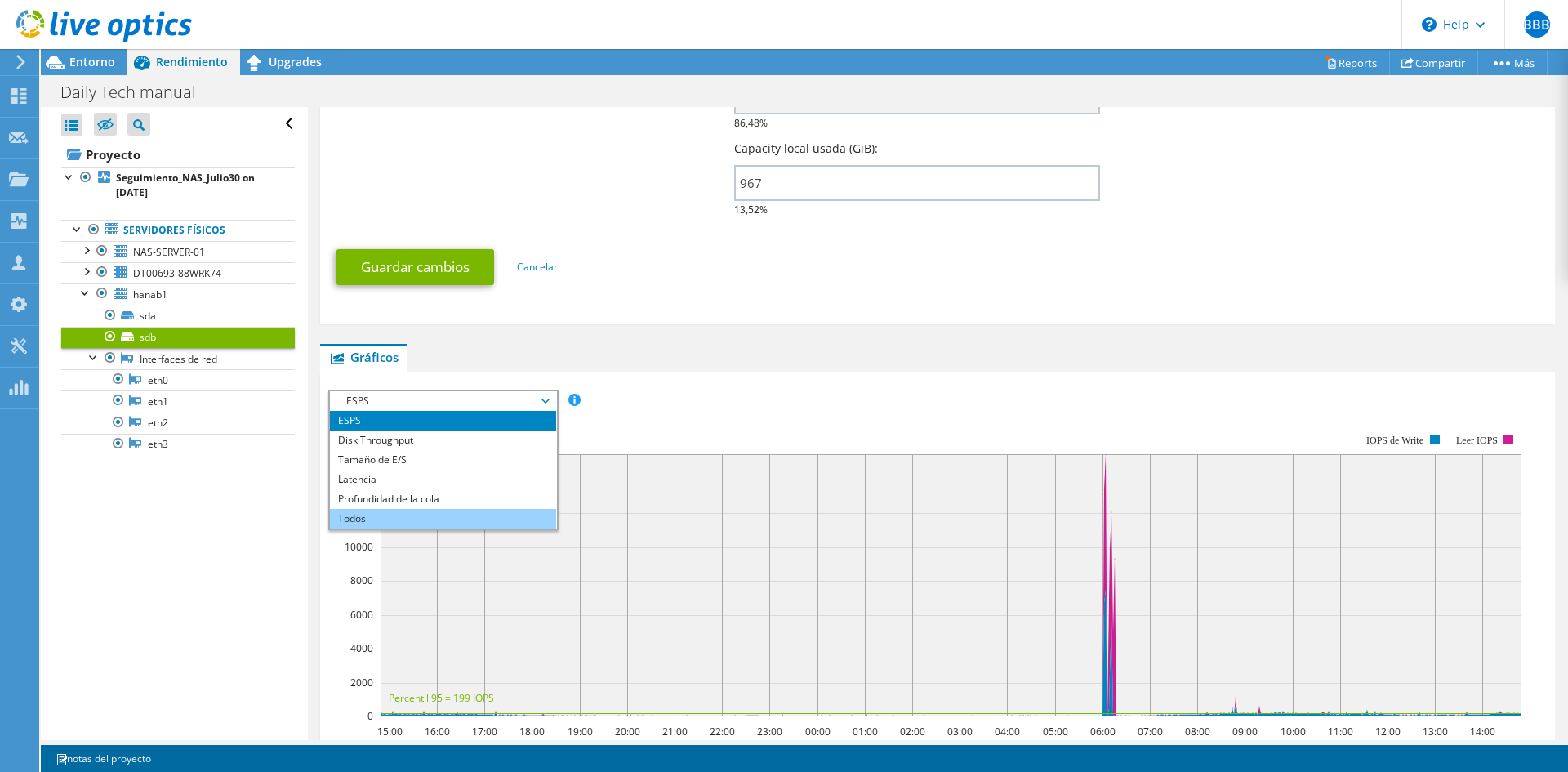 click on "Todos" at bounding box center (443, 519) 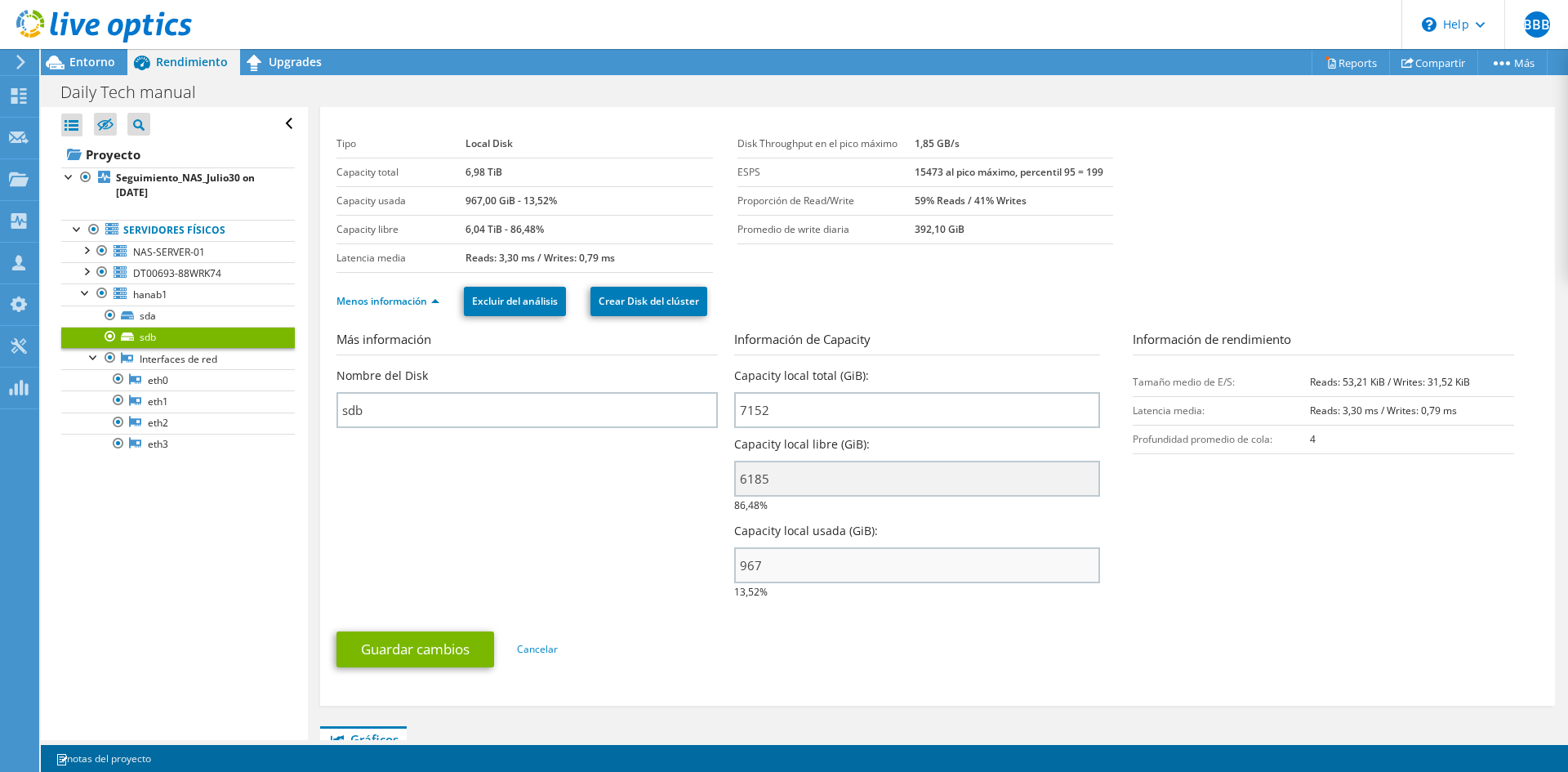 scroll, scrollTop: 0, scrollLeft: 0, axis: both 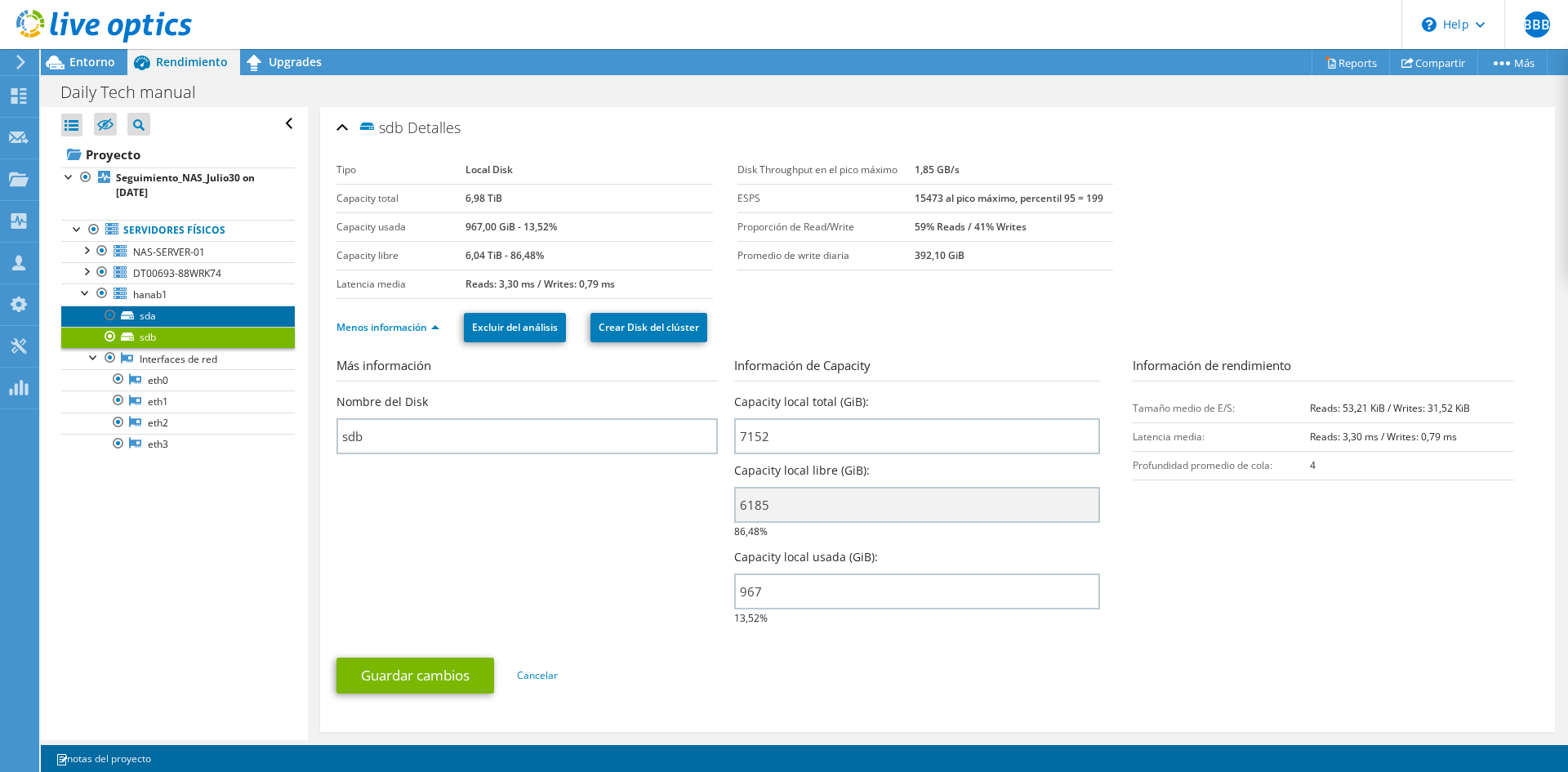 click on "sda" at bounding box center (178, 316) 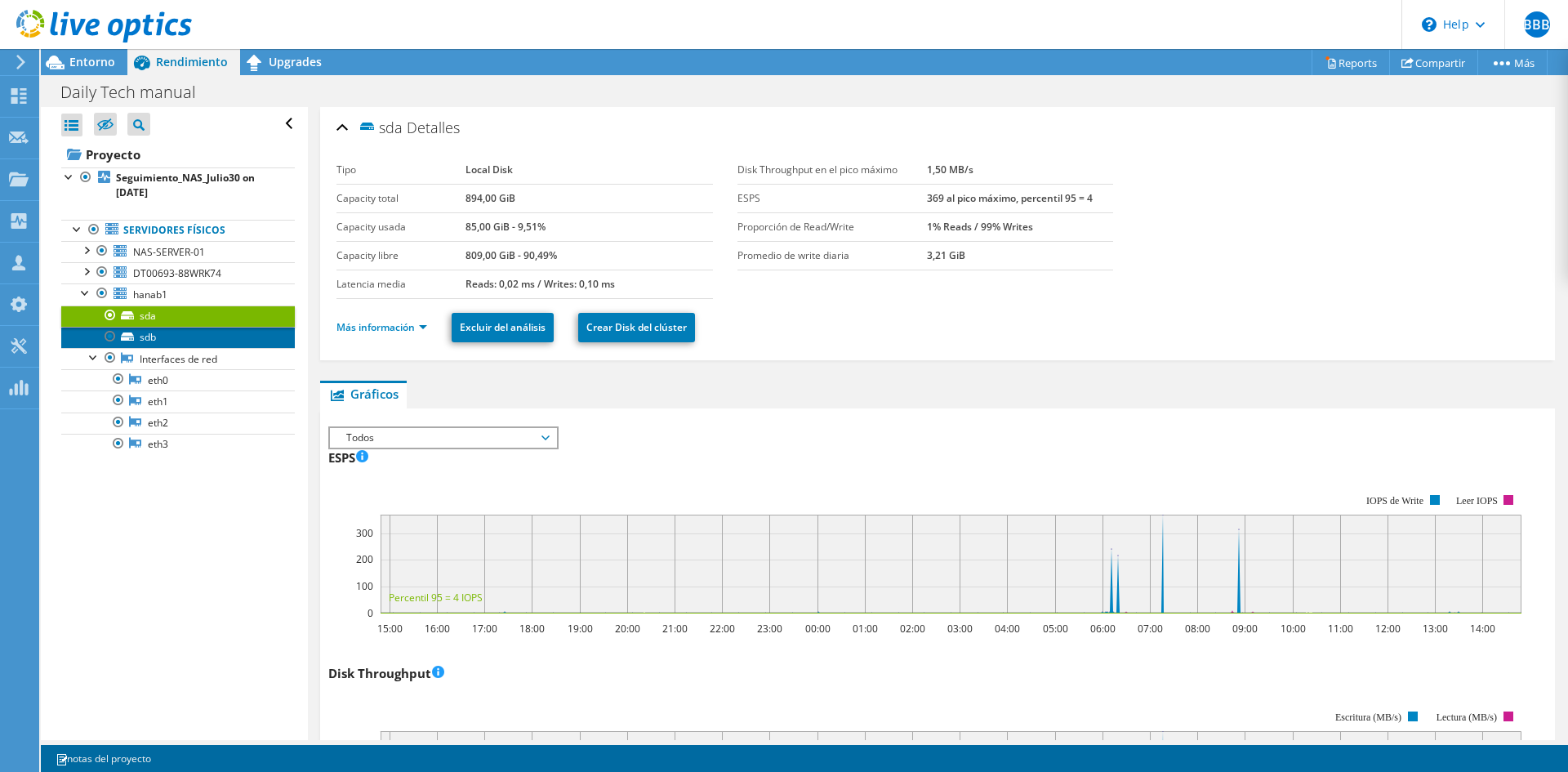 click on "sdb" at bounding box center (178, 337) 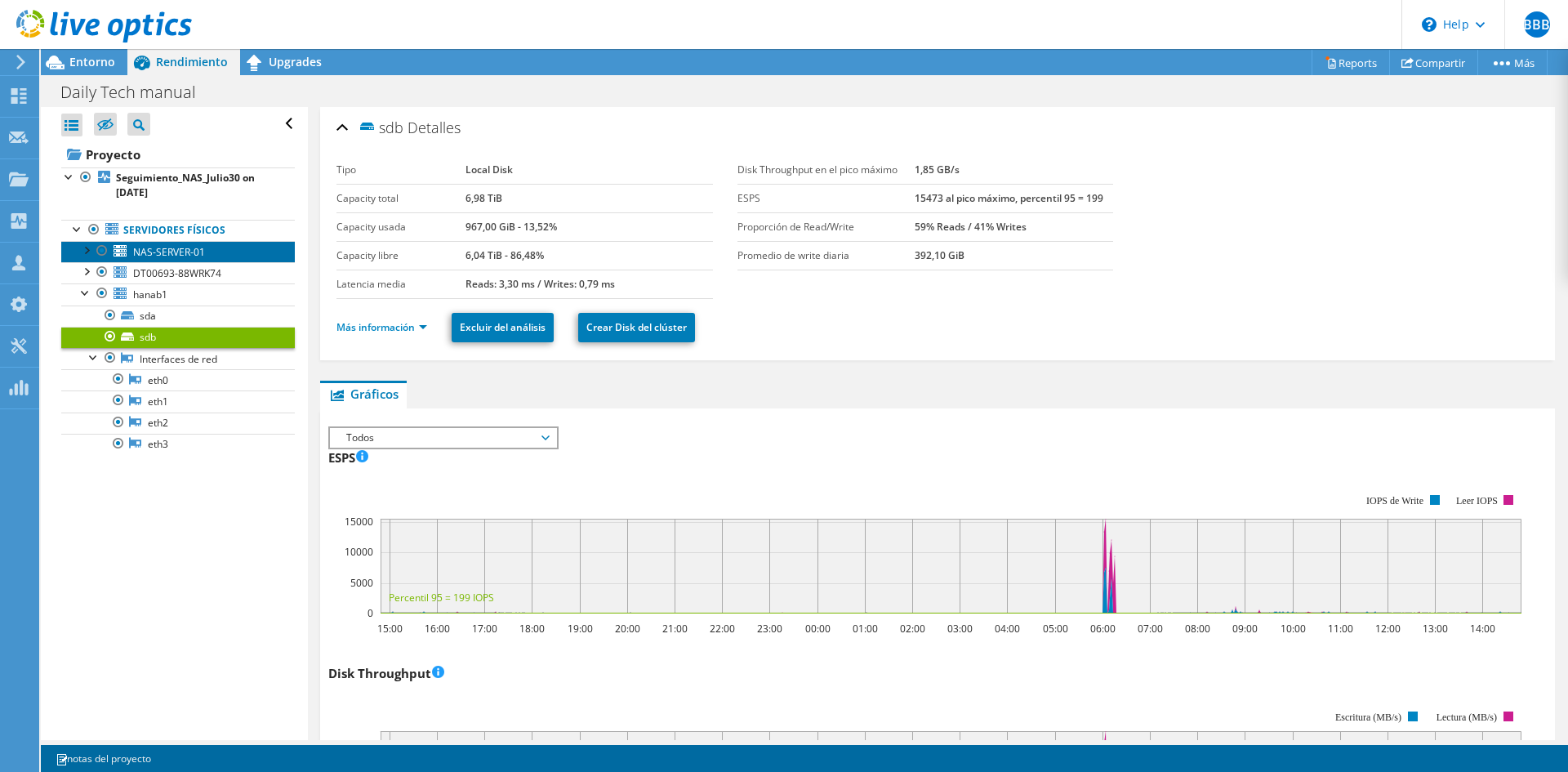 click on "NAS-SERVER-01" at bounding box center [169, 252] 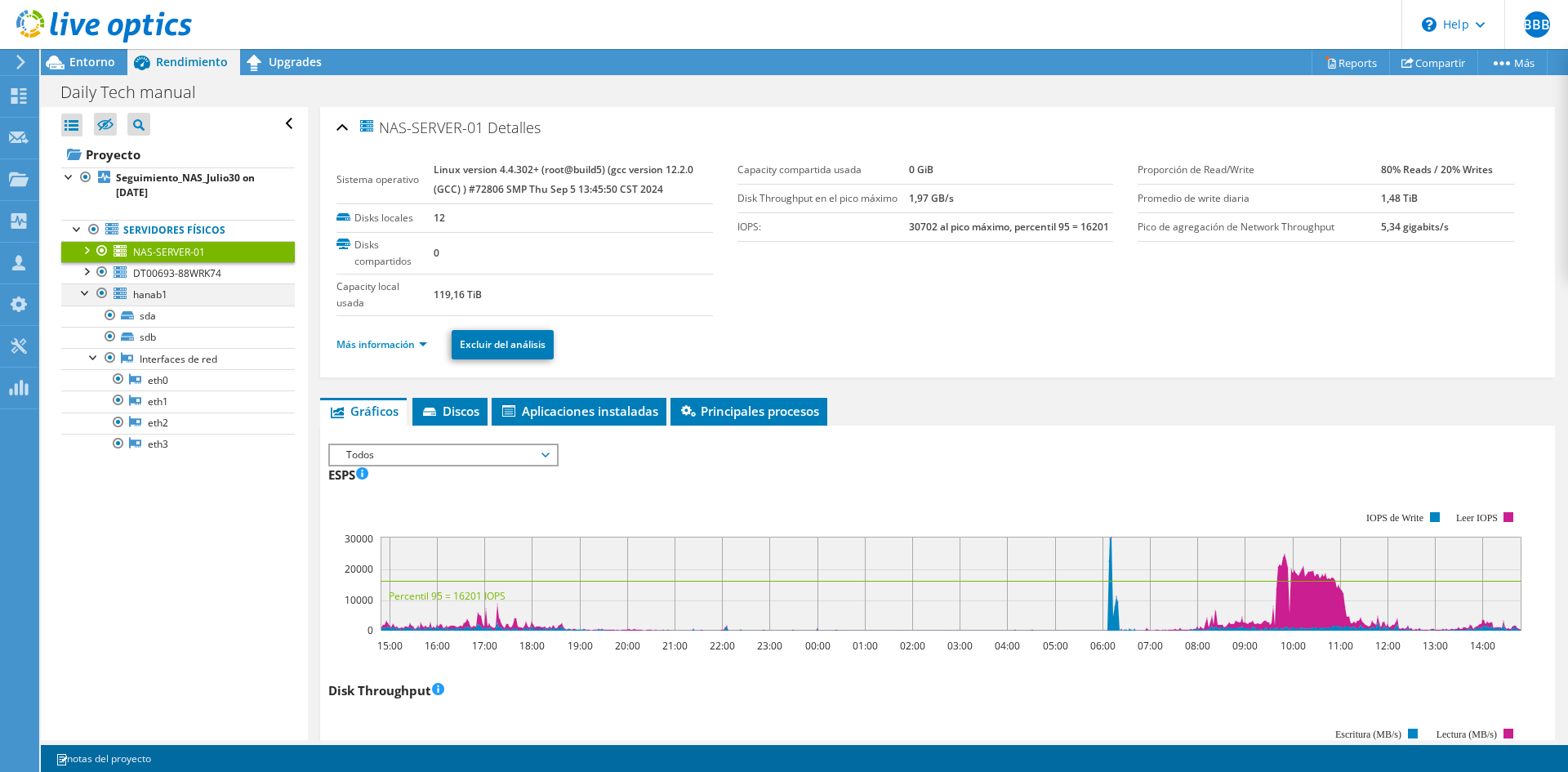 click at bounding box center (86, 292) 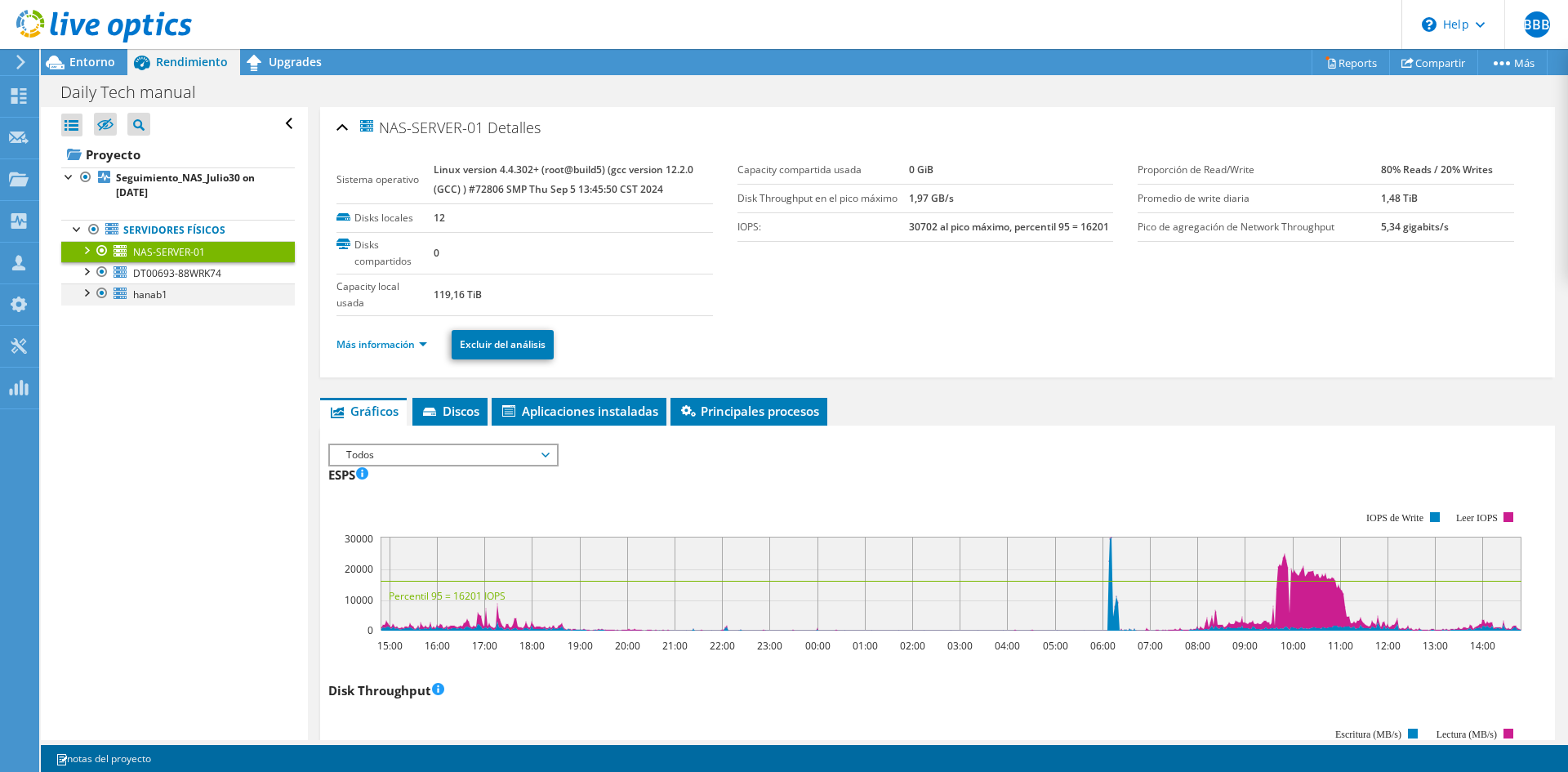 click at bounding box center (86, 292) 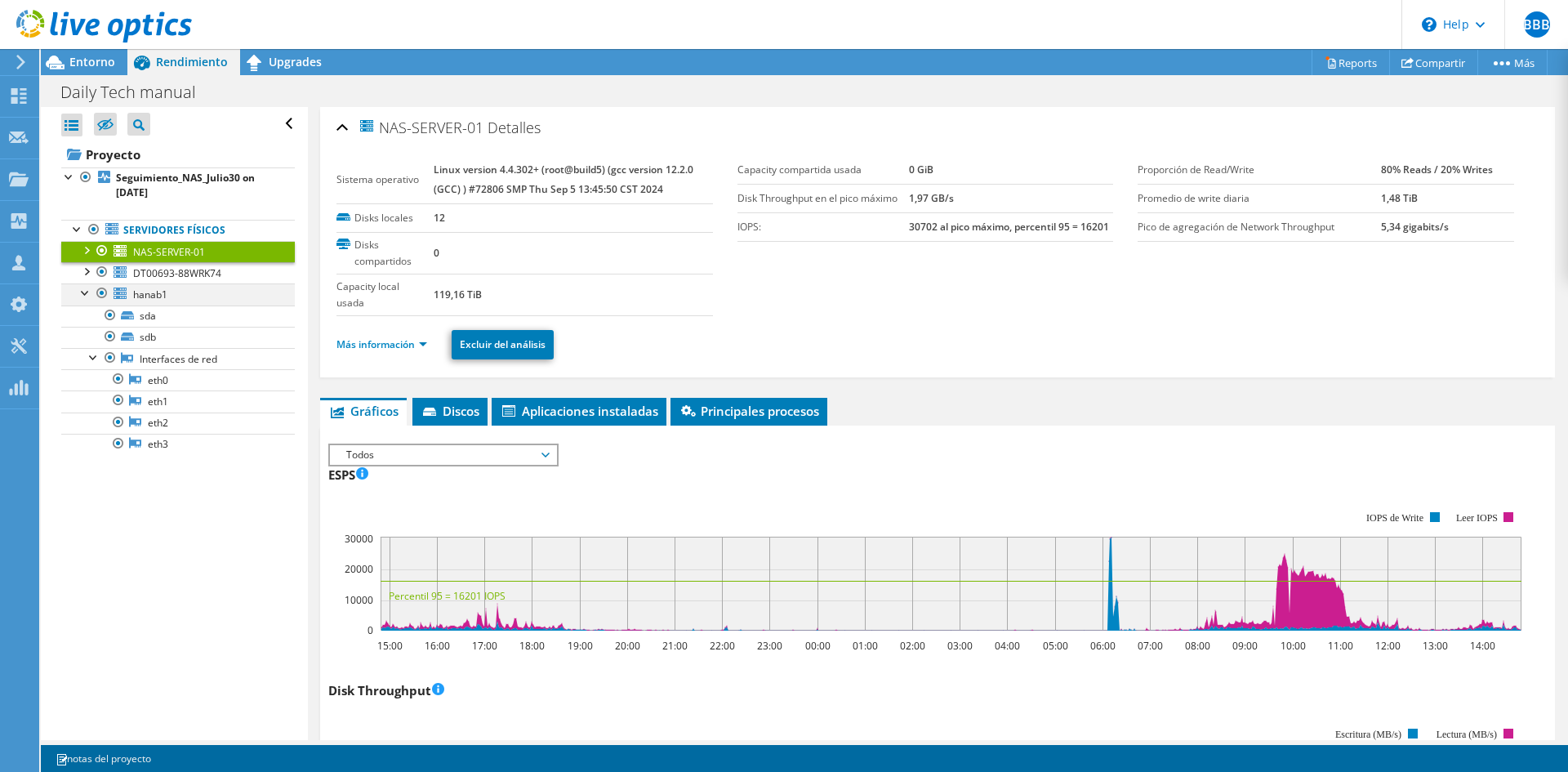 click at bounding box center (86, 292) 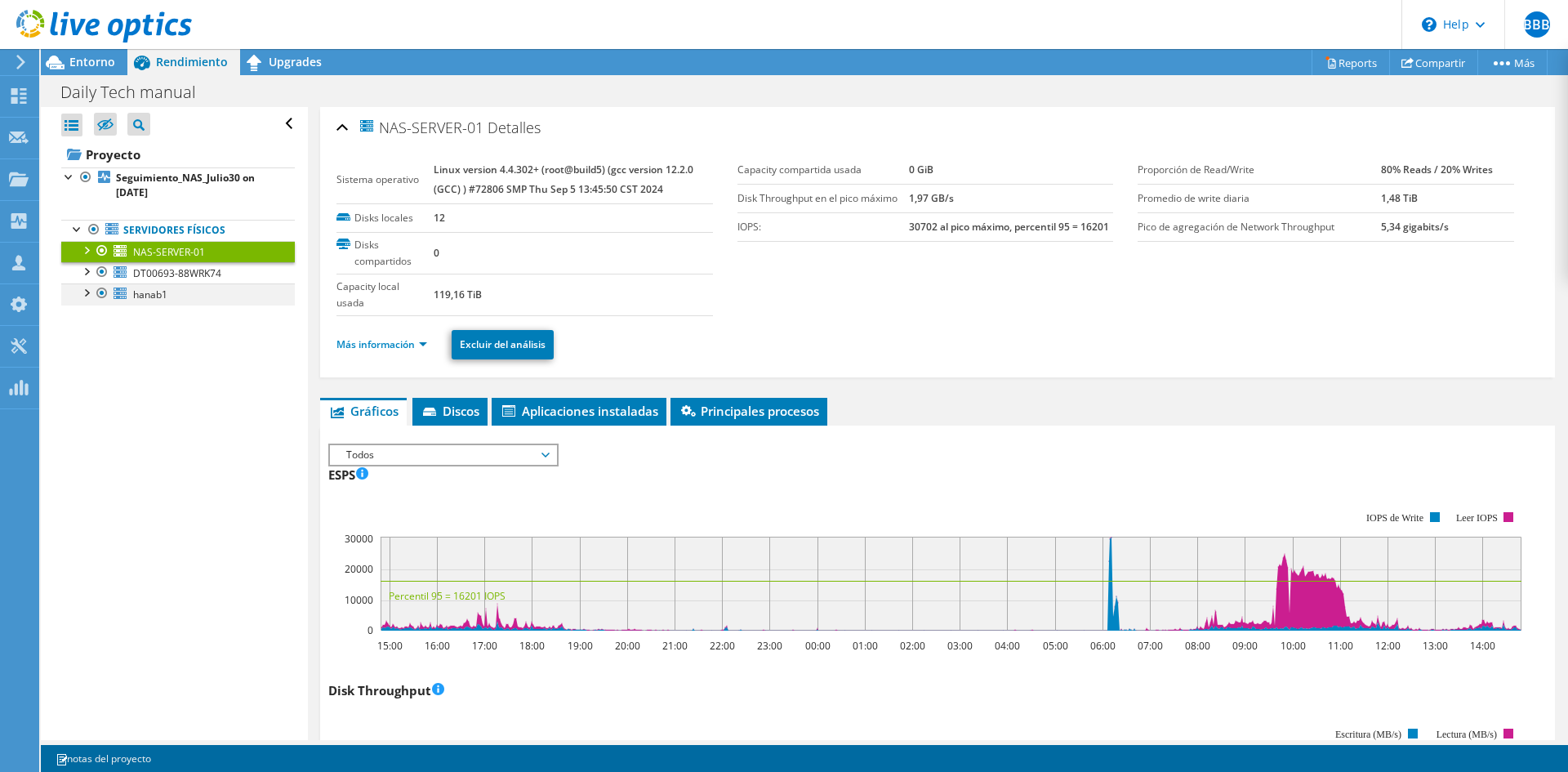 click at bounding box center (86, 292) 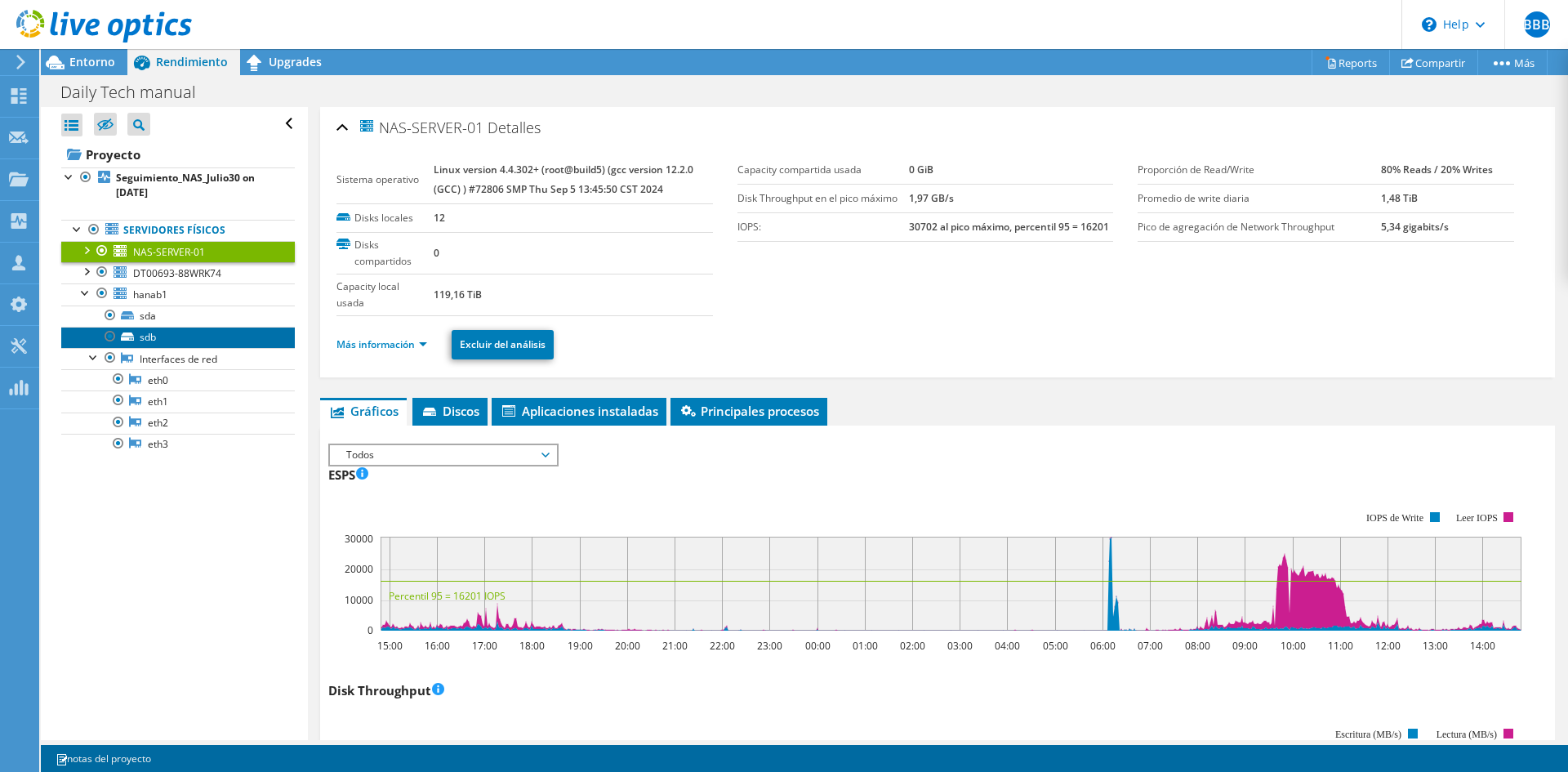 click on "sdb" at bounding box center (178, 337) 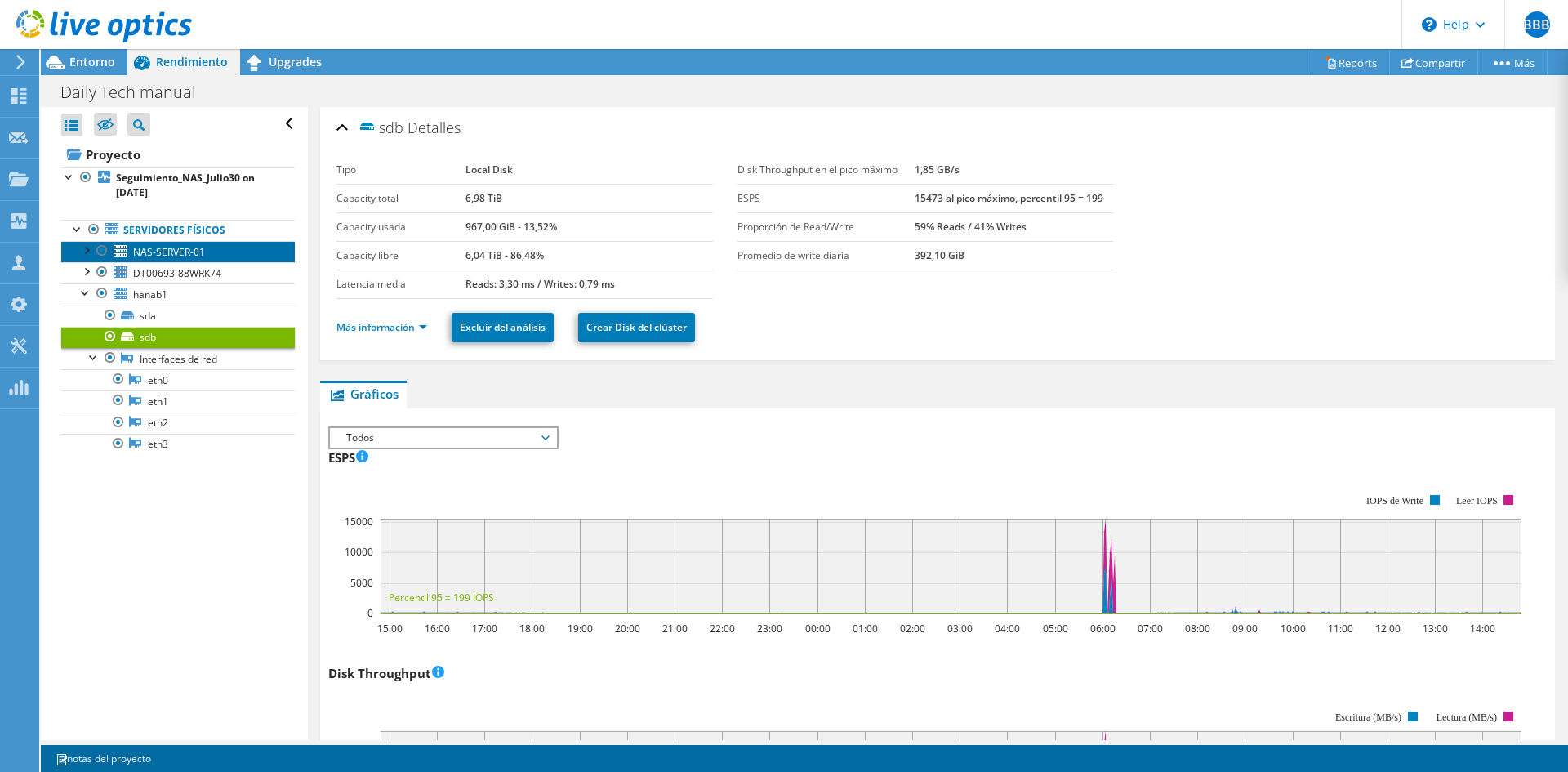 click on "NAS-SERVER-01" at bounding box center (169, 252) 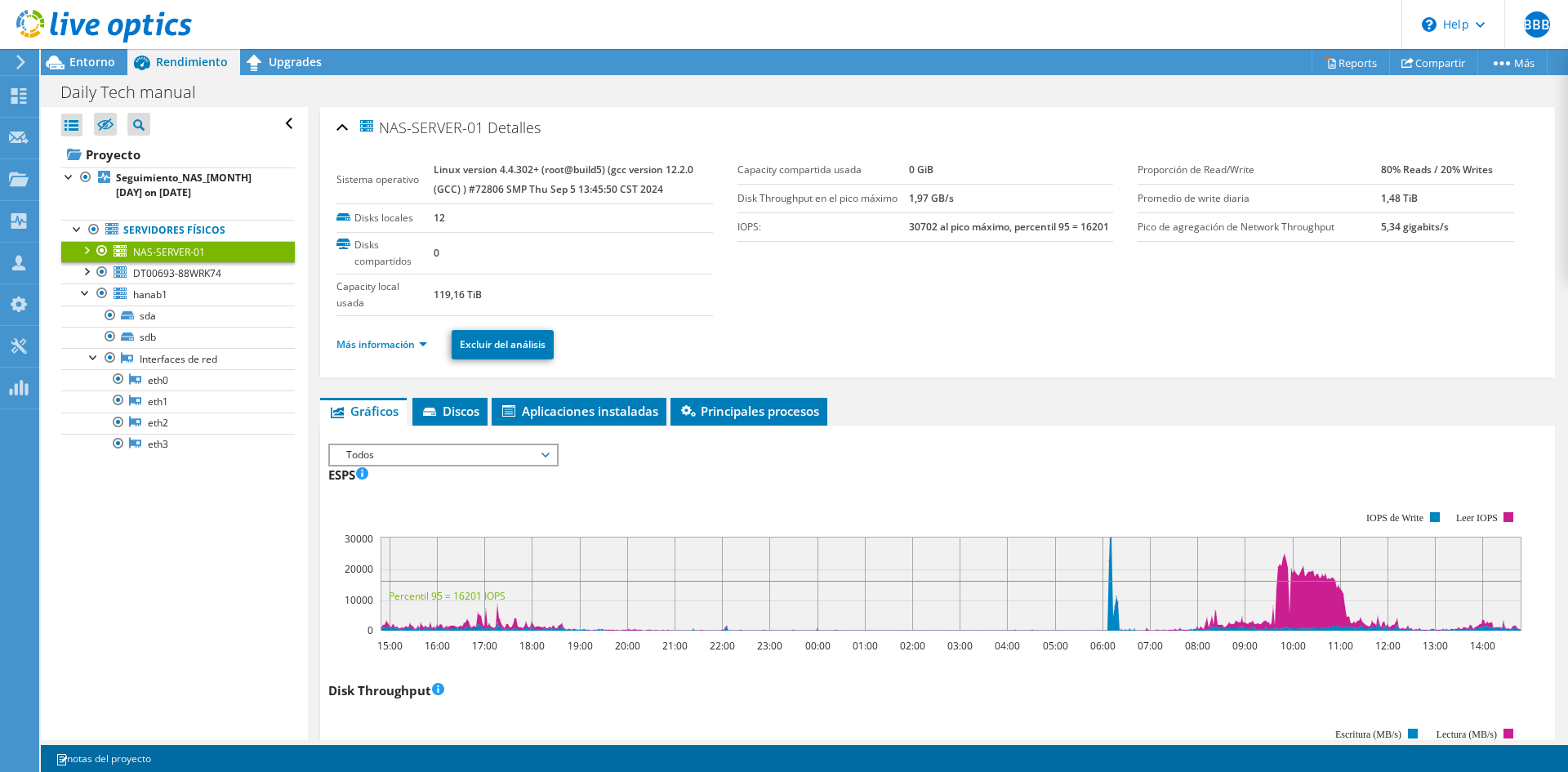 scroll, scrollTop: 0, scrollLeft: 0, axis: both 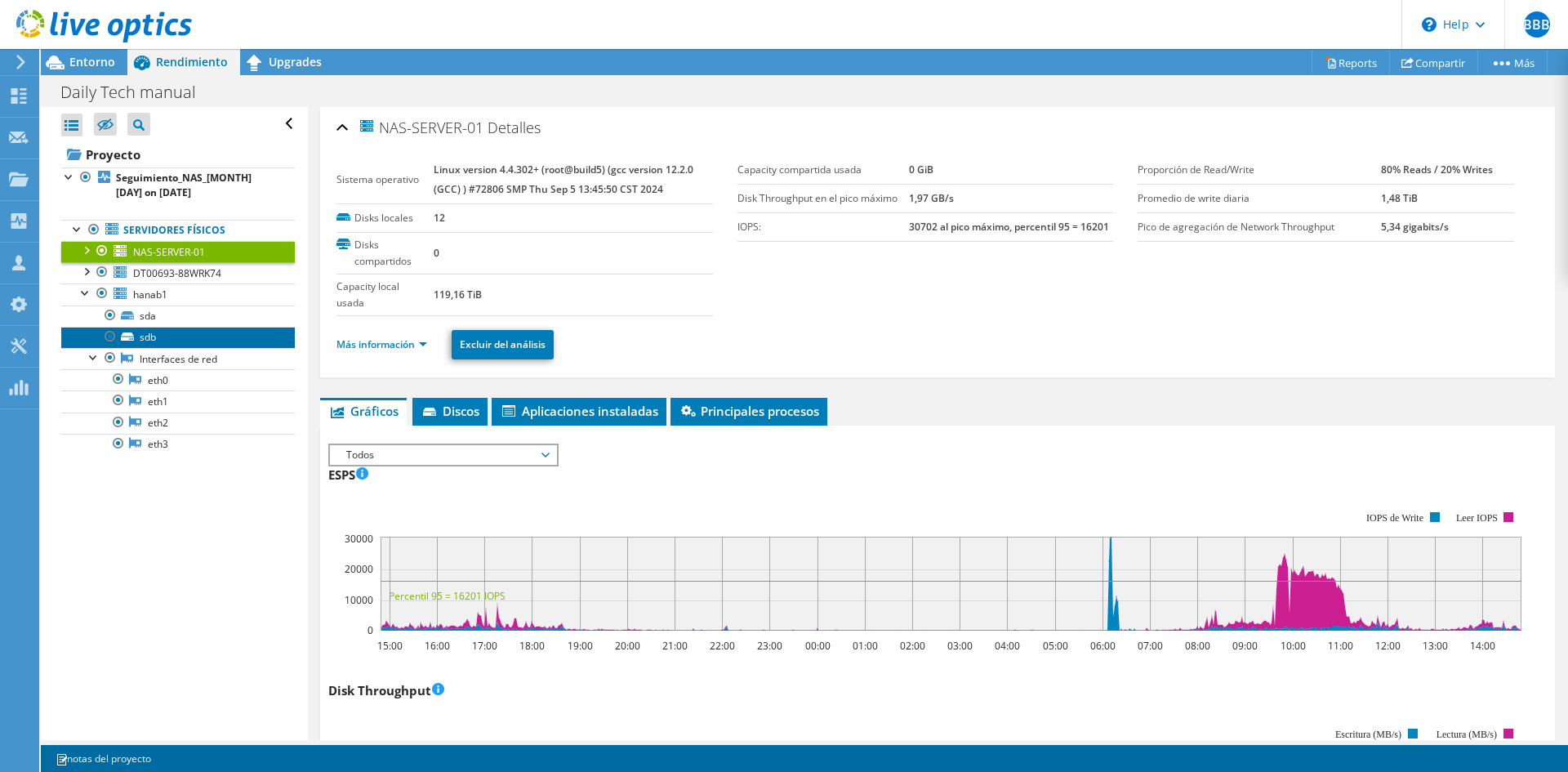click on "sdb" at bounding box center [178, 337] 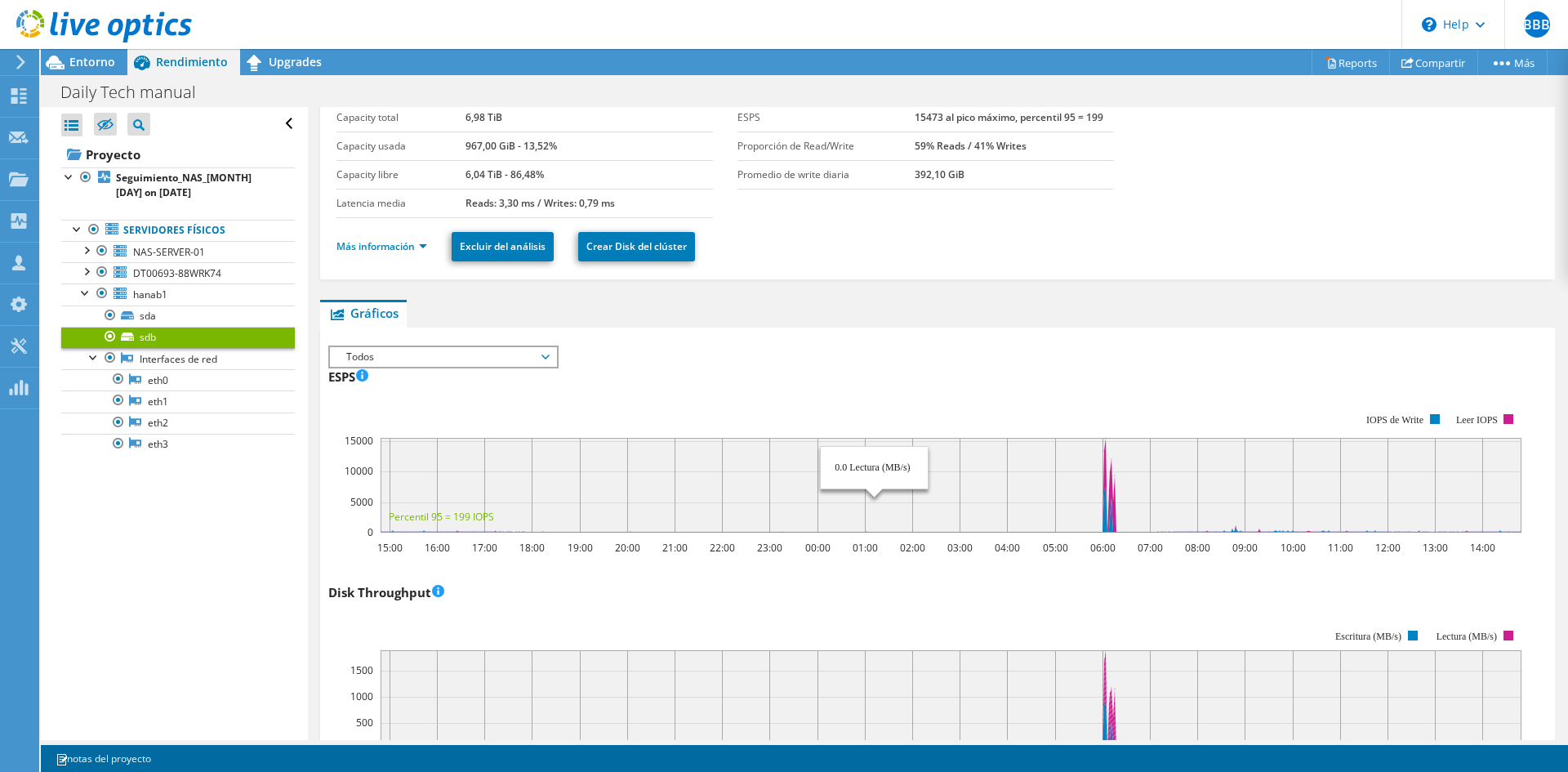scroll, scrollTop: 0, scrollLeft: 0, axis: both 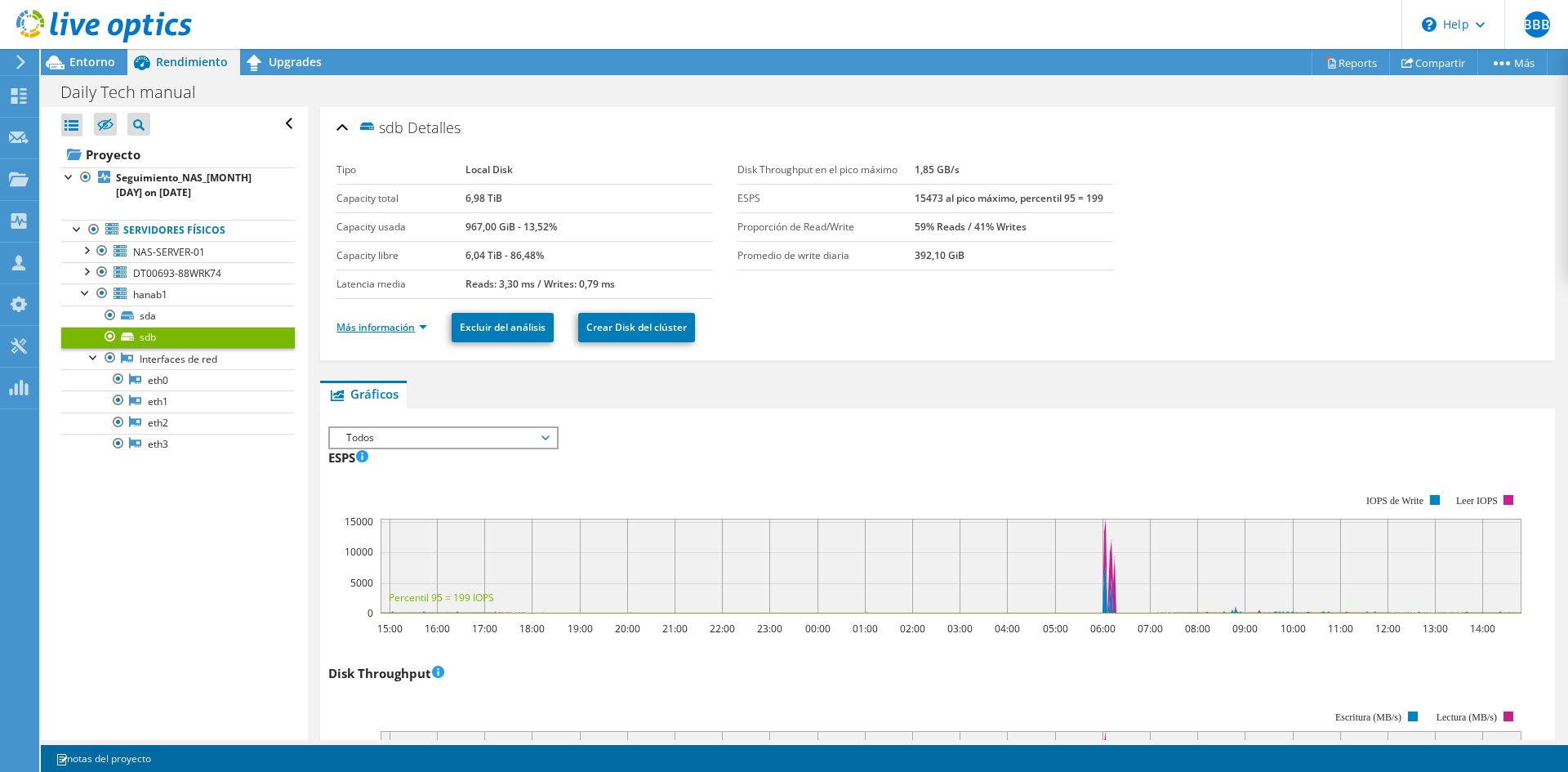 click on "Más información" at bounding box center [381, 327] 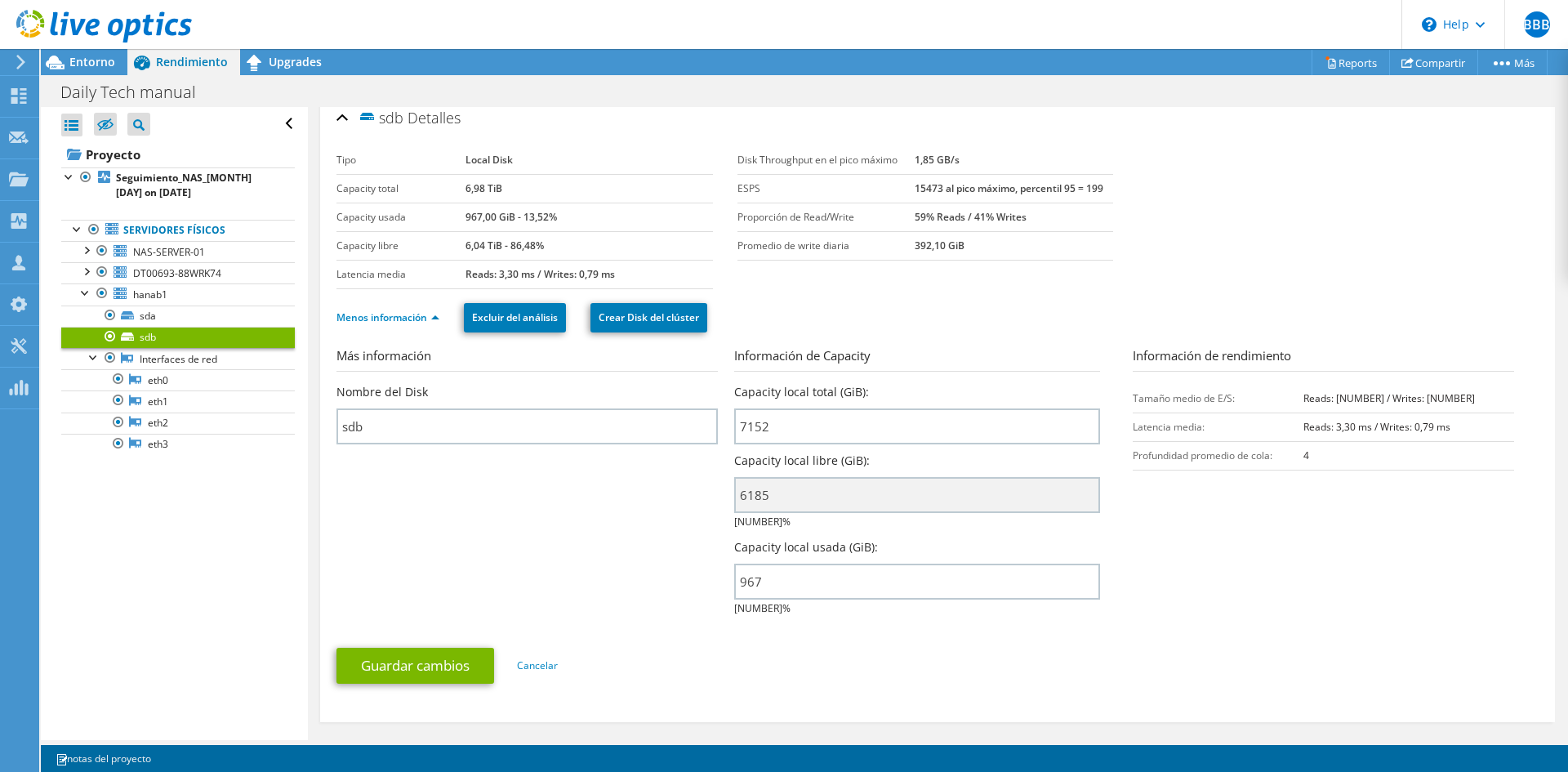 scroll, scrollTop: 0, scrollLeft: 0, axis: both 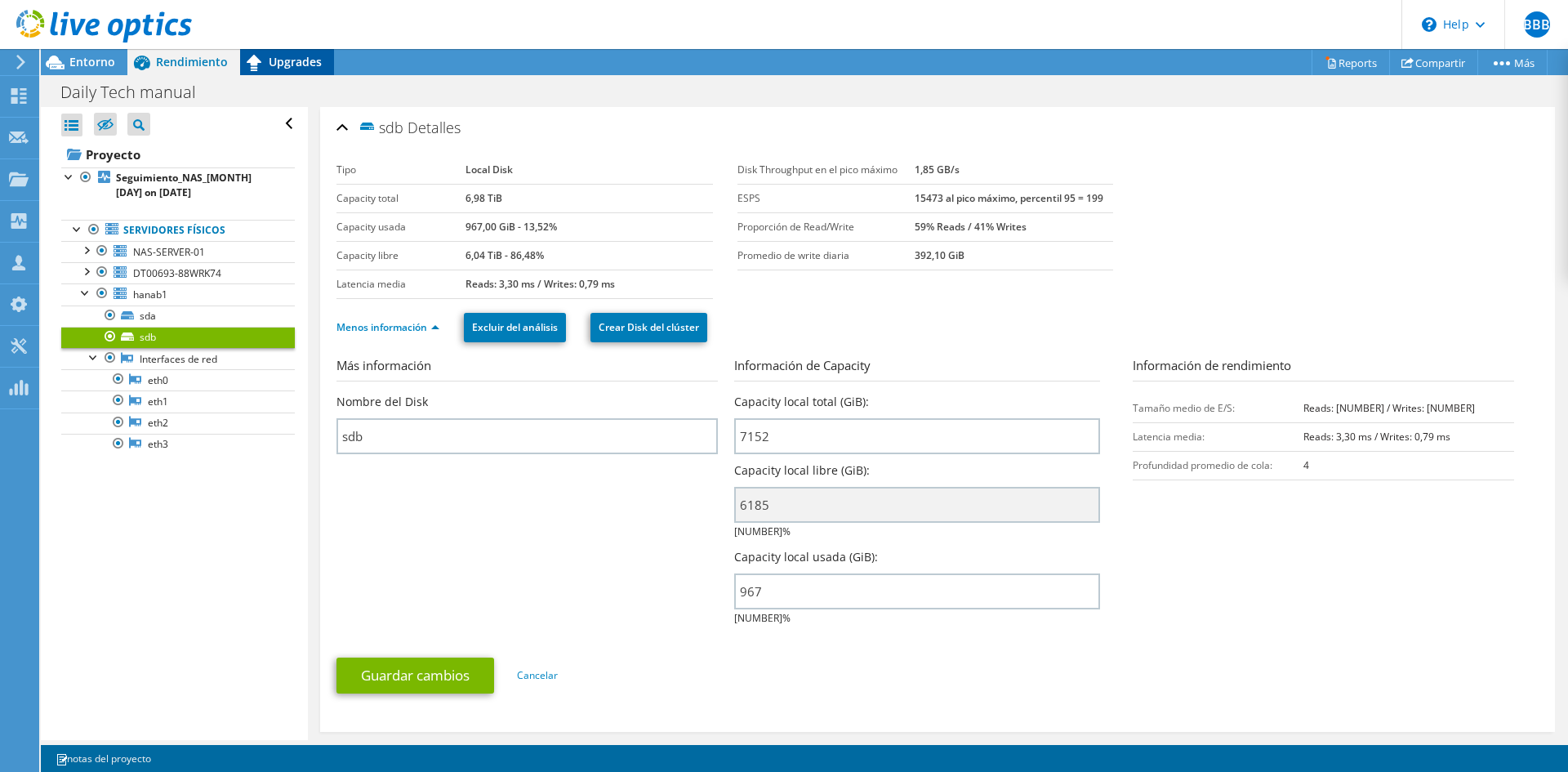 click on "Upgrades" at bounding box center (295, 61) 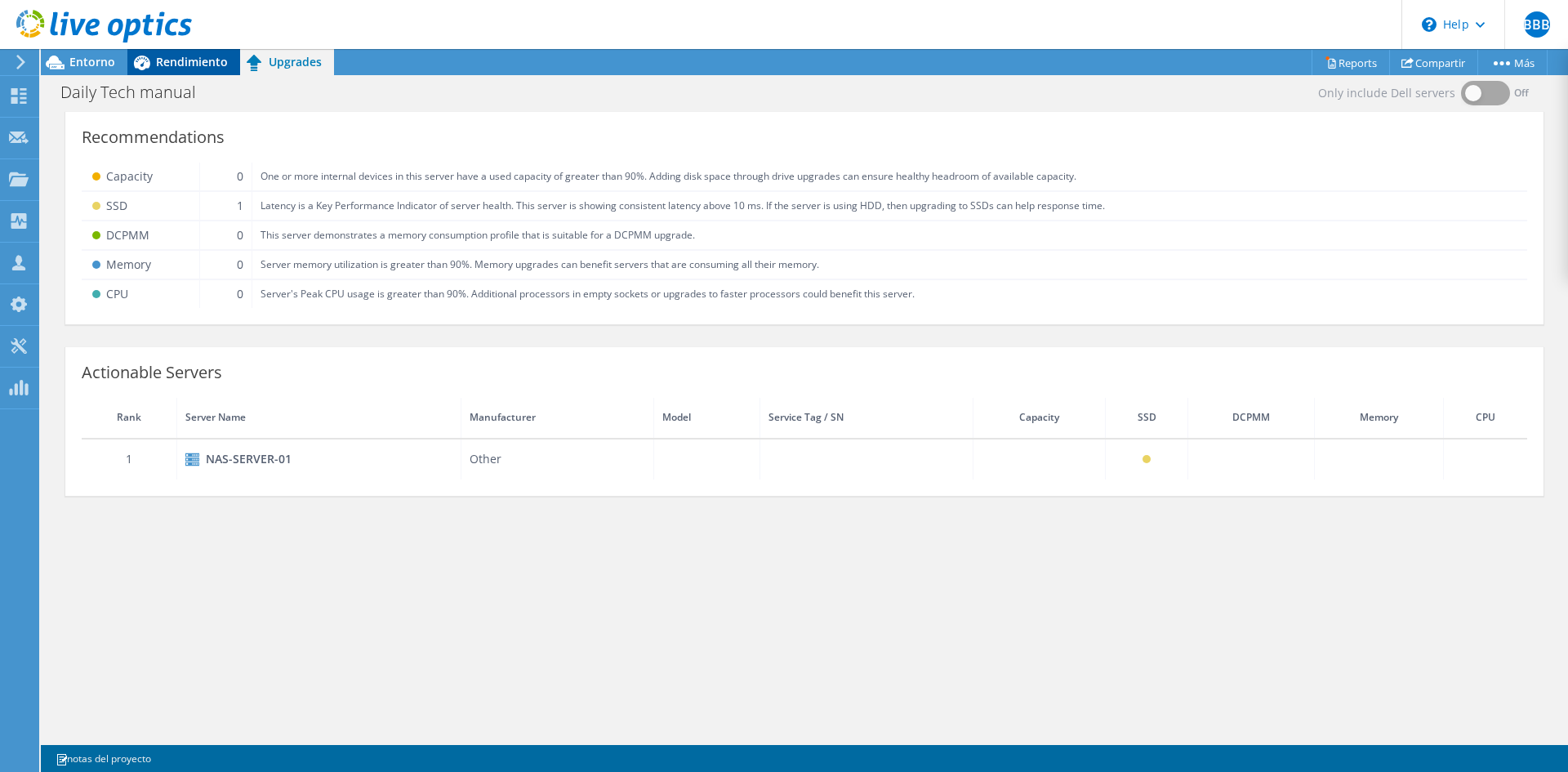 click on "Rendimiento" at bounding box center [192, 61] 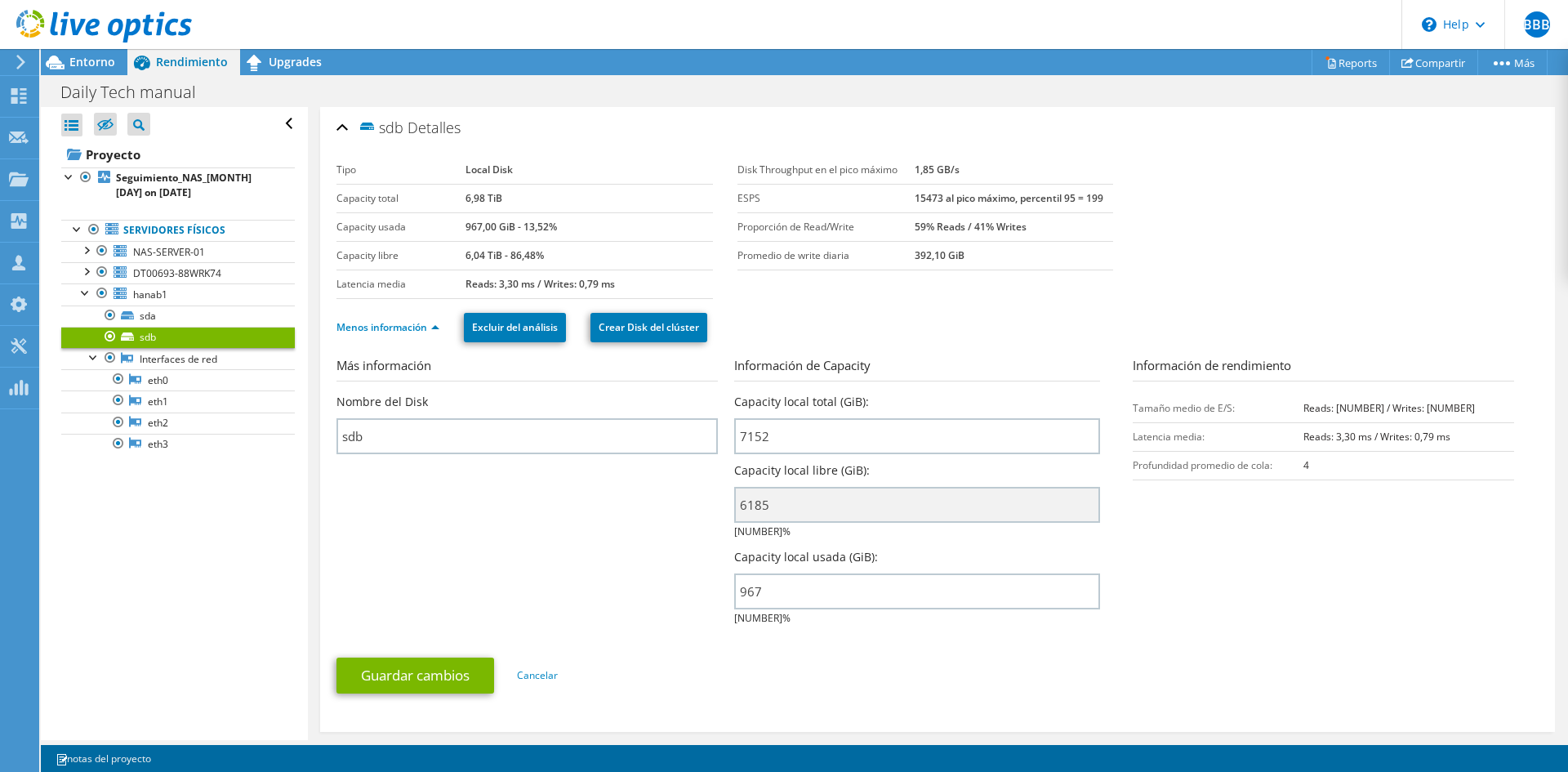 click on "sdb" at bounding box center (178, 337) 